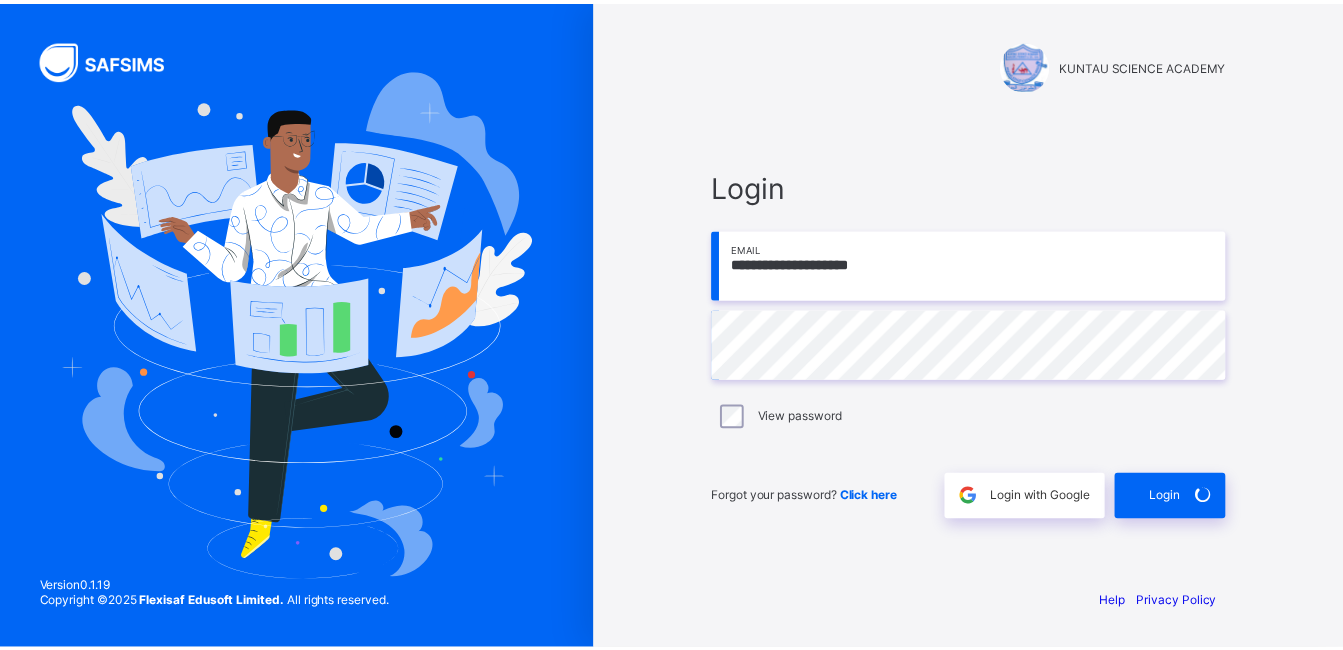 scroll, scrollTop: 0, scrollLeft: 0, axis: both 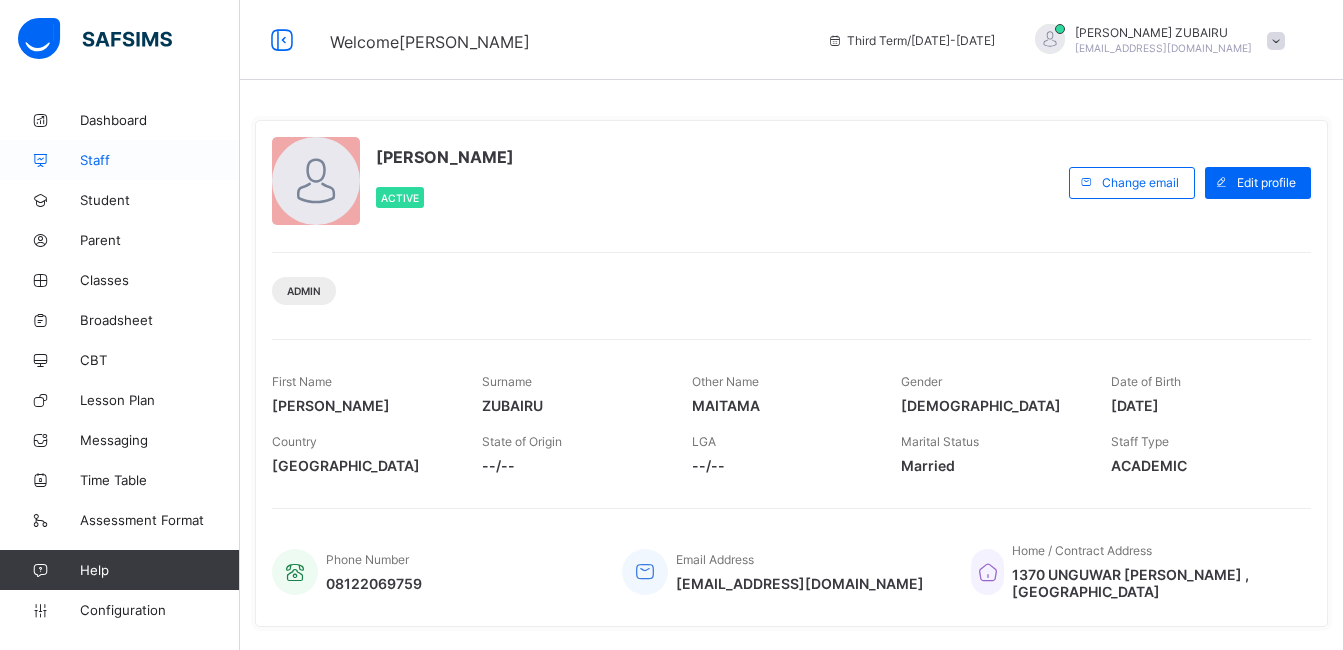 click on "Staff" at bounding box center (160, 160) 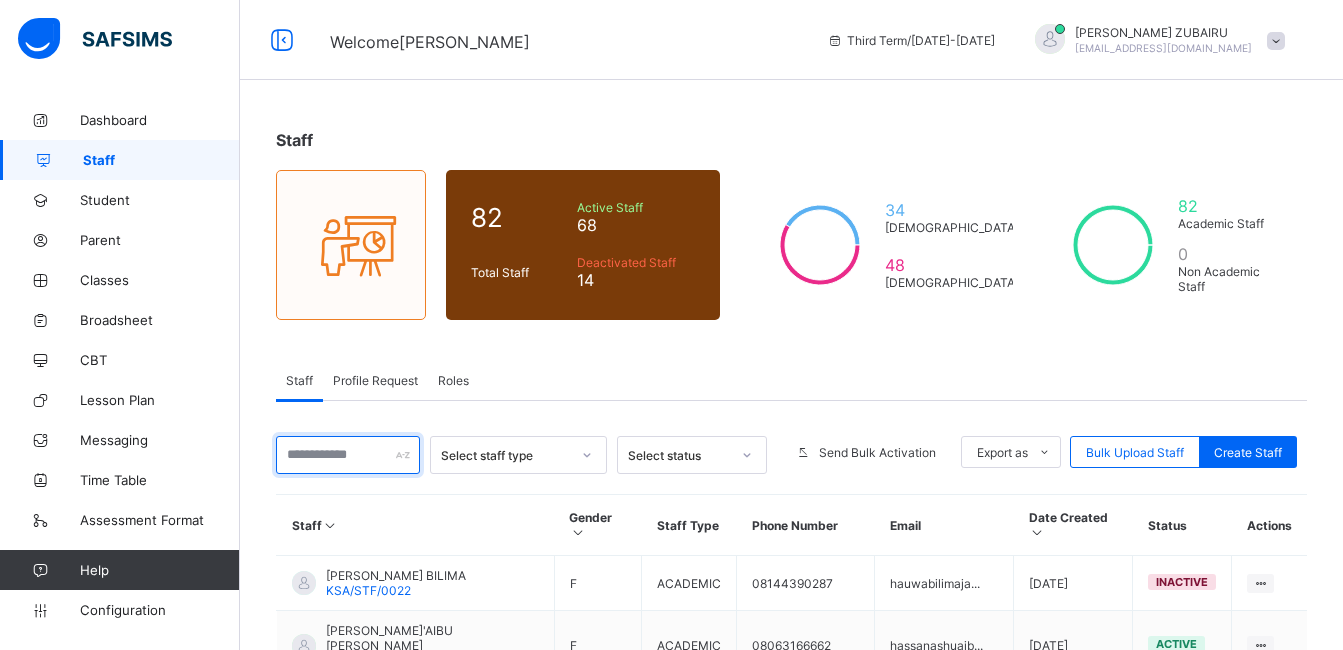 click at bounding box center (348, 455) 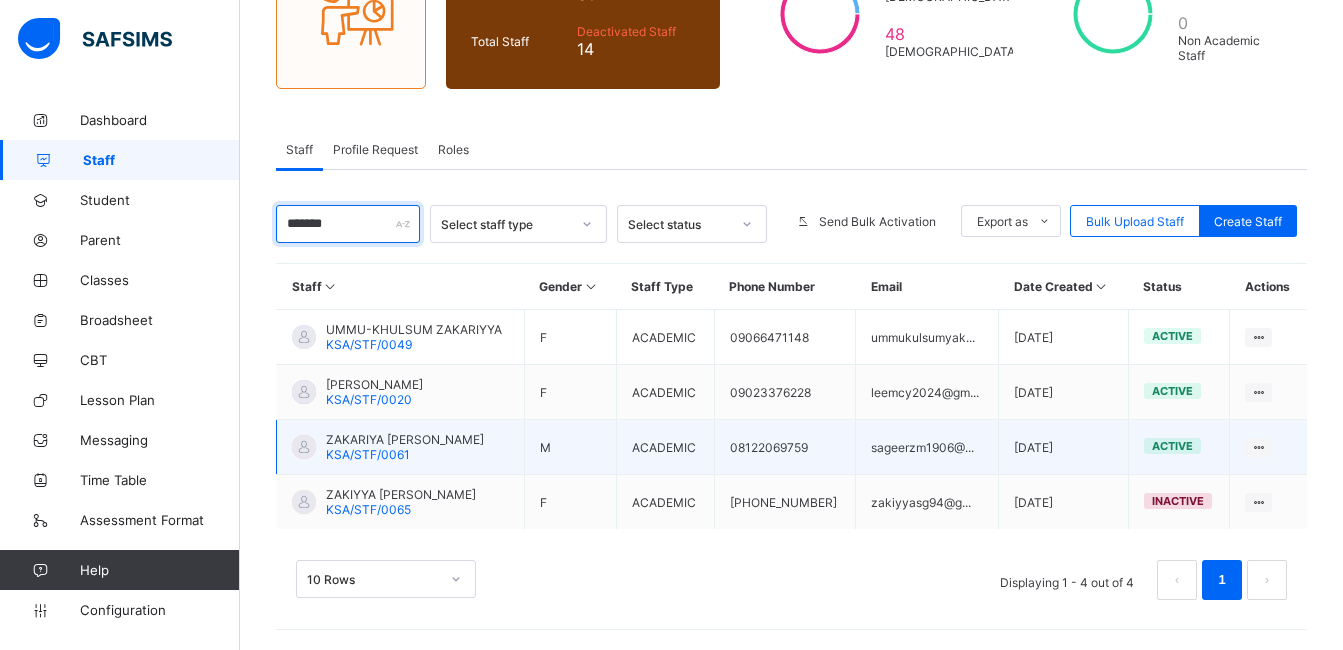 scroll, scrollTop: 231, scrollLeft: 0, axis: vertical 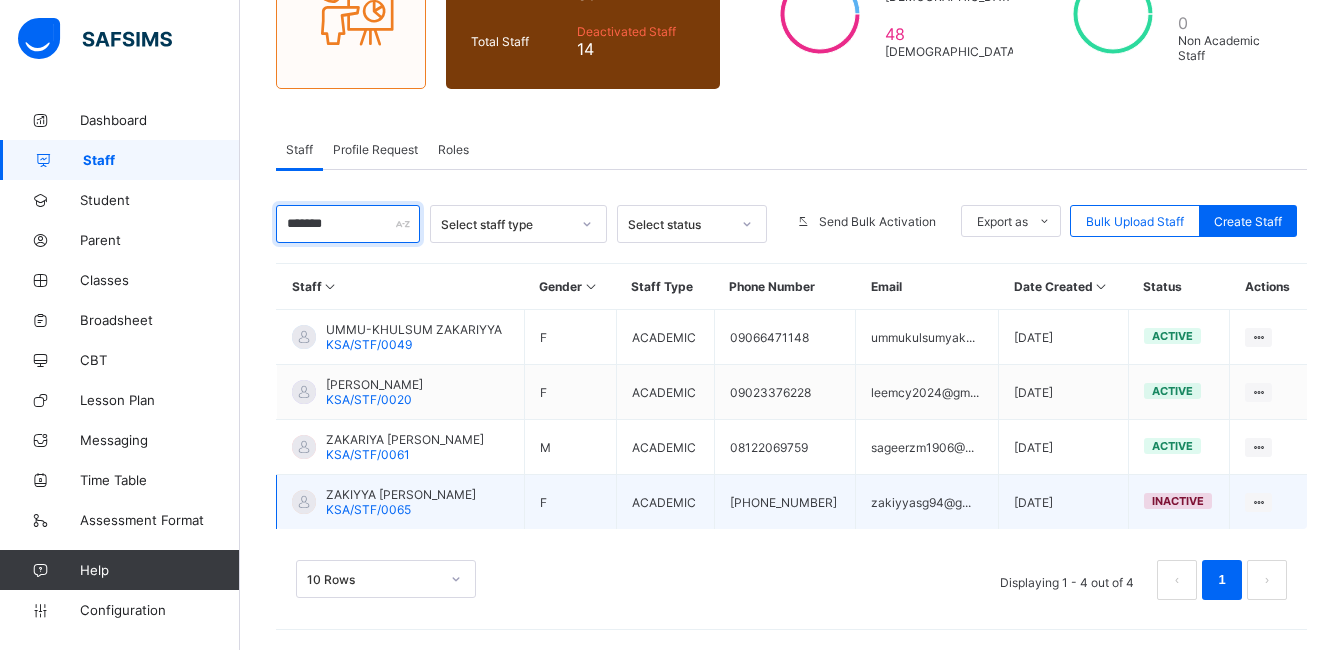 type on "*******" 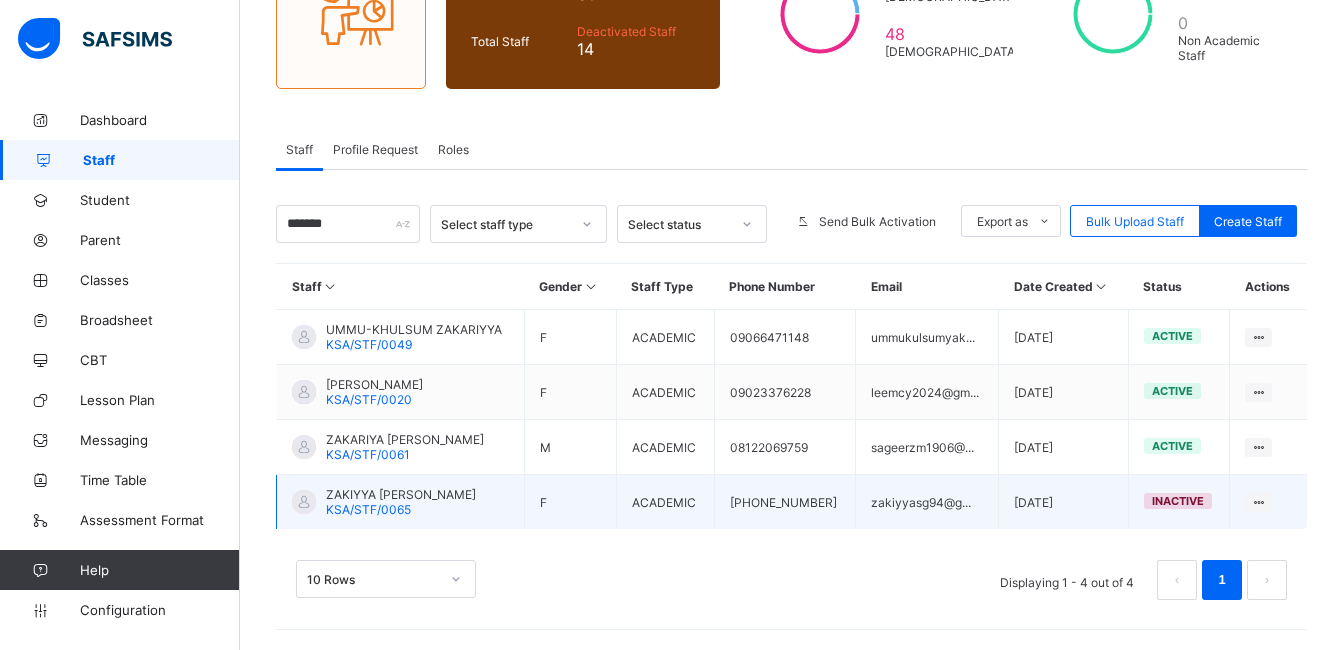 click on "inactive" at bounding box center (1178, 501) 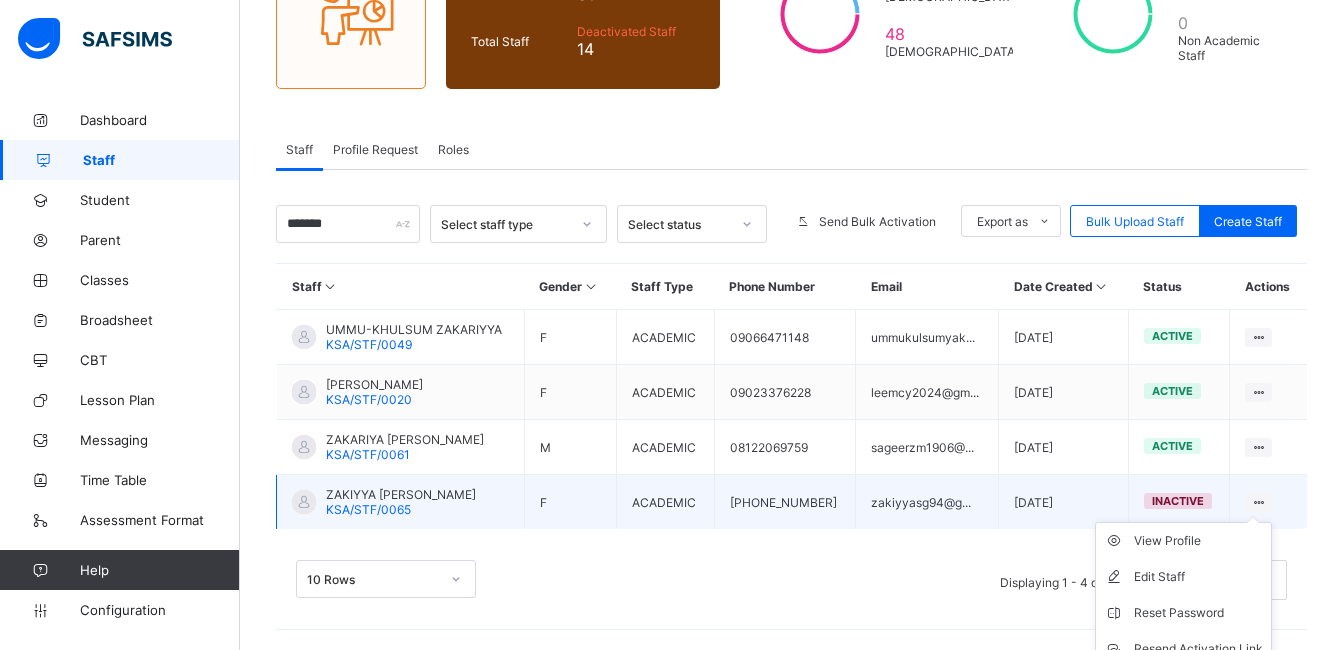 click on "View Profile Edit Staff Reset Password Resend Activation Link Change Email Delete Staff" at bounding box center (1183, 631) 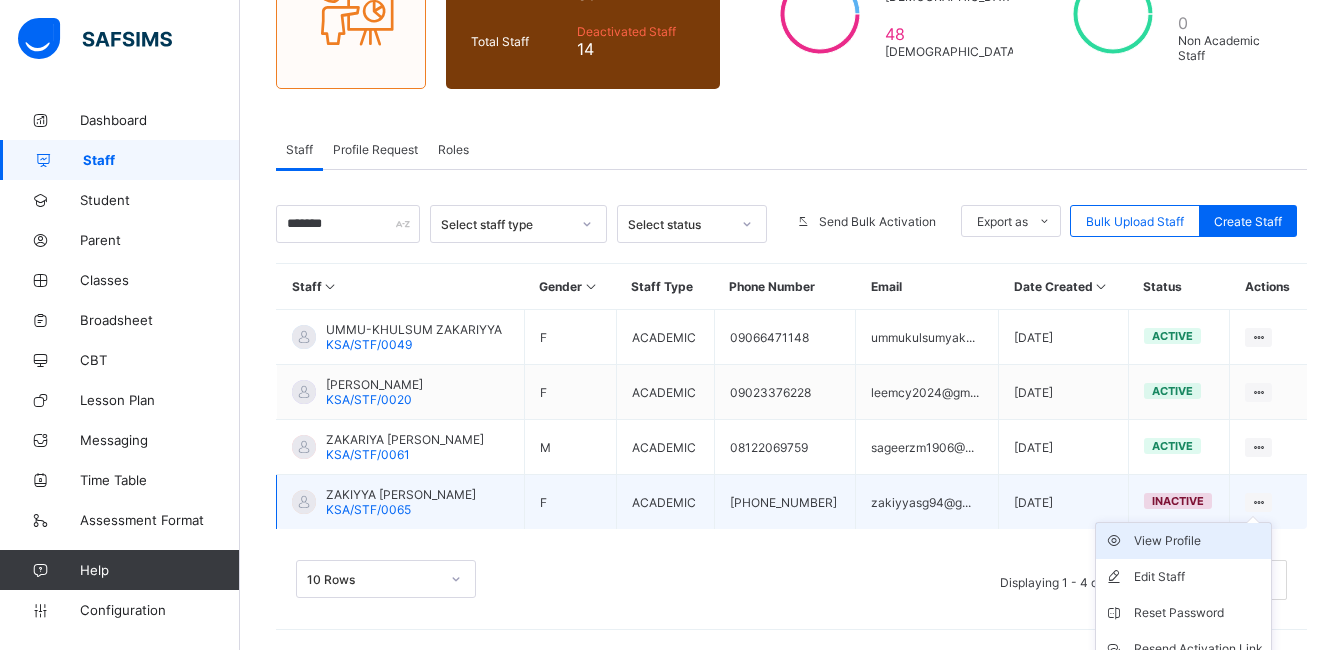 click on "View Profile" at bounding box center (1198, 541) 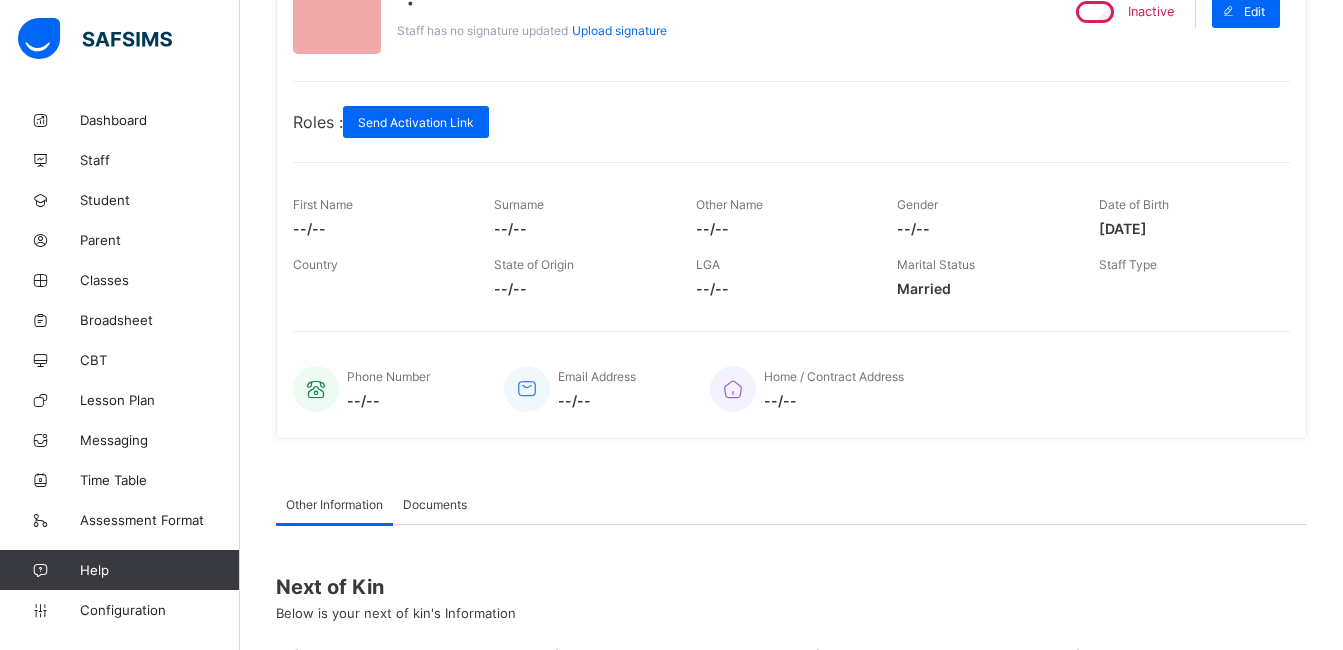 scroll, scrollTop: 0, scrollLeft: 0, axis: both 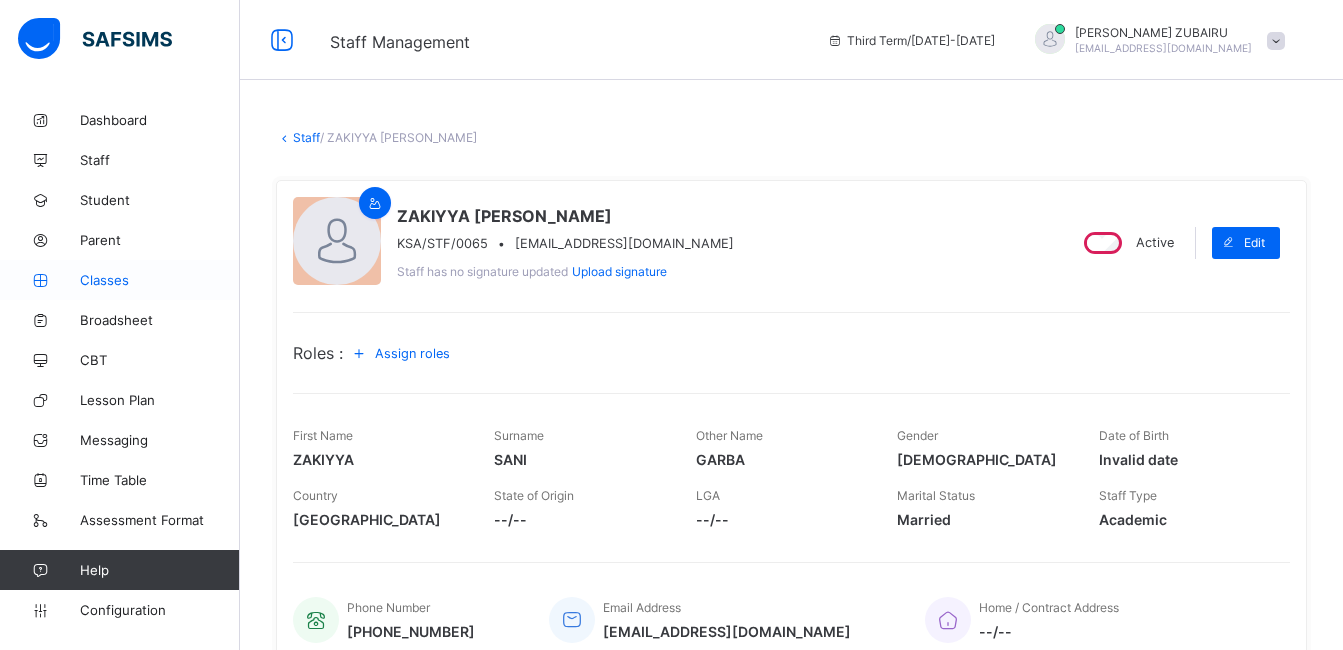 click on "Classes" at bounding box center (160, 280) 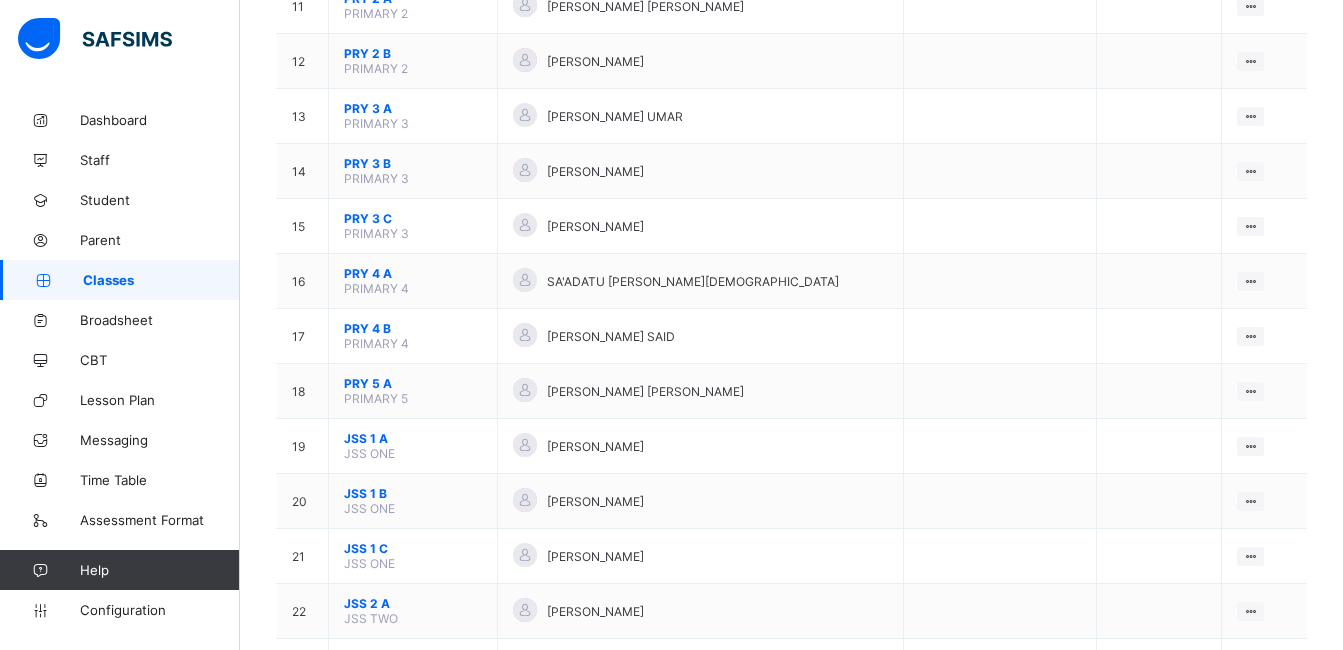 scroll, scrollTop: 805, scrollLeft: 0, axis: vertical 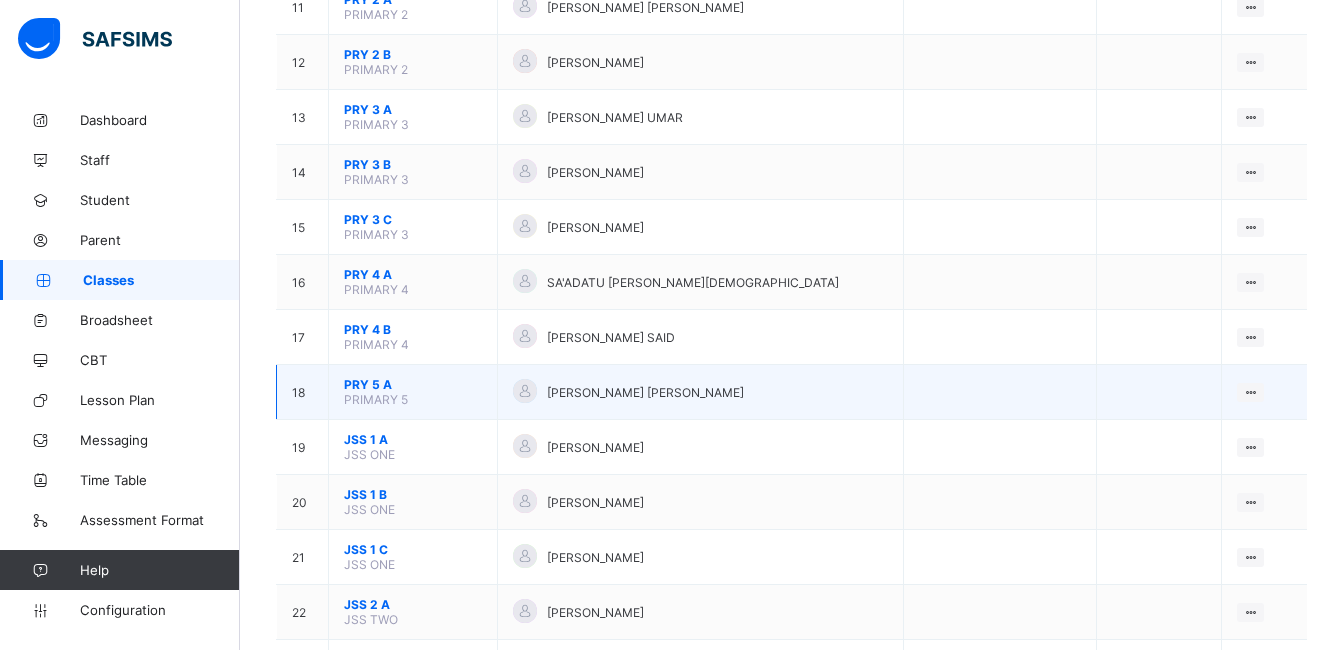 click on "PRY 5   A" at bounding box center [413, 384] 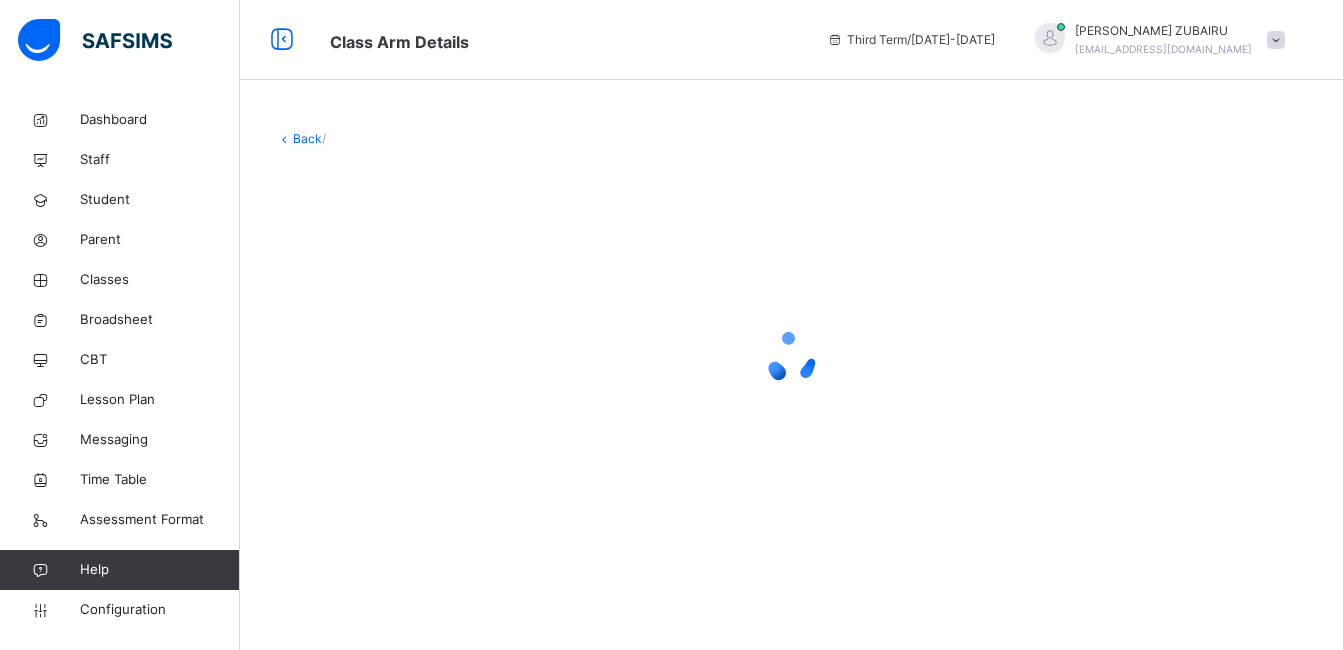 scroll, scrollTop: 0, scrollLeft: 0, axis: both 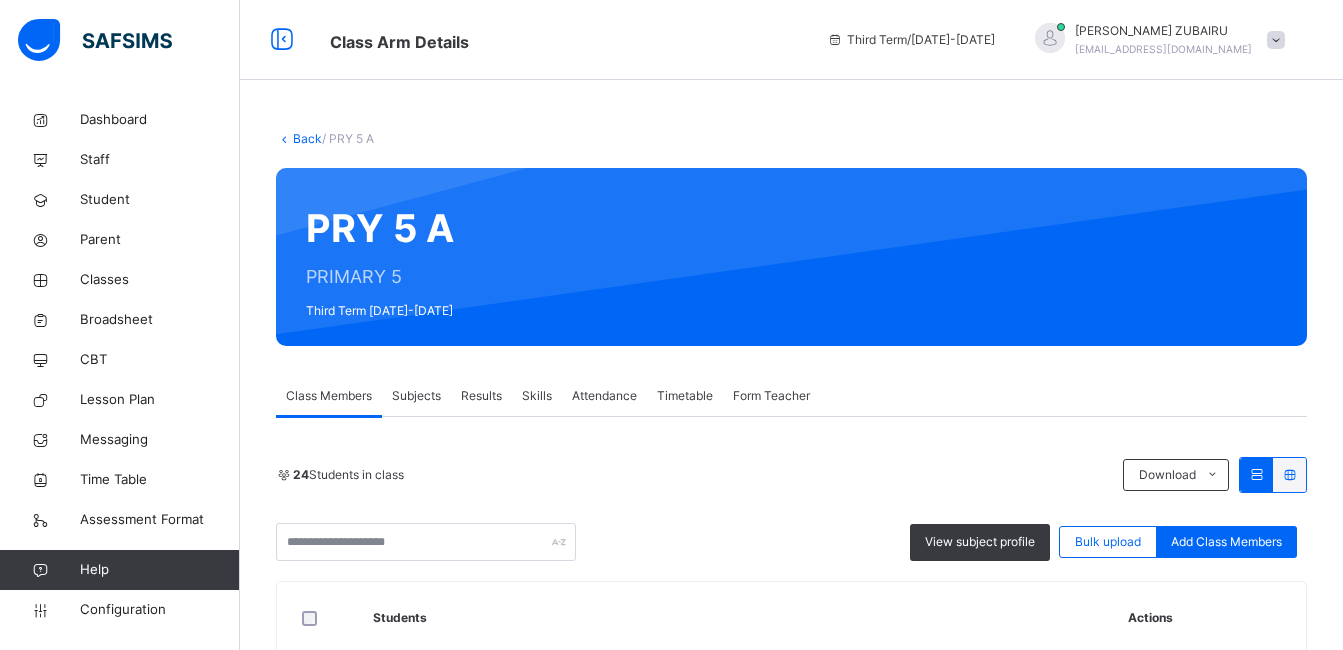 click on "Subjects" at bounding box center (416, 396) 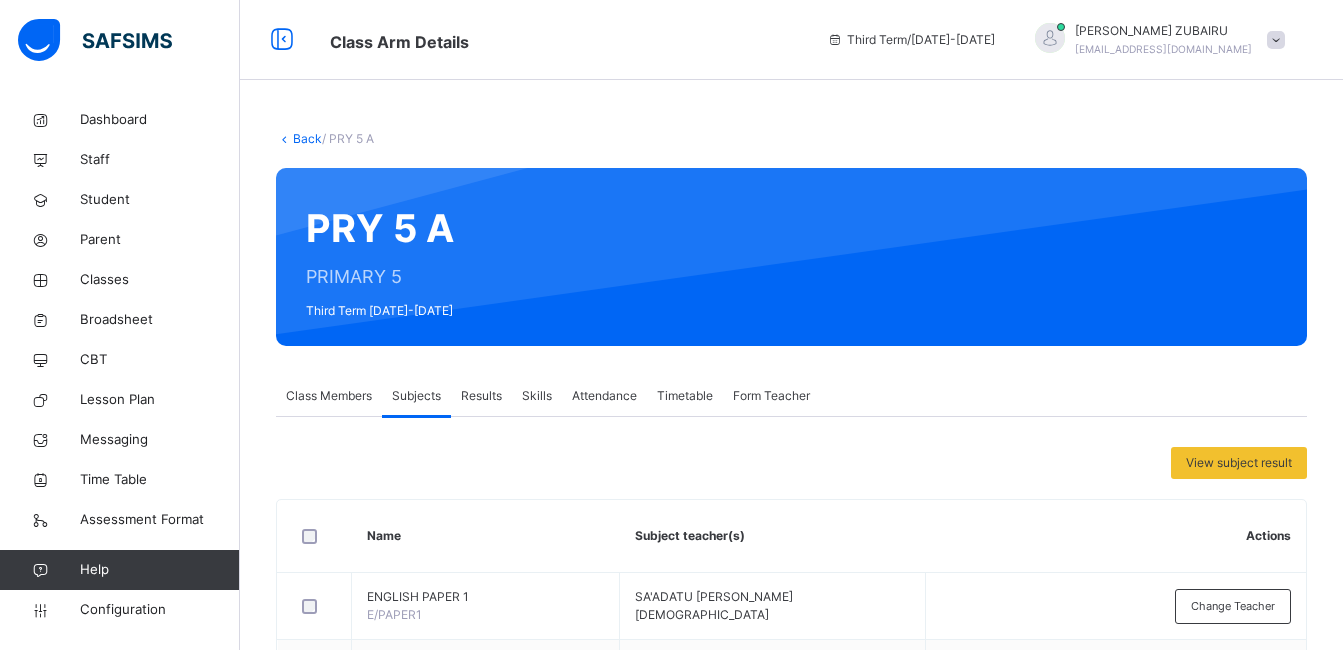 click on "Assess Students" at bounding box center (1105, 1352) 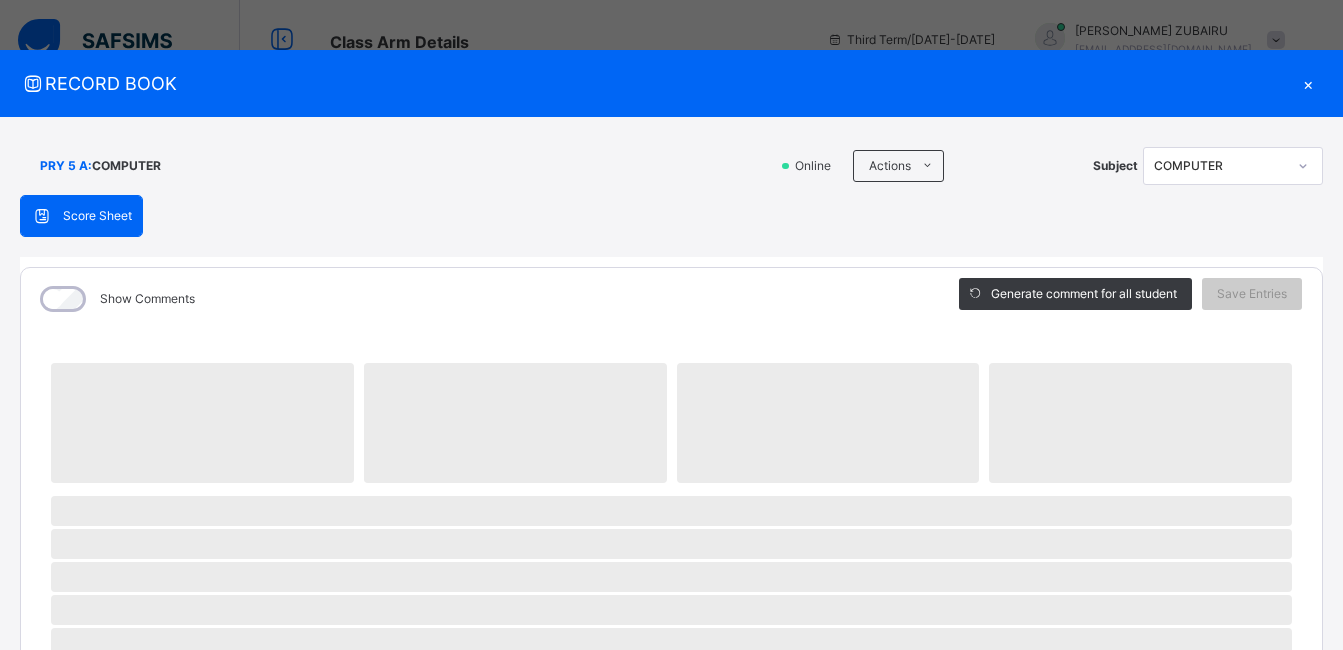 scroll, scrollTop: 963, scrollLeft: 0, axis: vertical 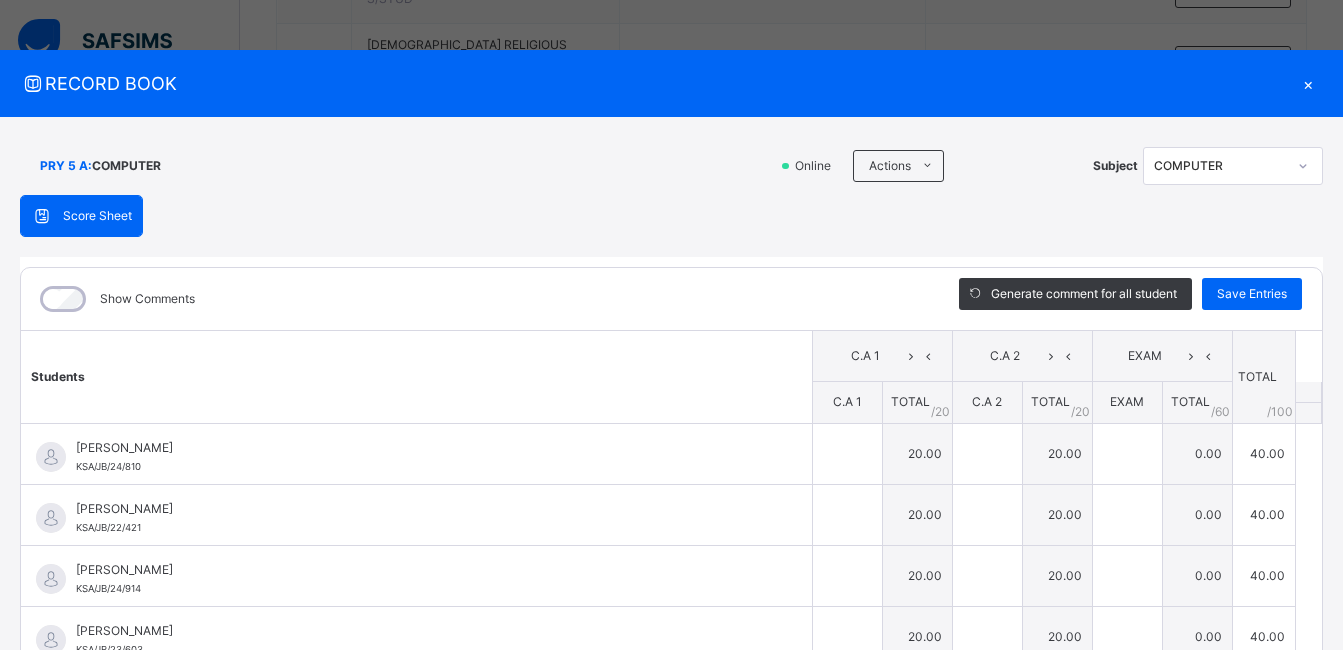 type on "**" 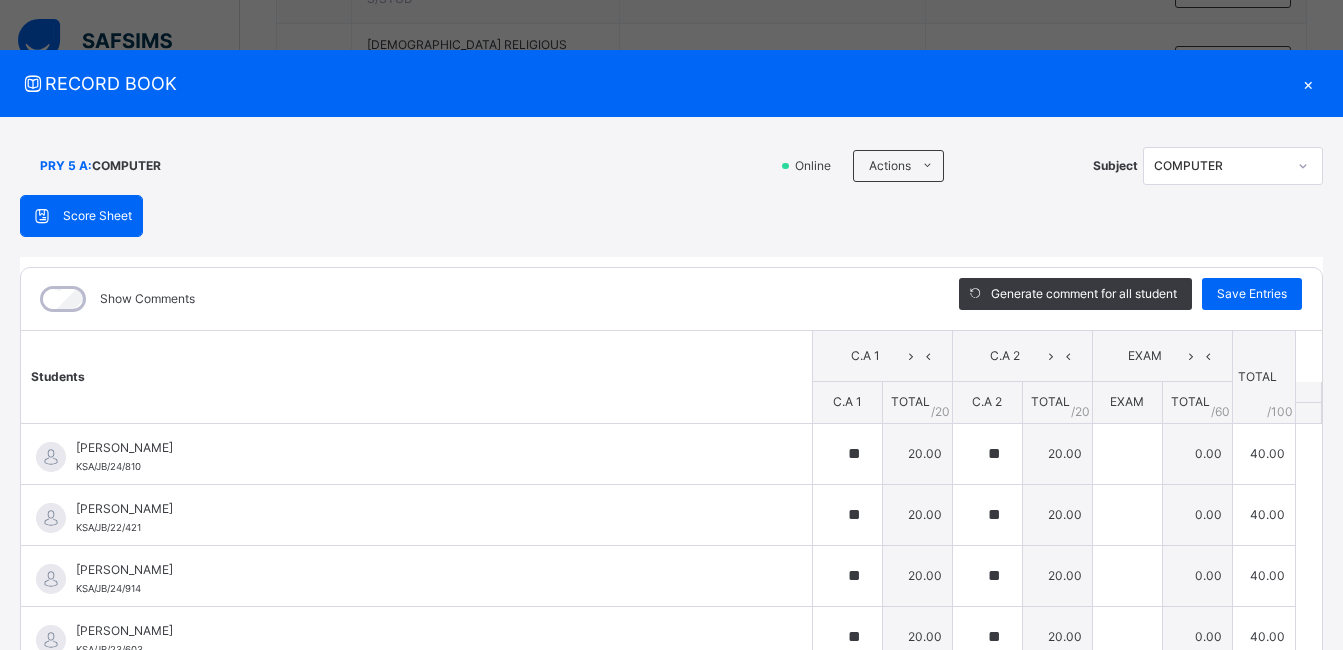 type on "**" 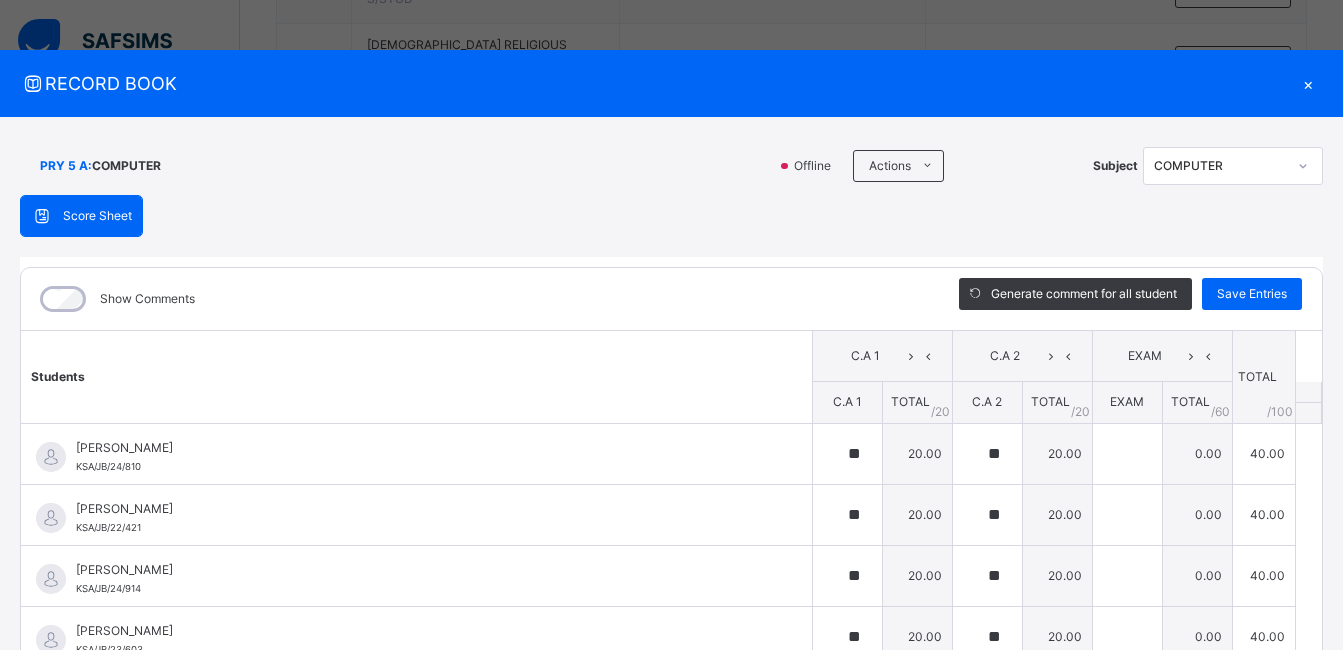 click on "×" at bounding box center (1308, 83) 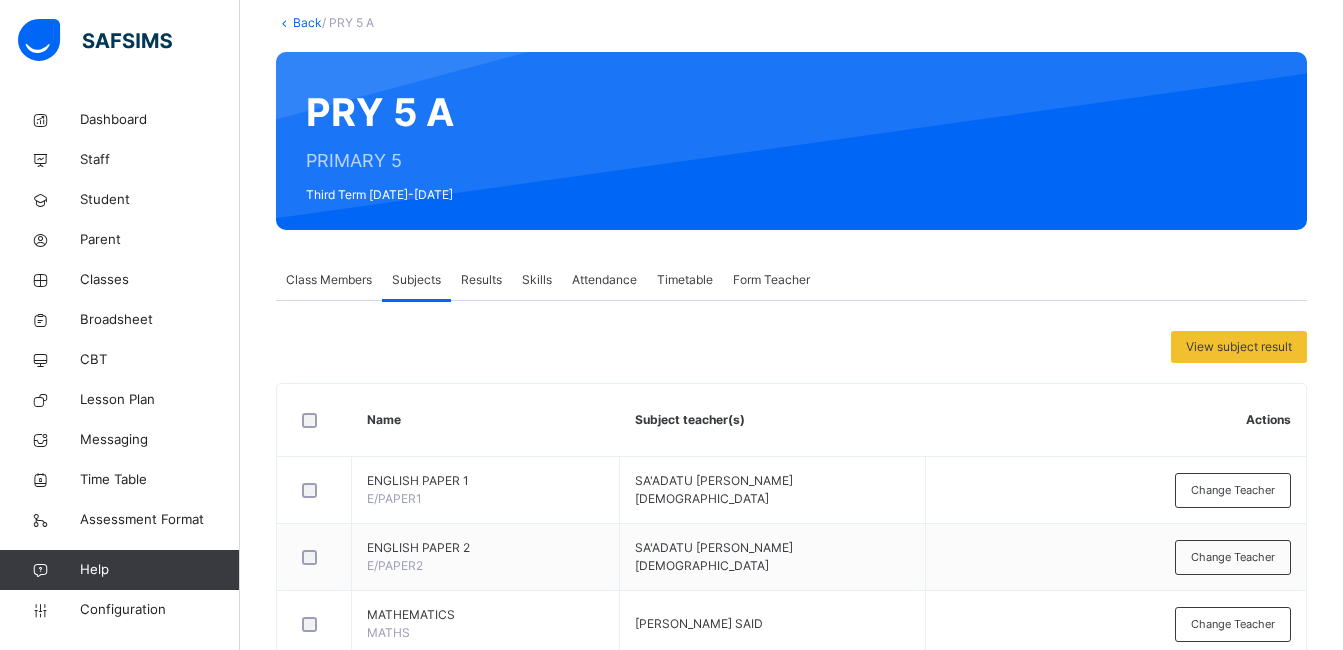 scroll, scrollTop: 0, scrollLeft: 0, axis: both 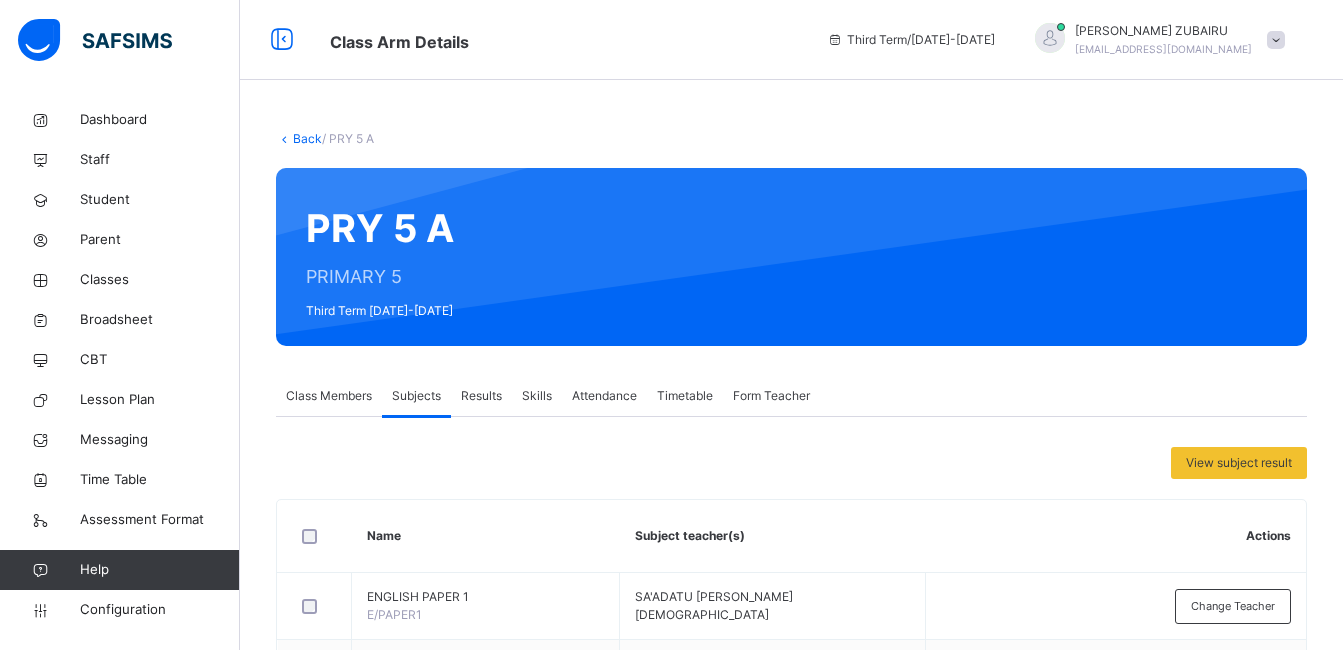 click on "Back" at bounding box center (307, 138) 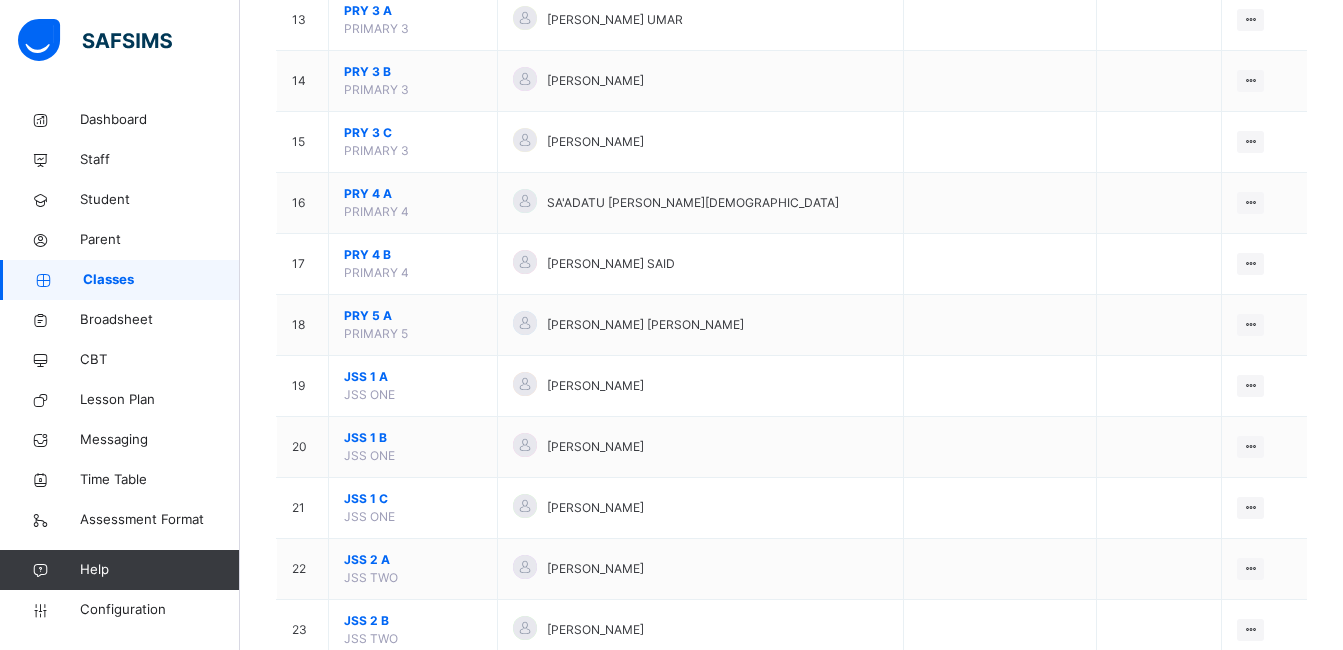 scroll, scrollTop: 975, scrollLeft: 0, axis: vertical 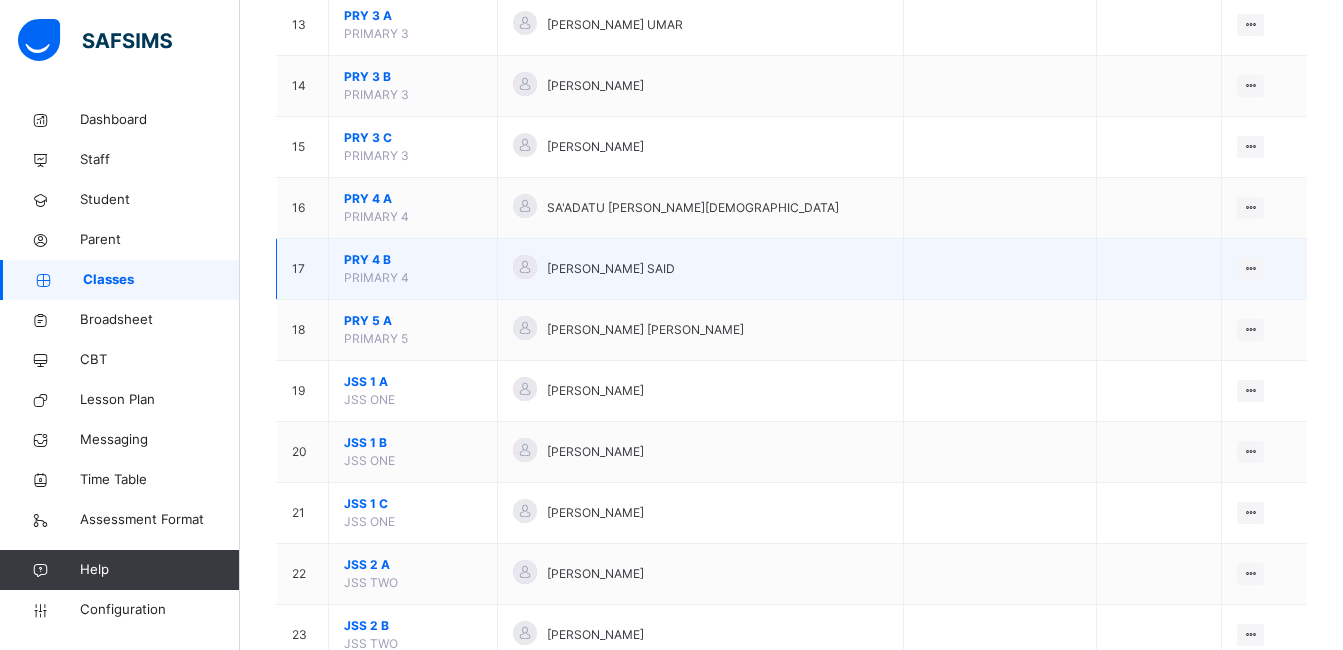 click on "PRY 4   B" at bounding box center [413, 260] 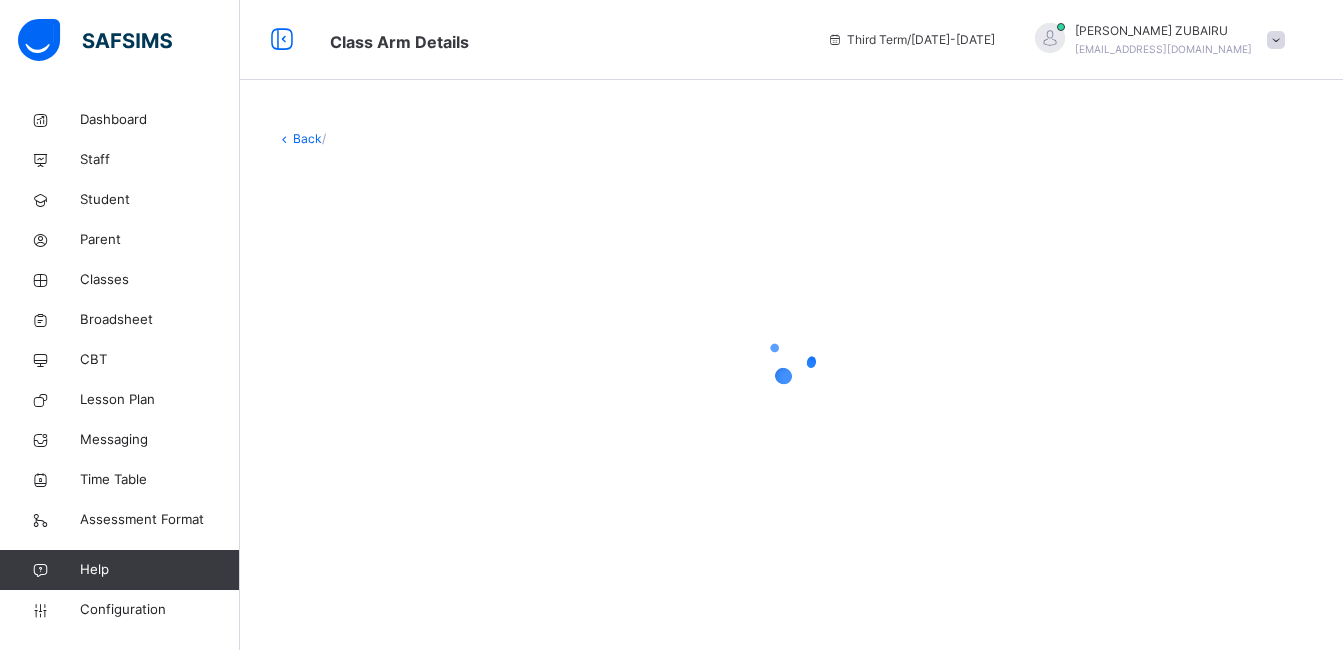 scroll, scrollTop: 0, scrollLeft: 0, axis: both 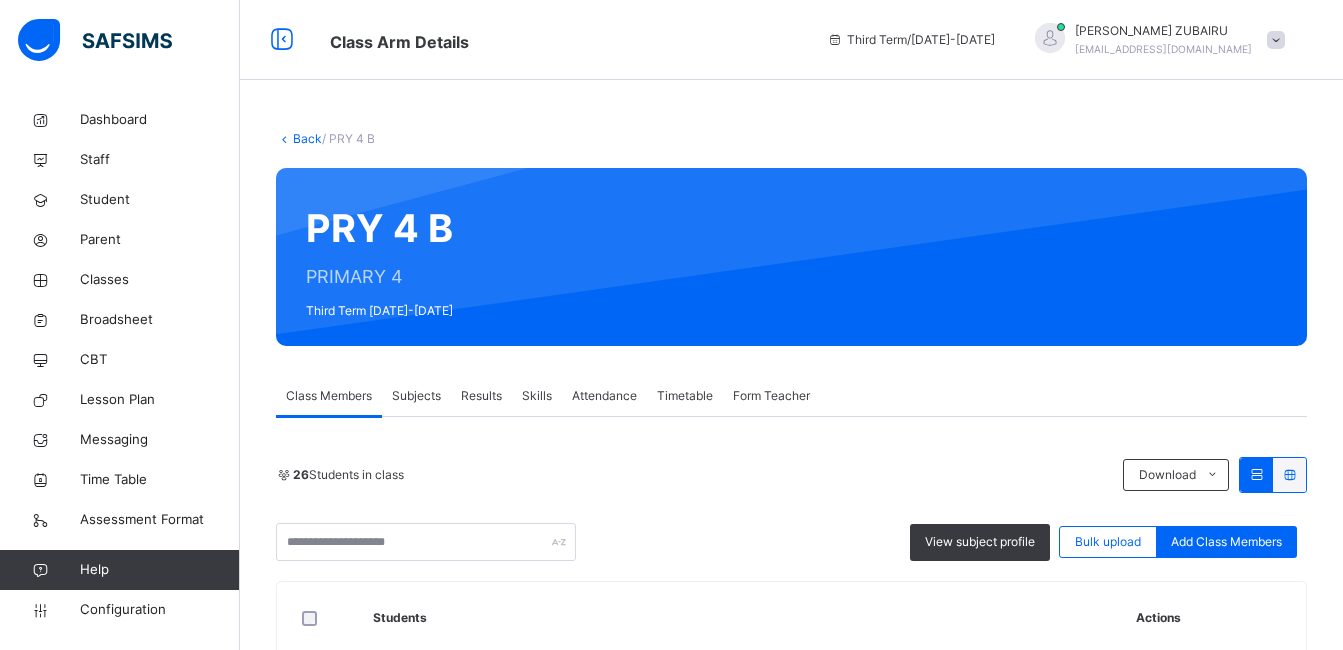 click on "Subjects" at bounding box center [416, 396] 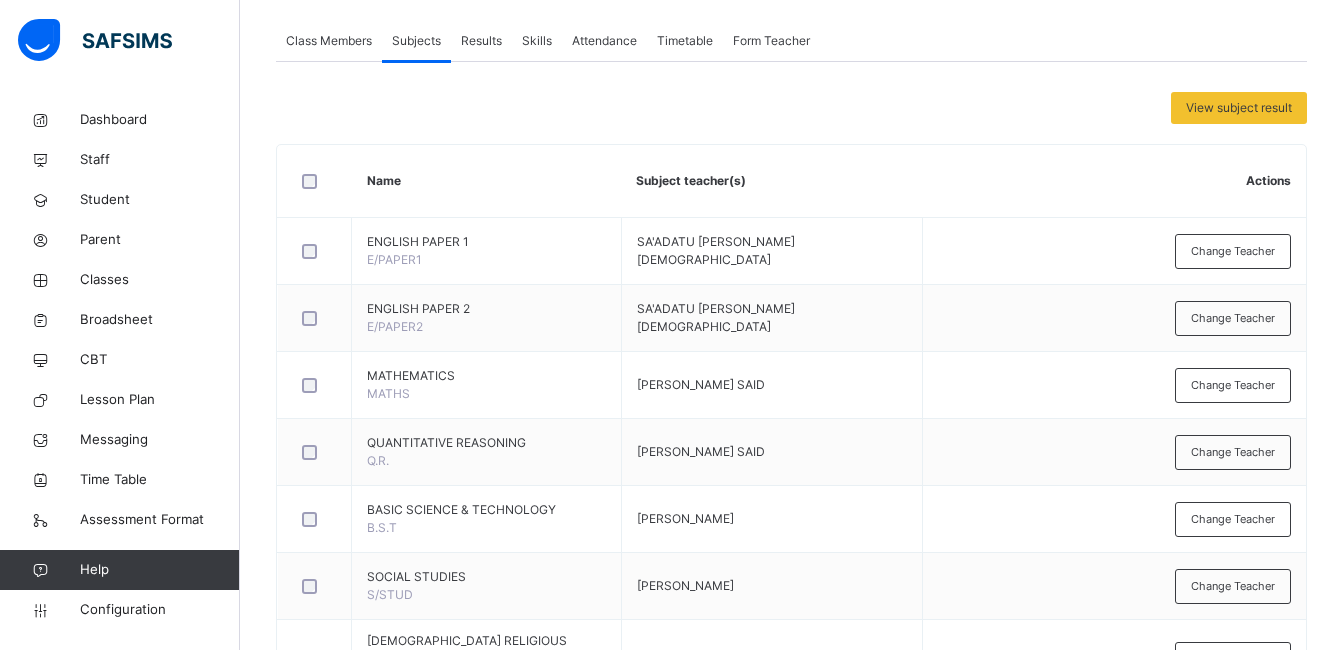 scroll, scrollTop: 963, scrollLeft: 0, axis: vertical 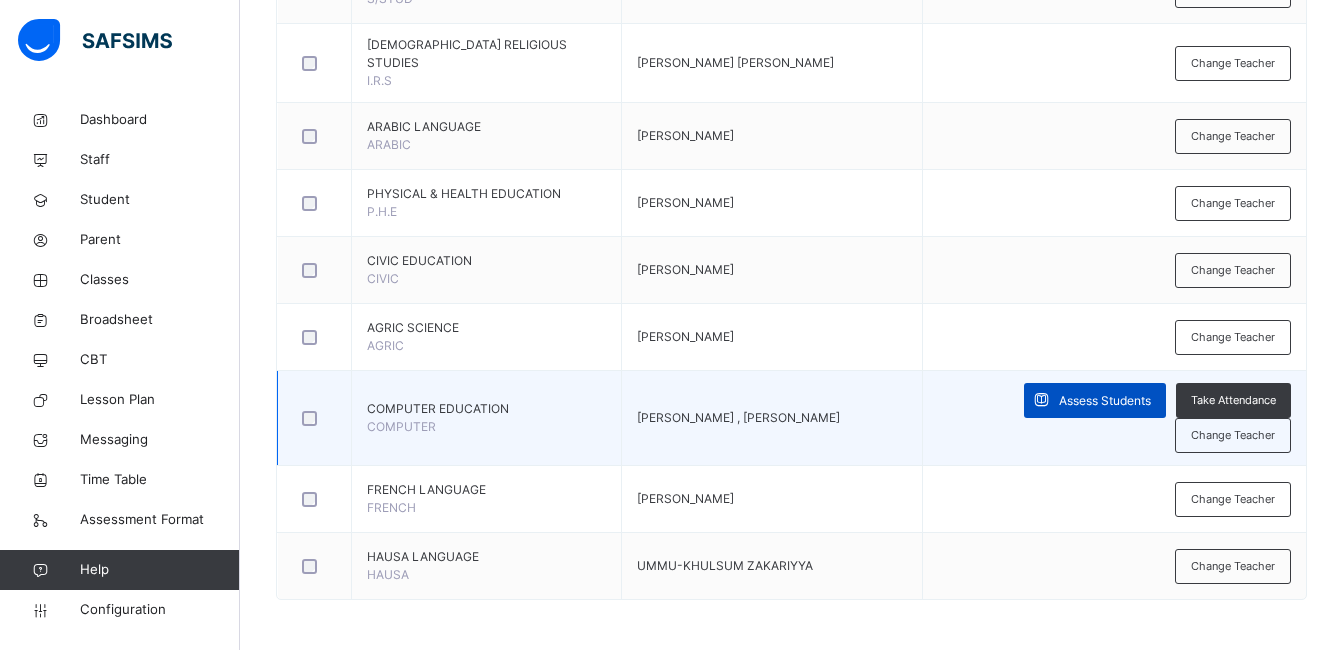 click on "Assess Students" at bounding box center (1105, 401) 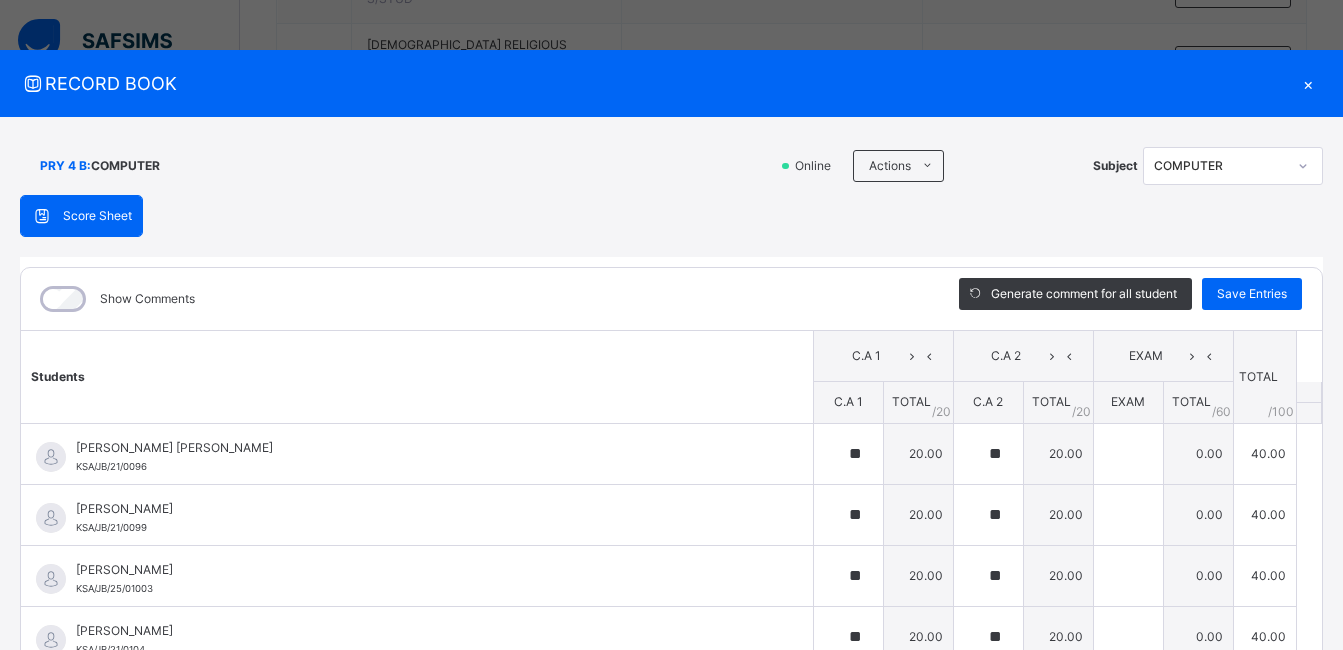 type on "**" 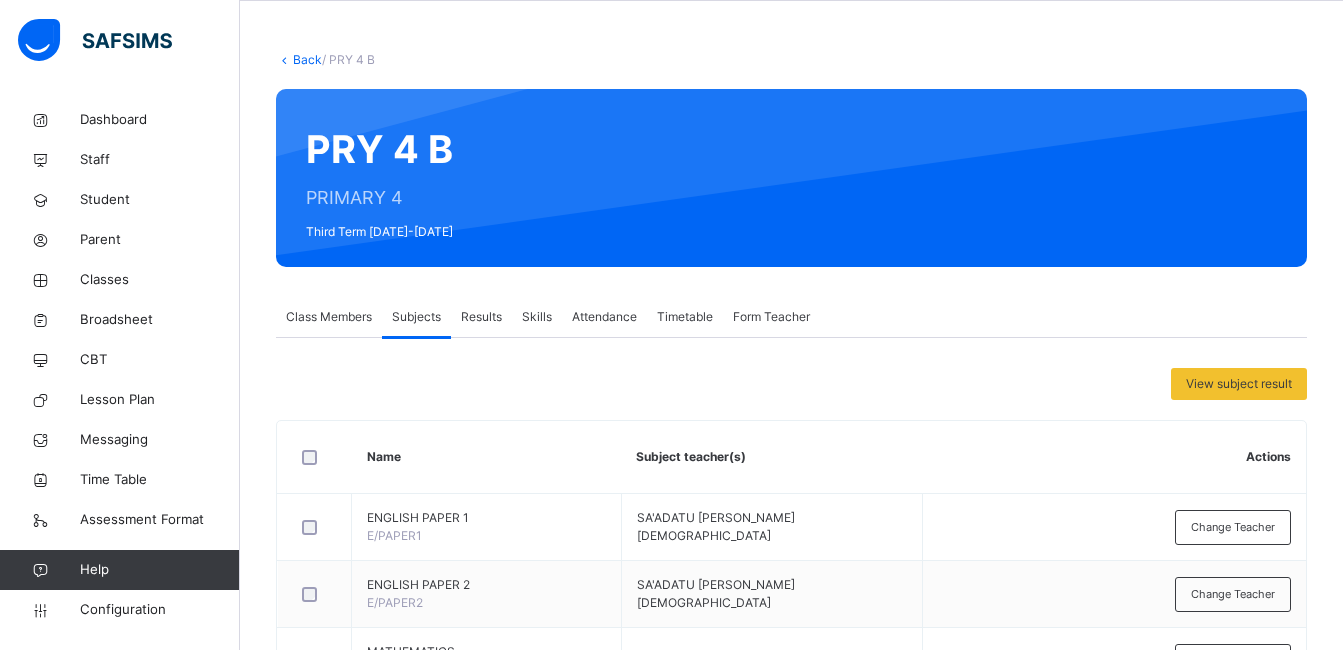 scroll, scrollTop: 0, scrollLeft: 0, axis: both 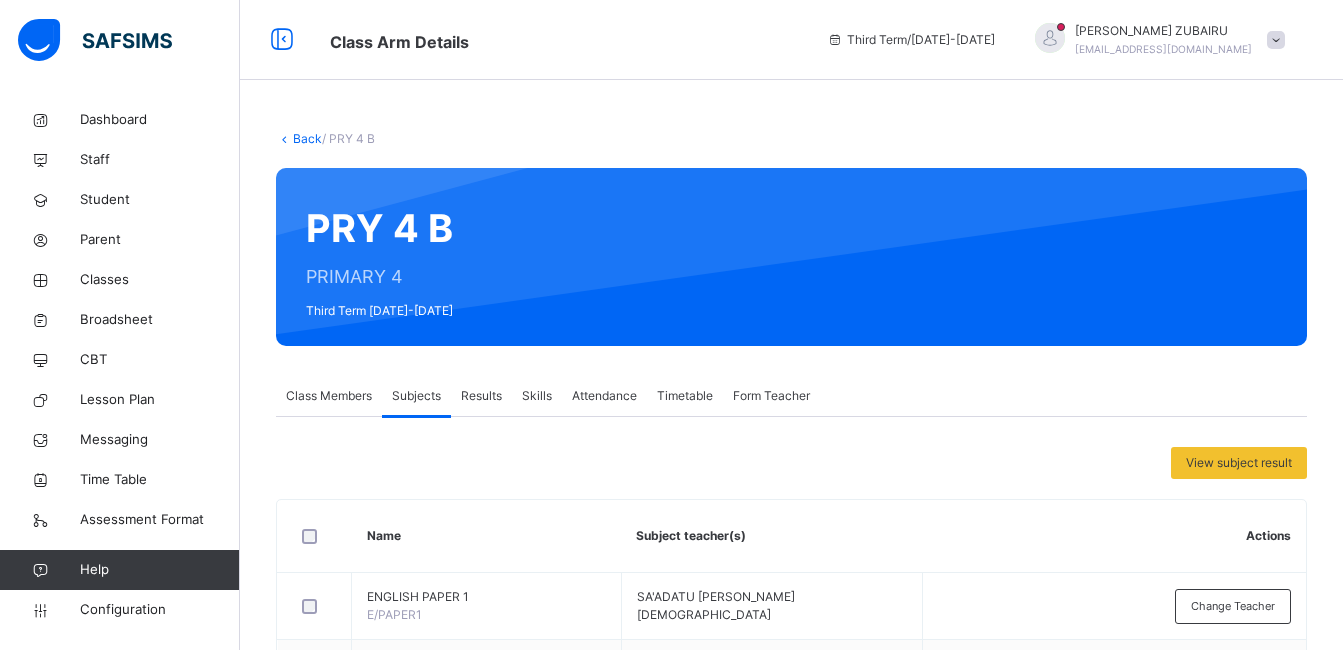 click on "Back" at bounding box center (307, 138) 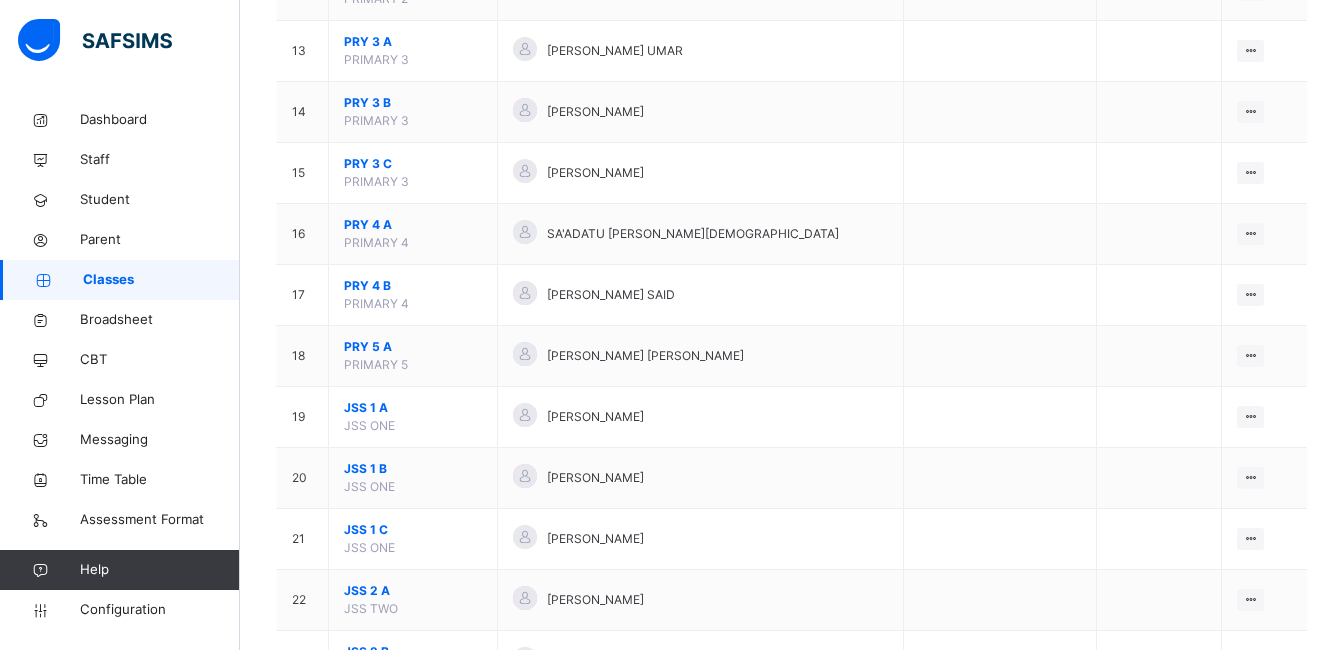 scroll, scrollTop: 948, scrollLeft: 0, axis: vertical 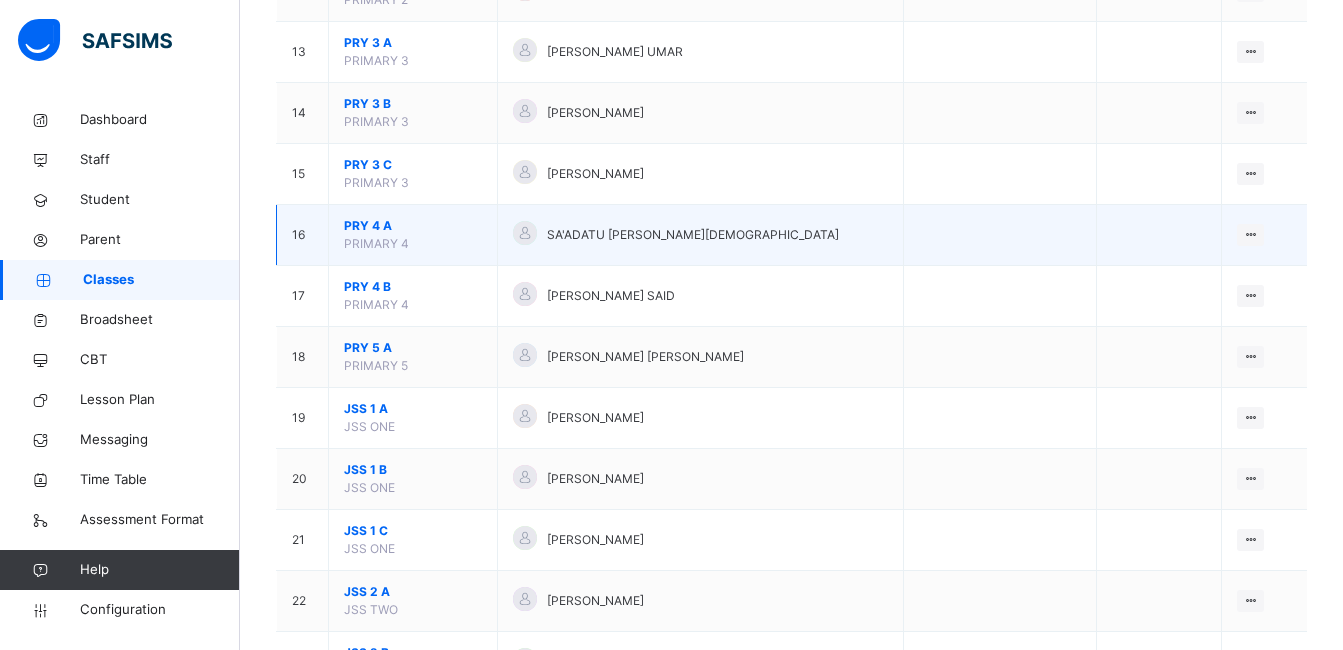 click on "PRY 4   A" at bounding box center [413, 226] 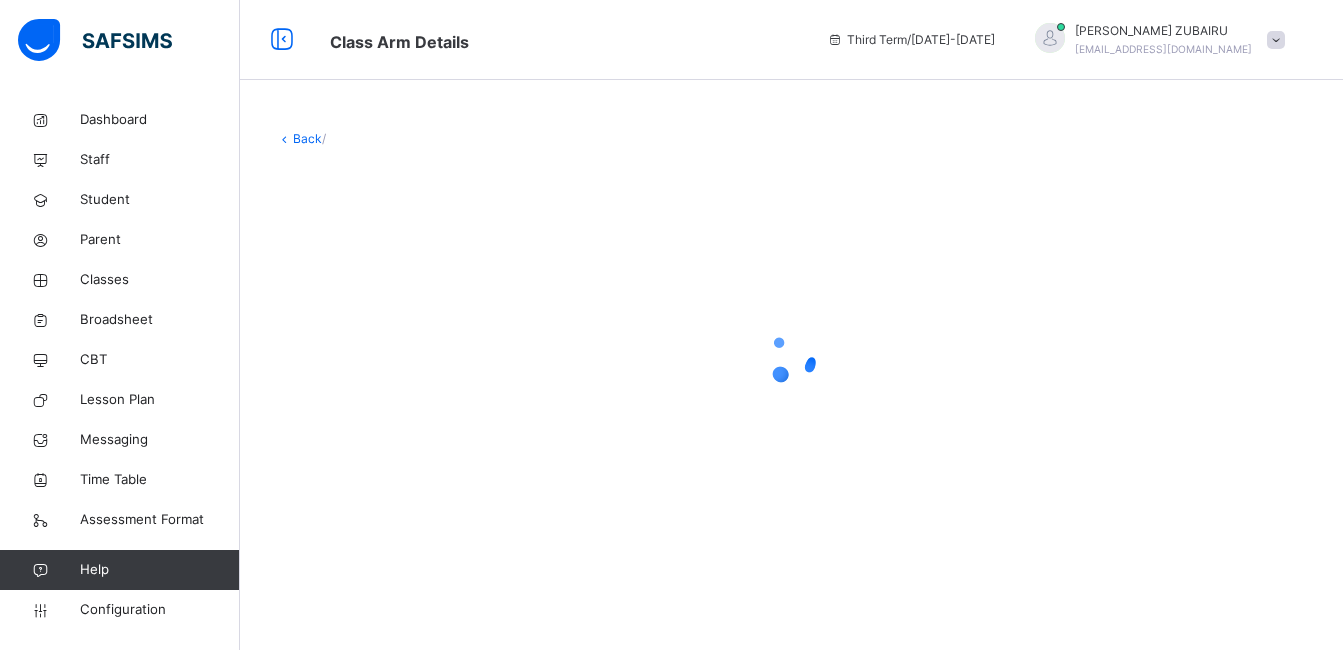 scroll, scrollTop: 0, scrollLeft: 0, axis: both 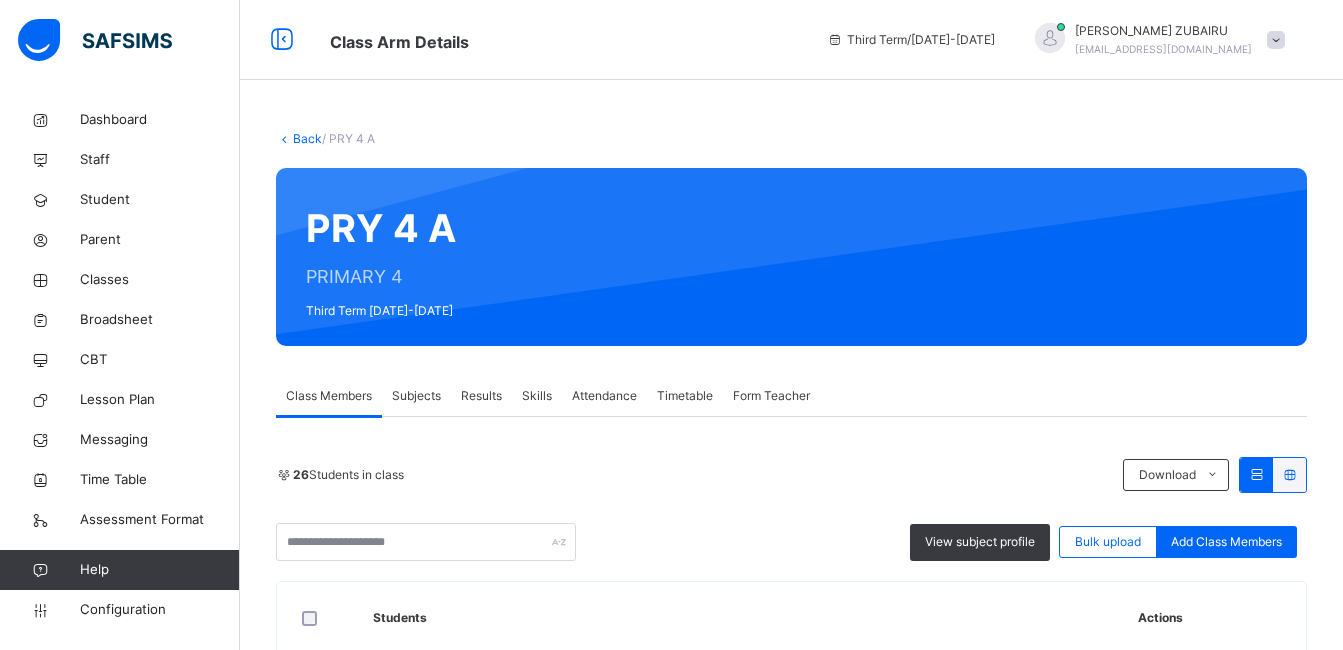 click on "Subjects" at bounding box center (416, 396) 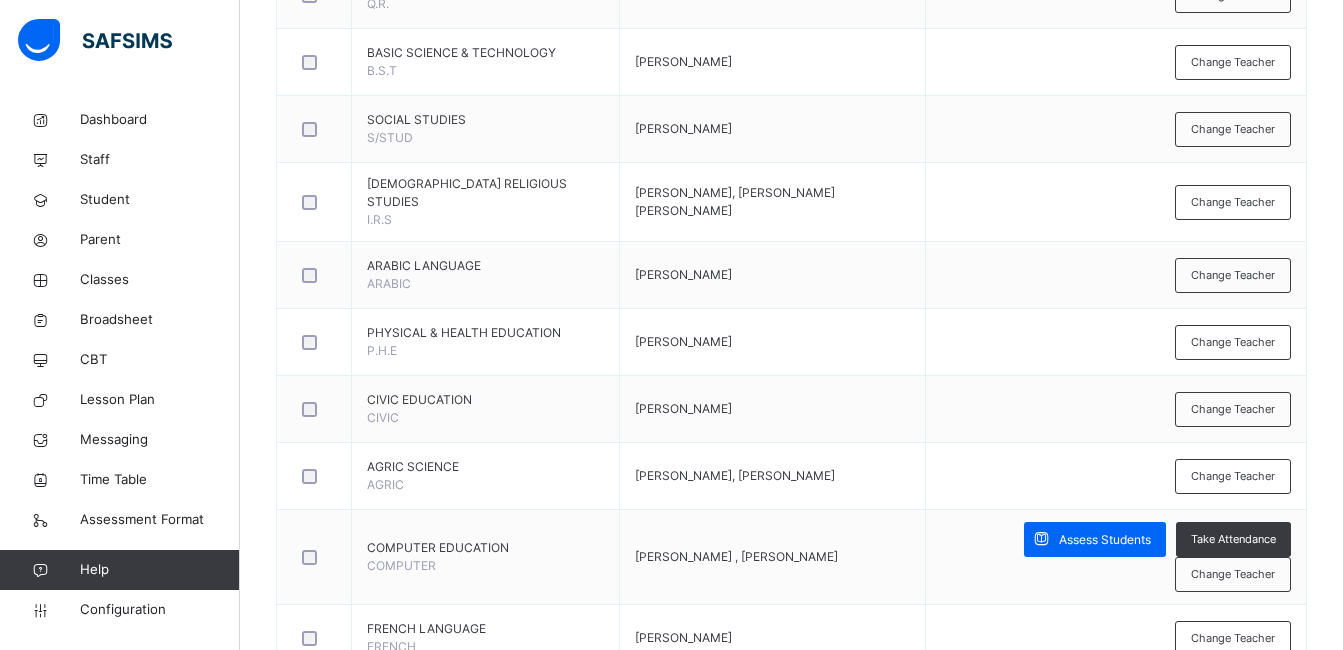 scroll, scrollTop: 963, scrollLeft: 0, axis: vertical 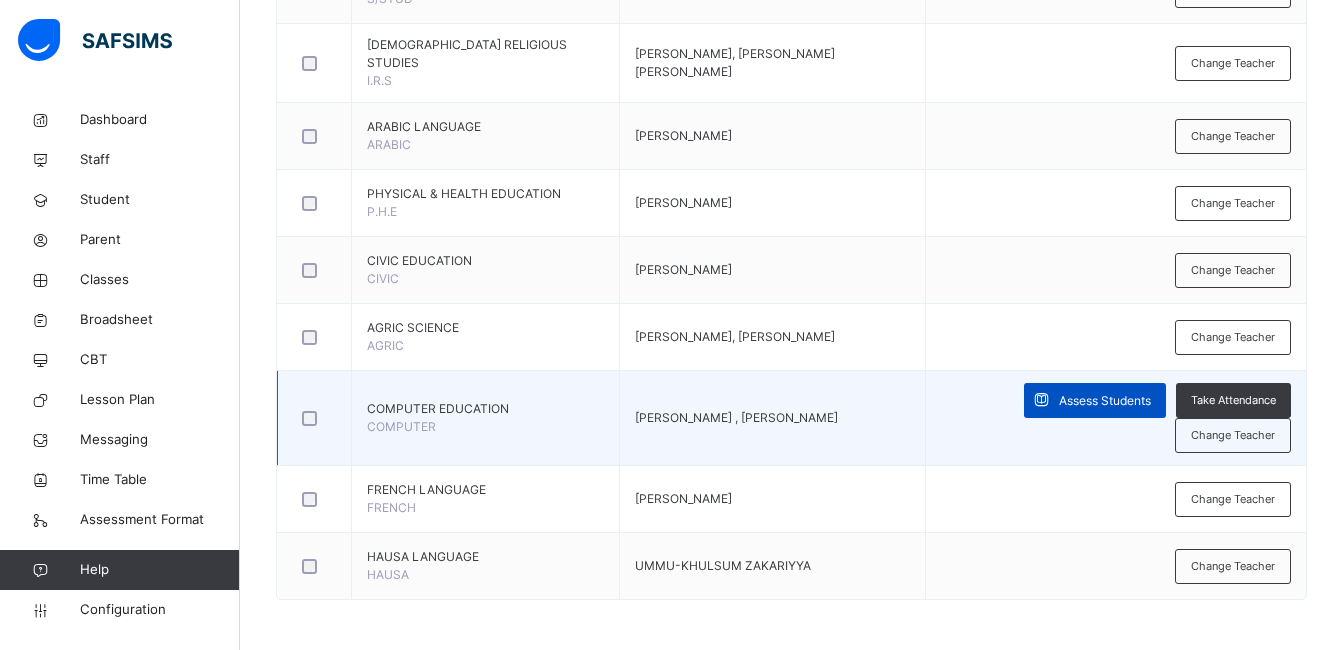 click on "Assess Students" at bounding box center (1105, 401) 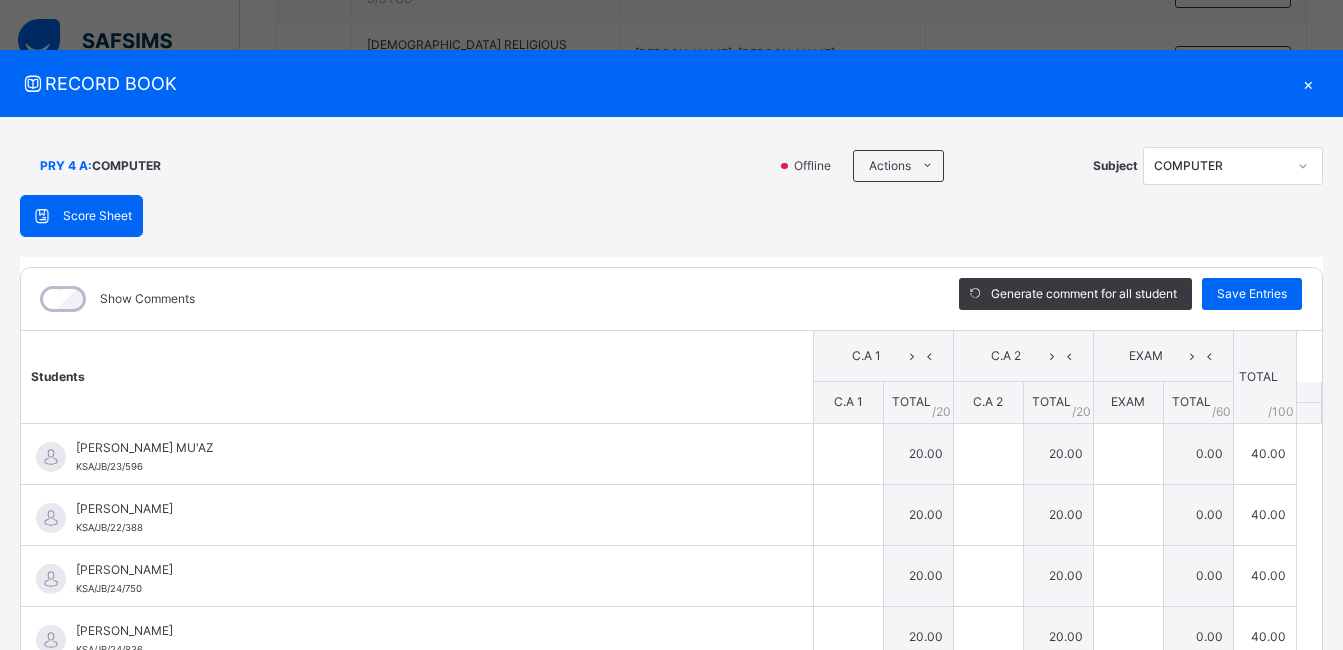 type on "**" 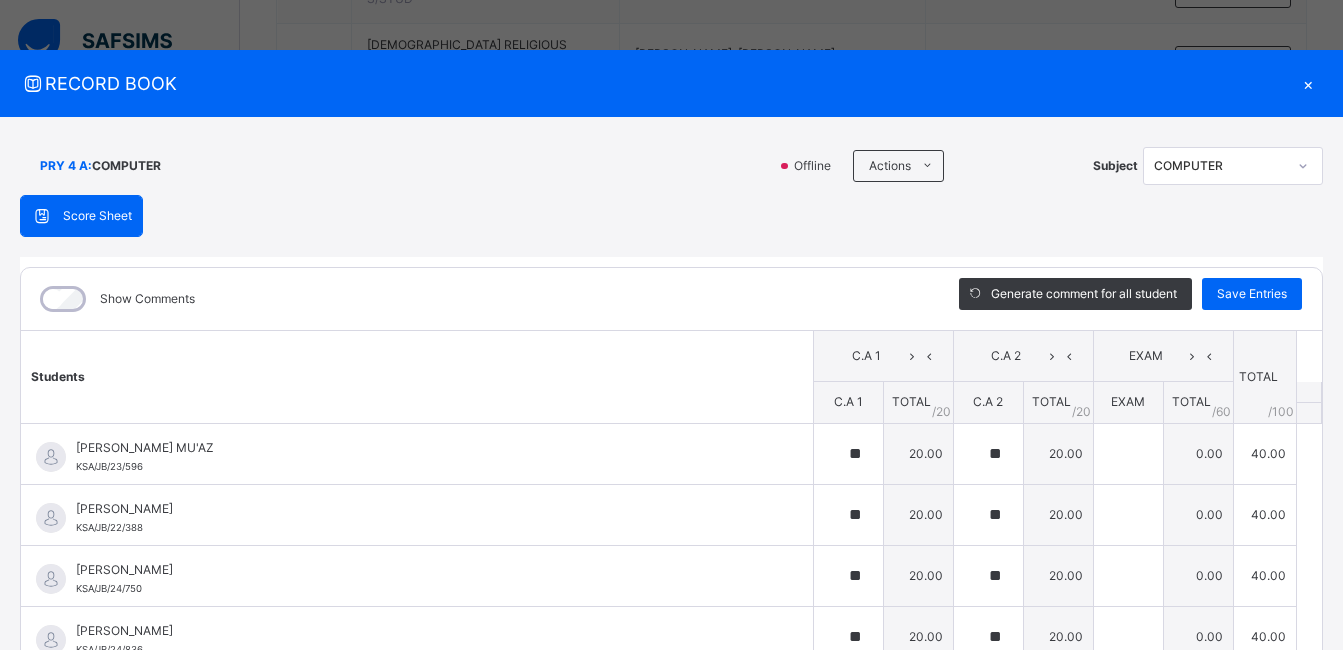 type on "**" 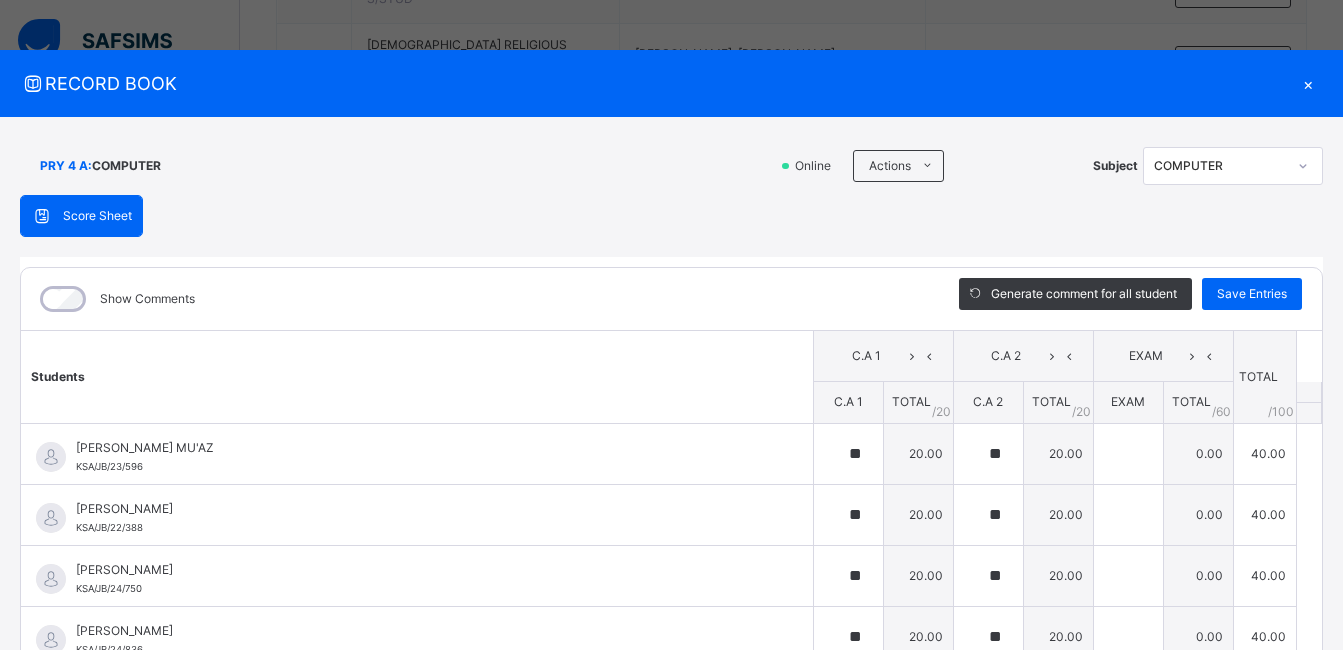 click on "×" at bounding box center (1308, 83) 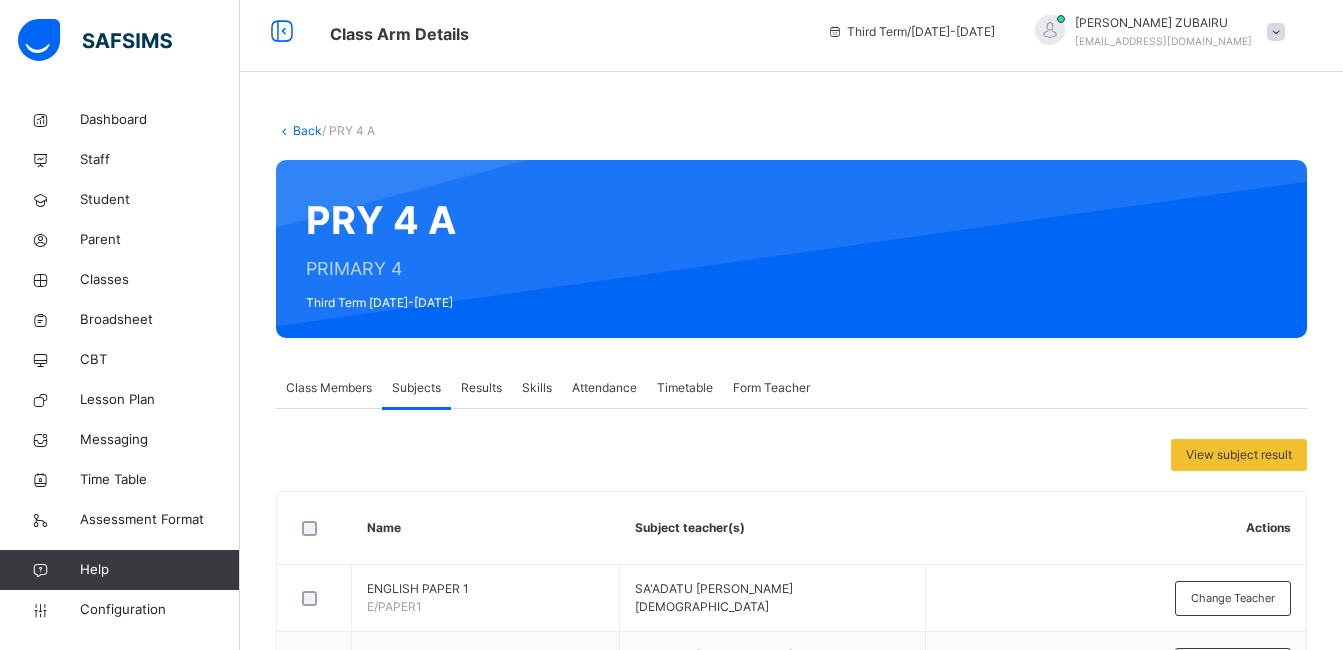 scroll, scrollTop: 0, scrollLeft: 0, axis: both 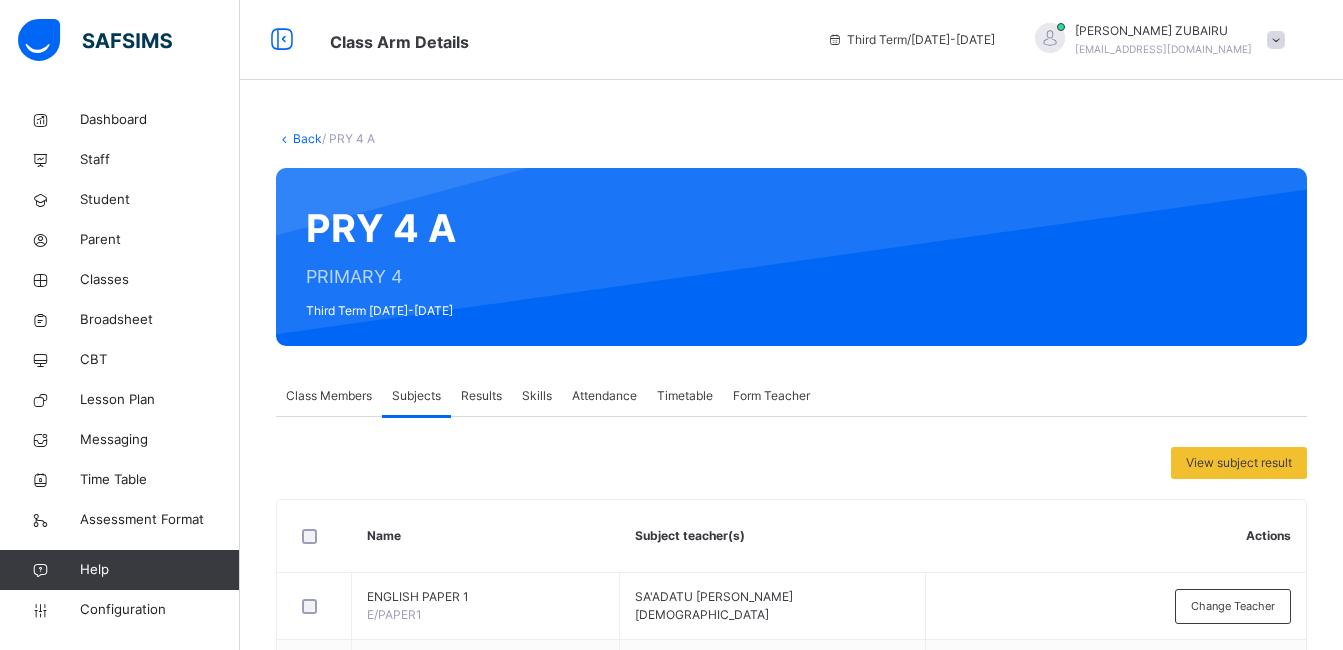 click on "Back" at bounding box center (307, 138) 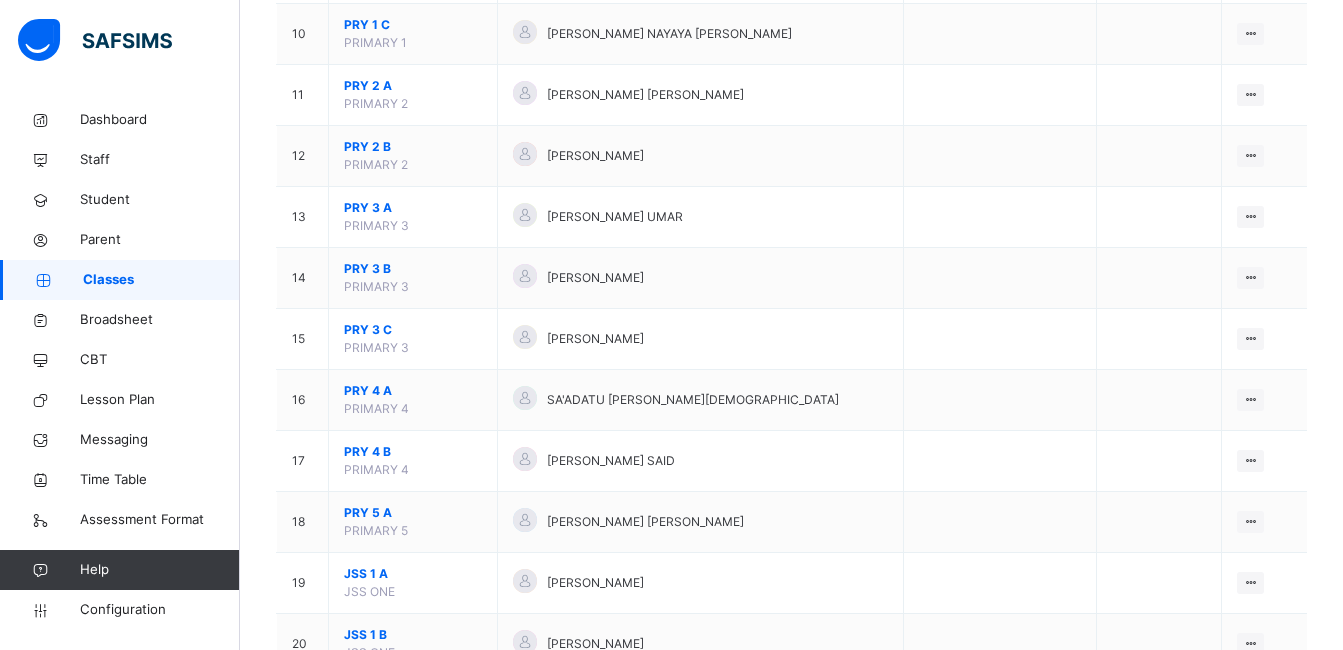 scroll, scrollTop: 786, scrollLeft: 0, axis: vertical 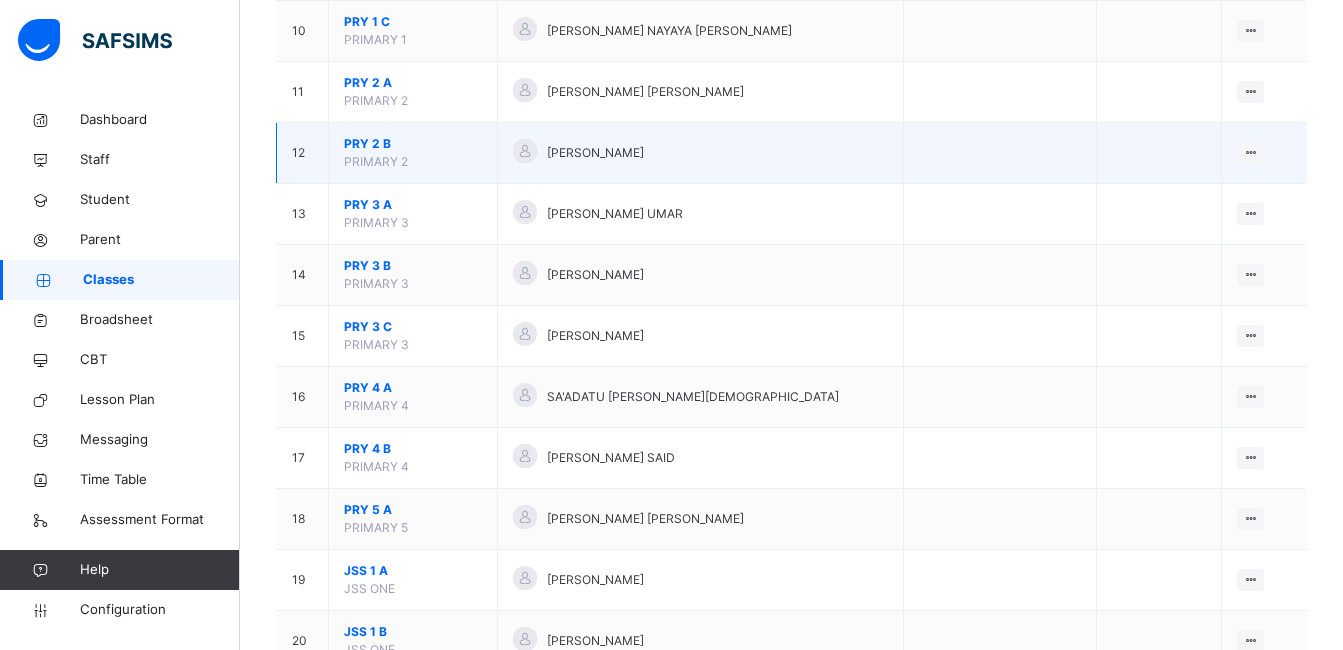 click on "PRY 2   B" at bounding box center (413, 144) 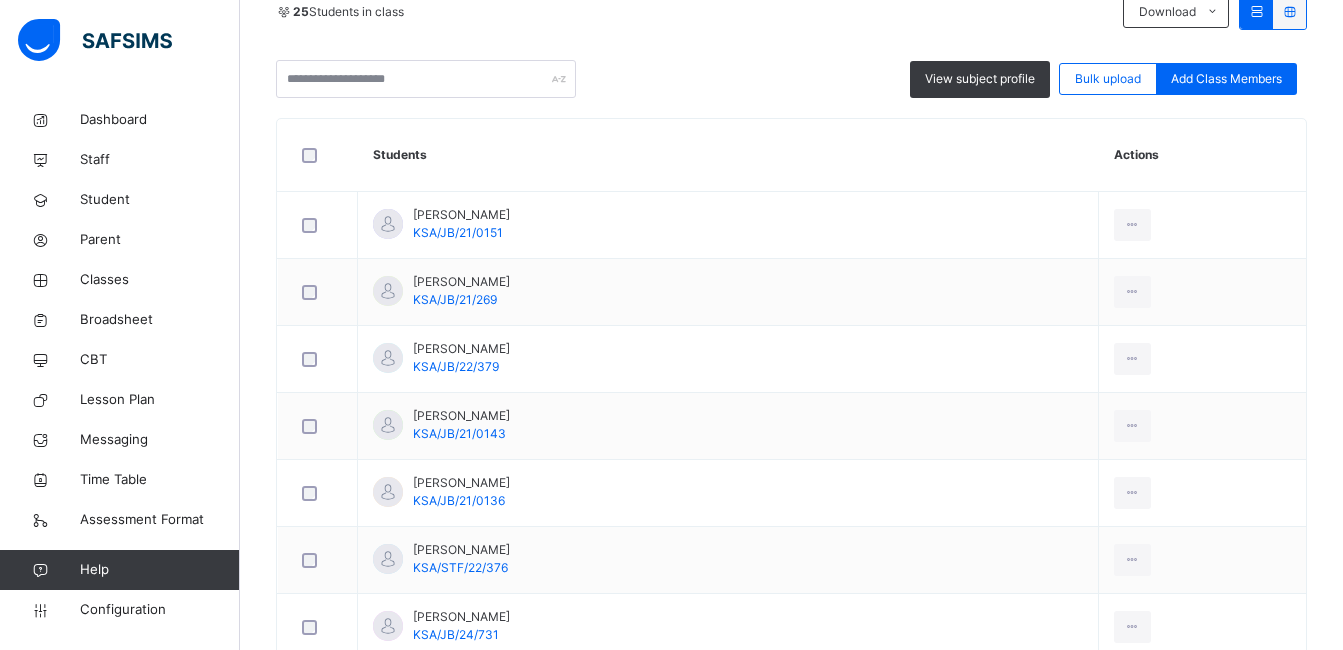 scroll, scrollTop: 0, scrollLeft: 0, axis: both 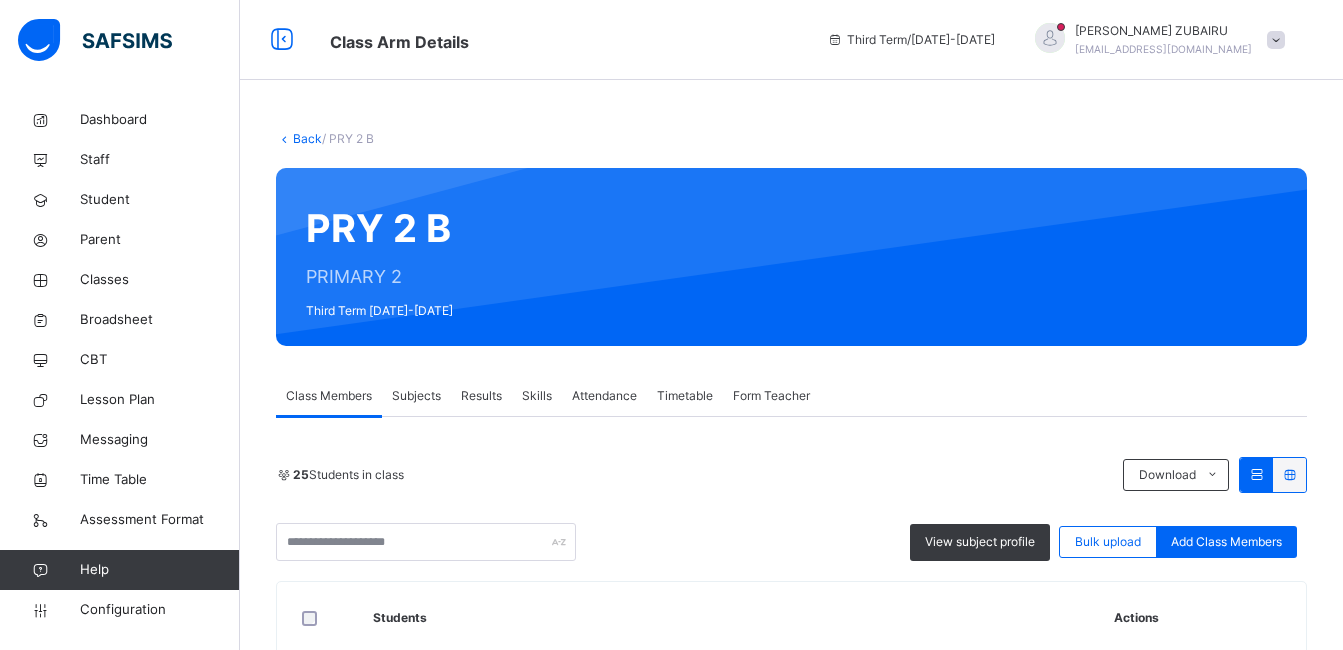click on "Back" at bounding box center (307, 138) 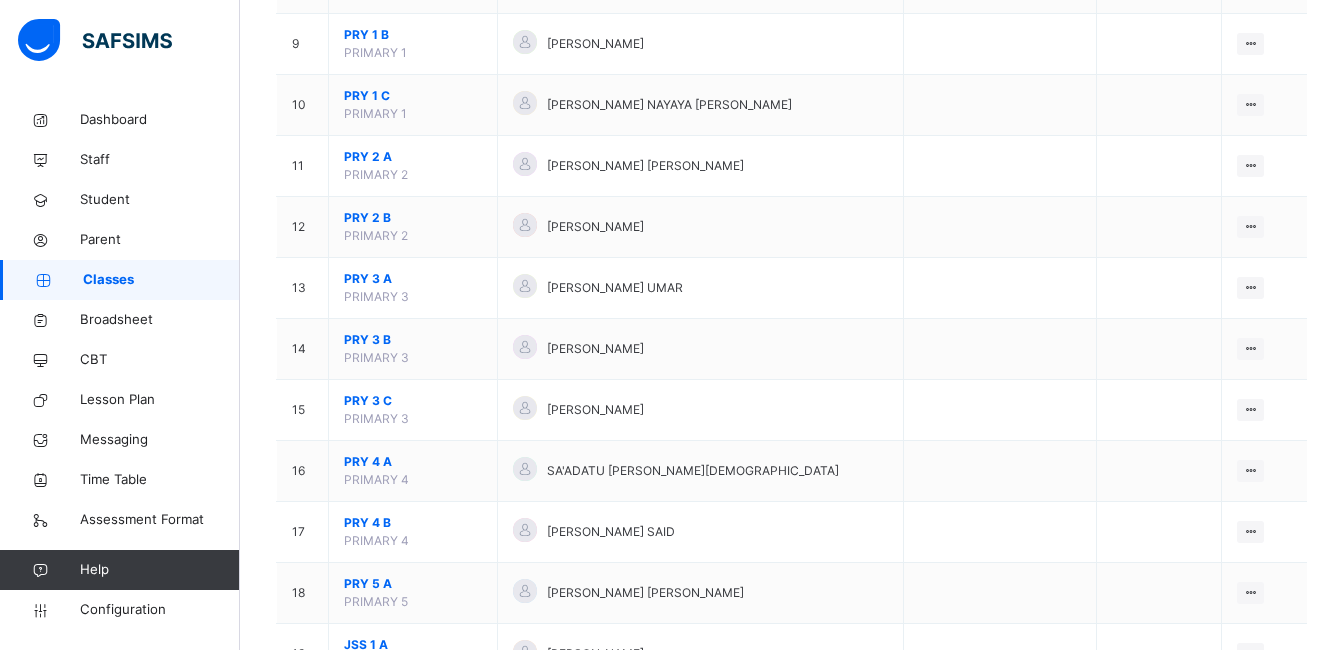 scroll, scrollTop: 676, scrollLeft: 0, axis: vertical 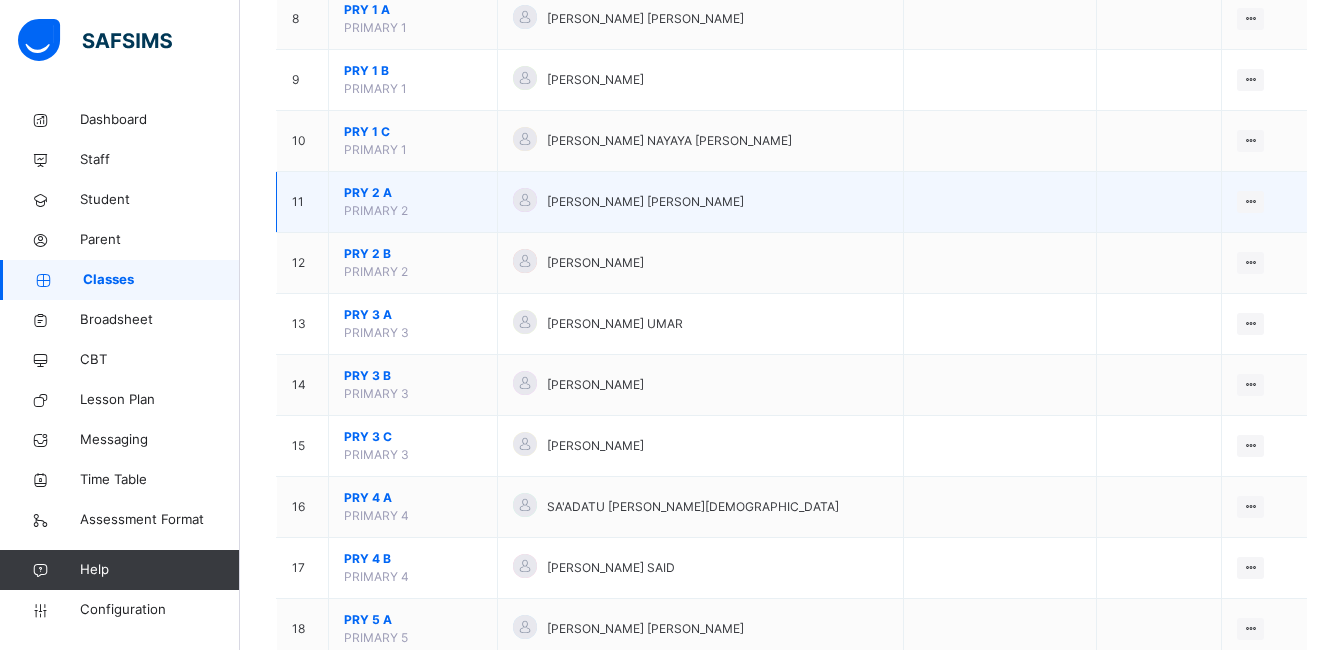click on "PRY 2   A" at bounding box center [413, 193] 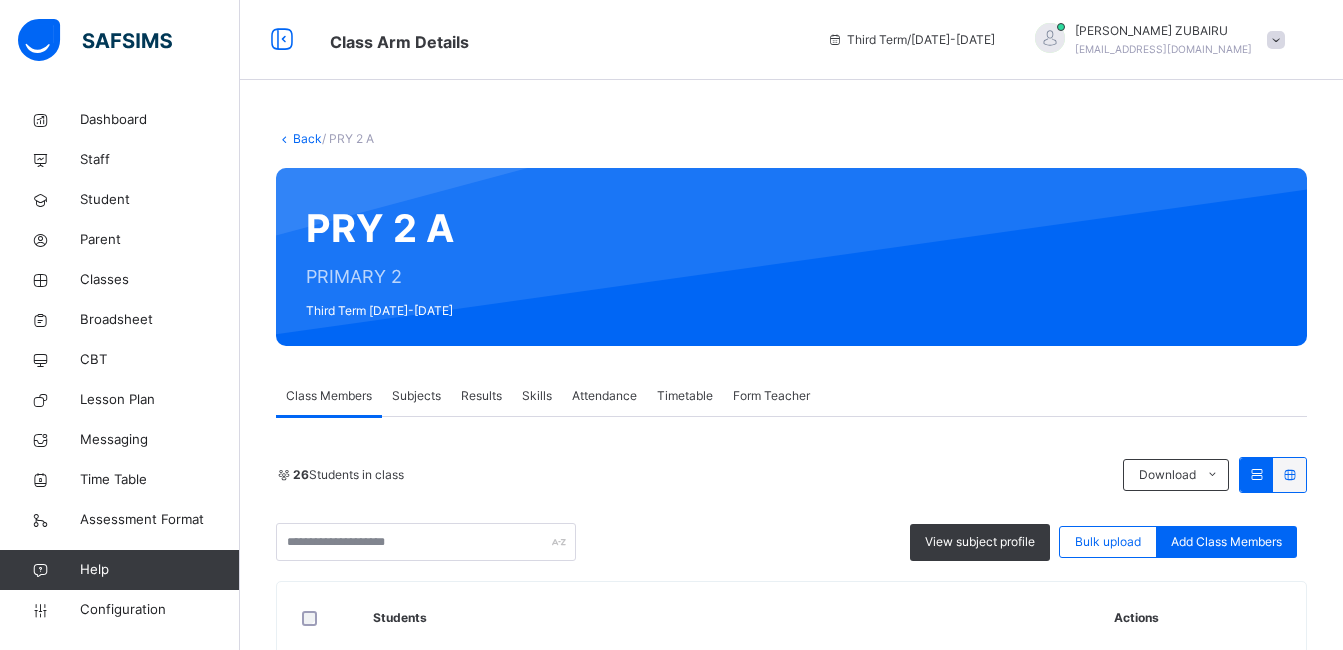 click on "Subjects" at bounding box center [416, 396] 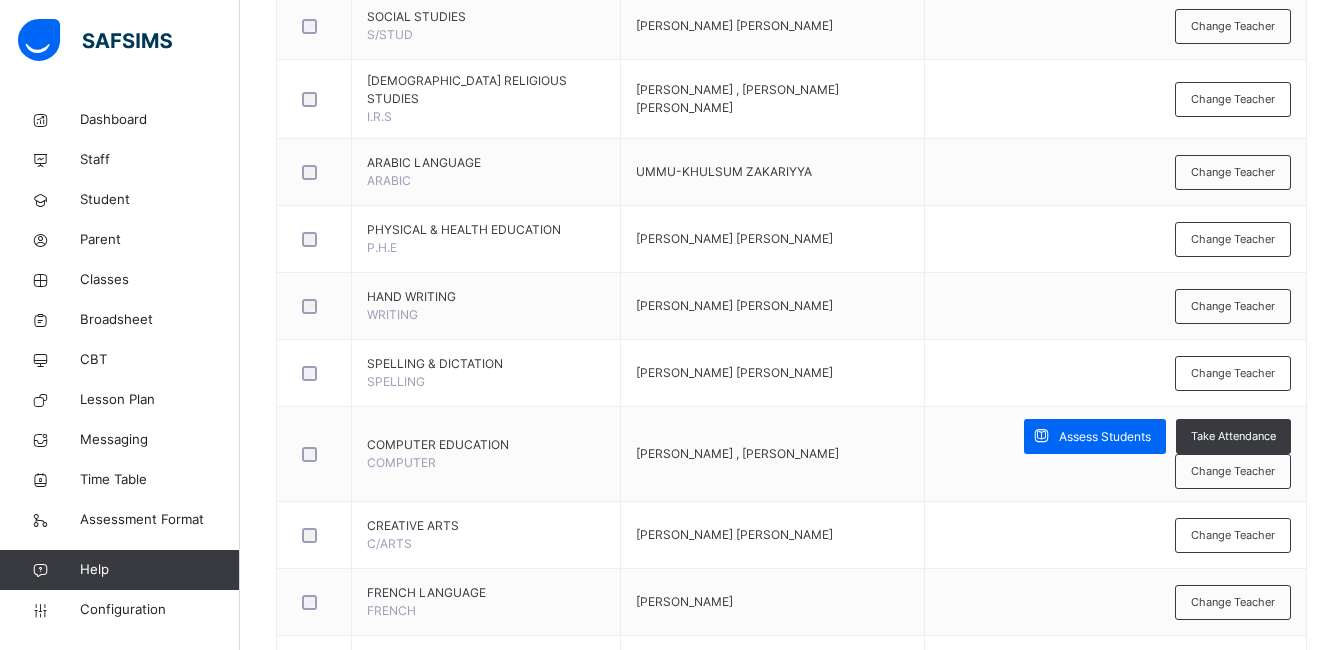scroll, scrollTop: 1027, scrollLeft: 0, axis: vertical 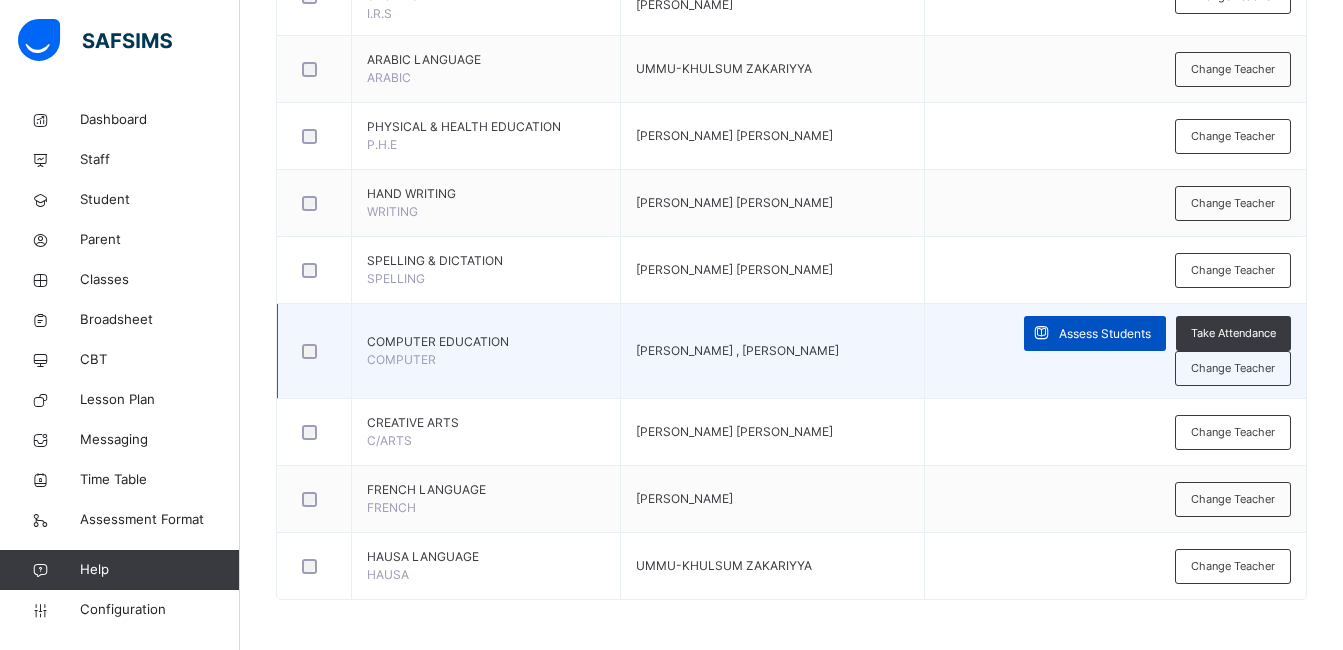 click on "Assess Students" at bounding box center (1105, 334) 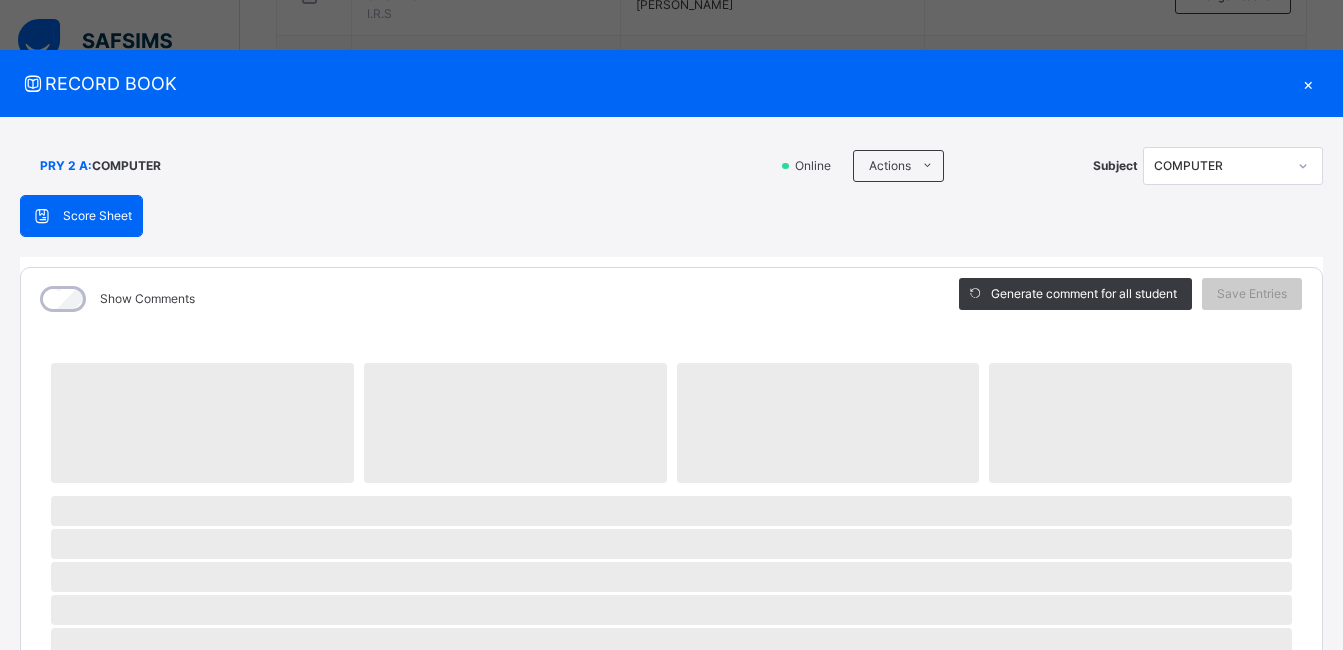 scroll, scrollTop: 1030, scrollLeft: 0, axis: vertical 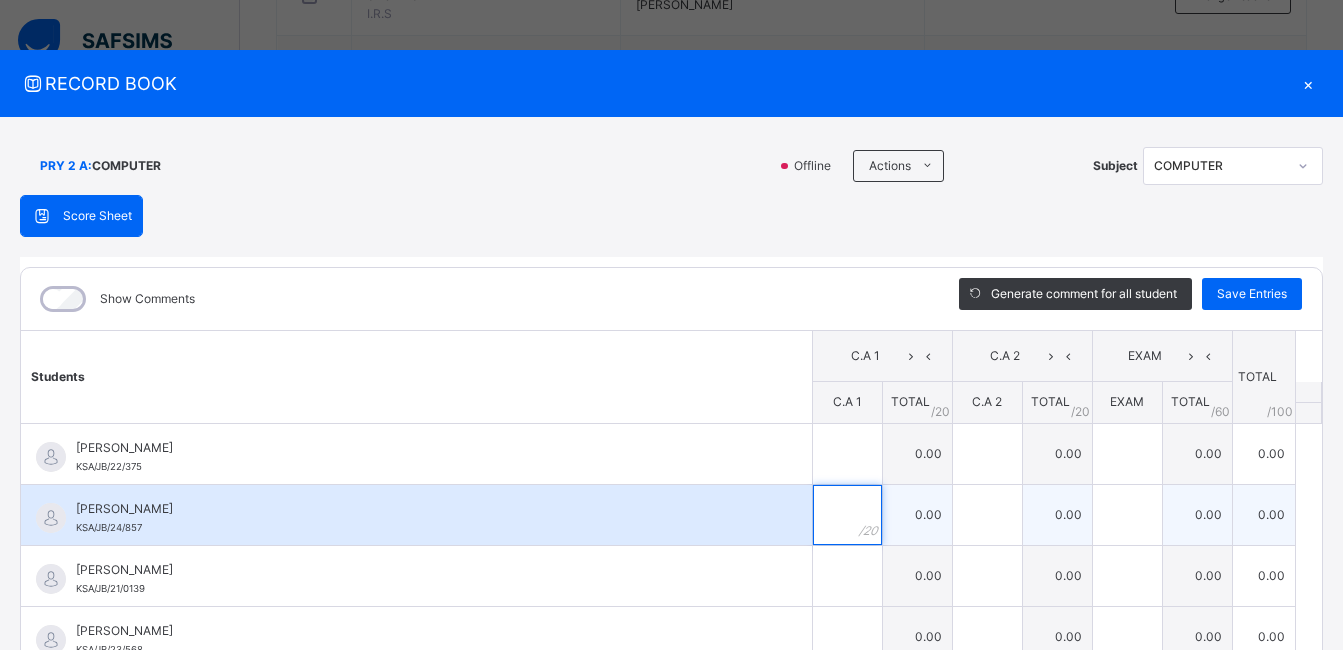 click at bounding box center [847, 515] 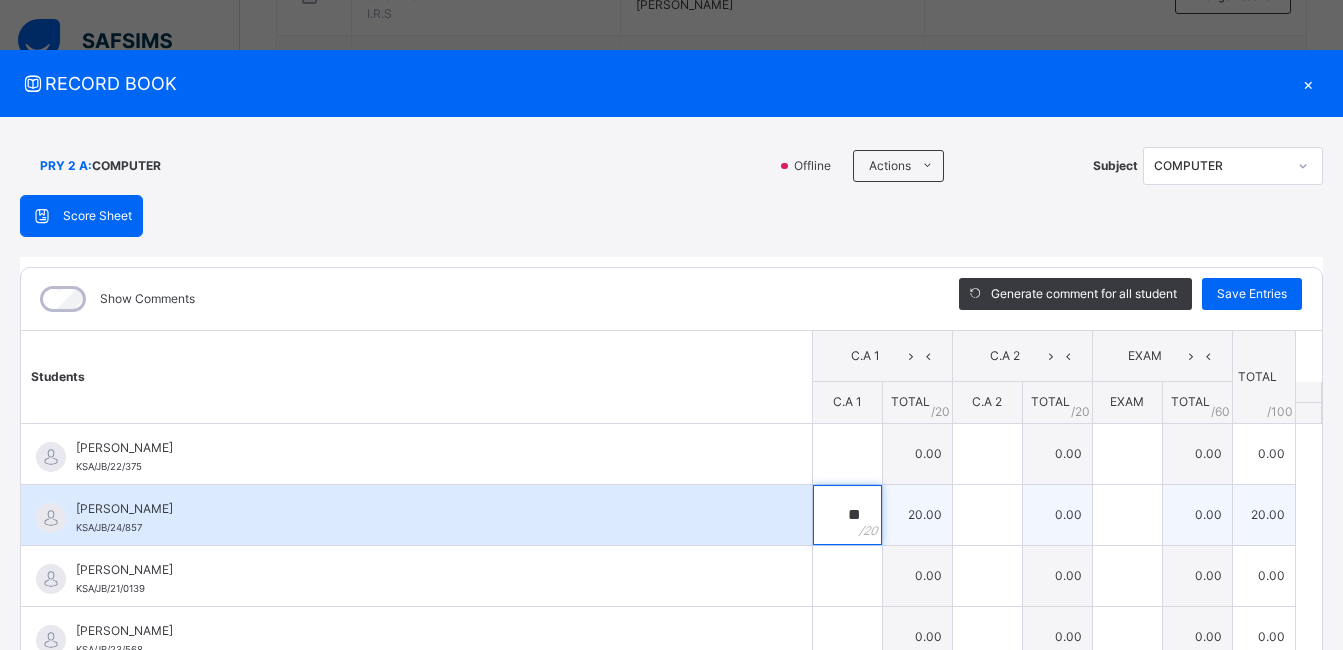 scroll, scrollTop: 89, scrollLeft: 0, axis: vertical 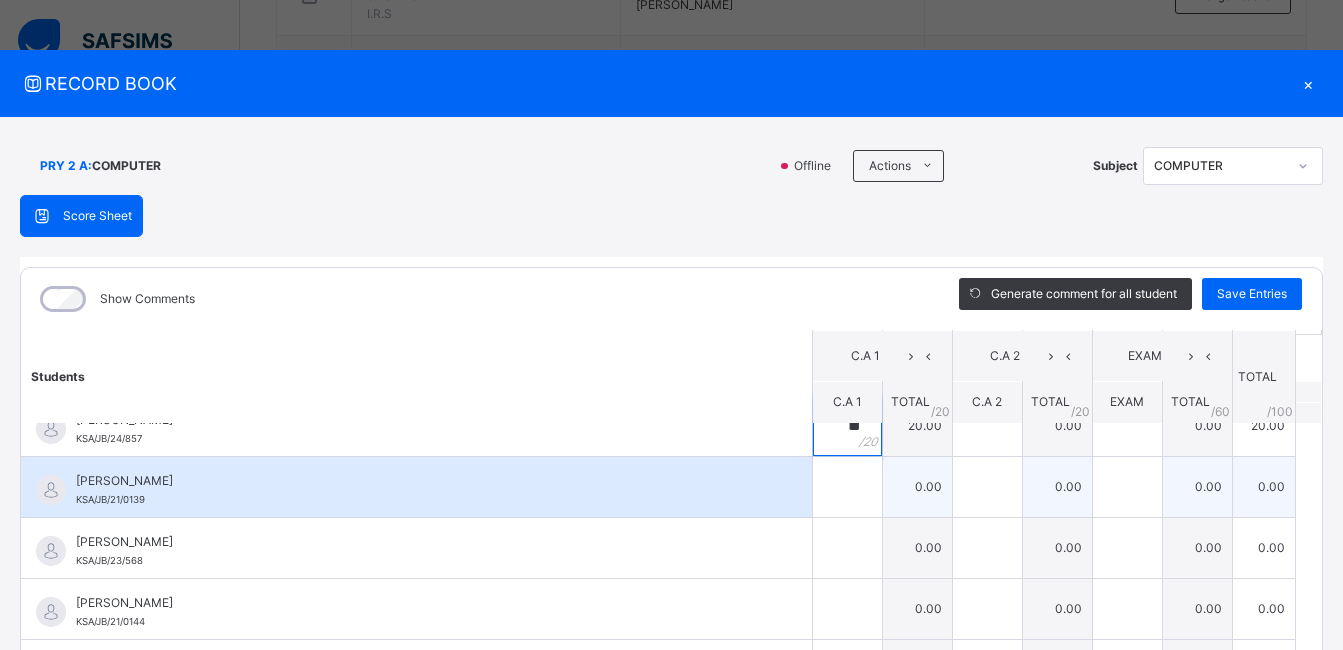 type on "**" 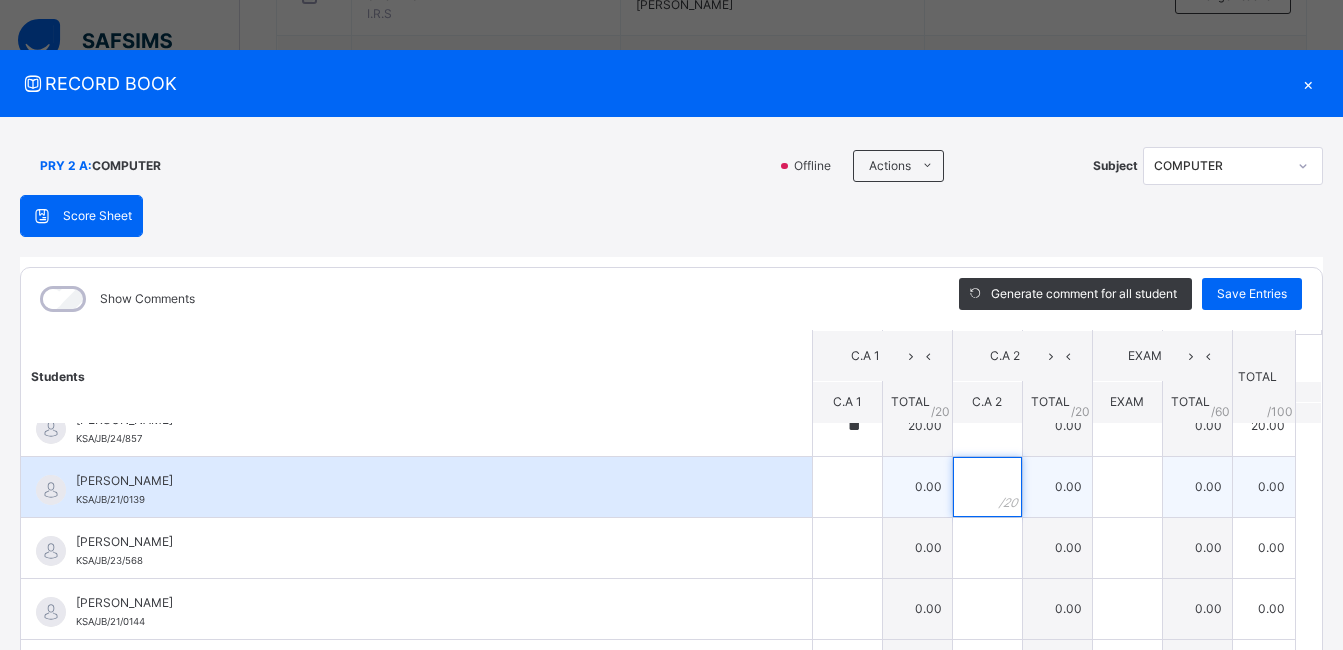 click at bounding box center [987, 487] 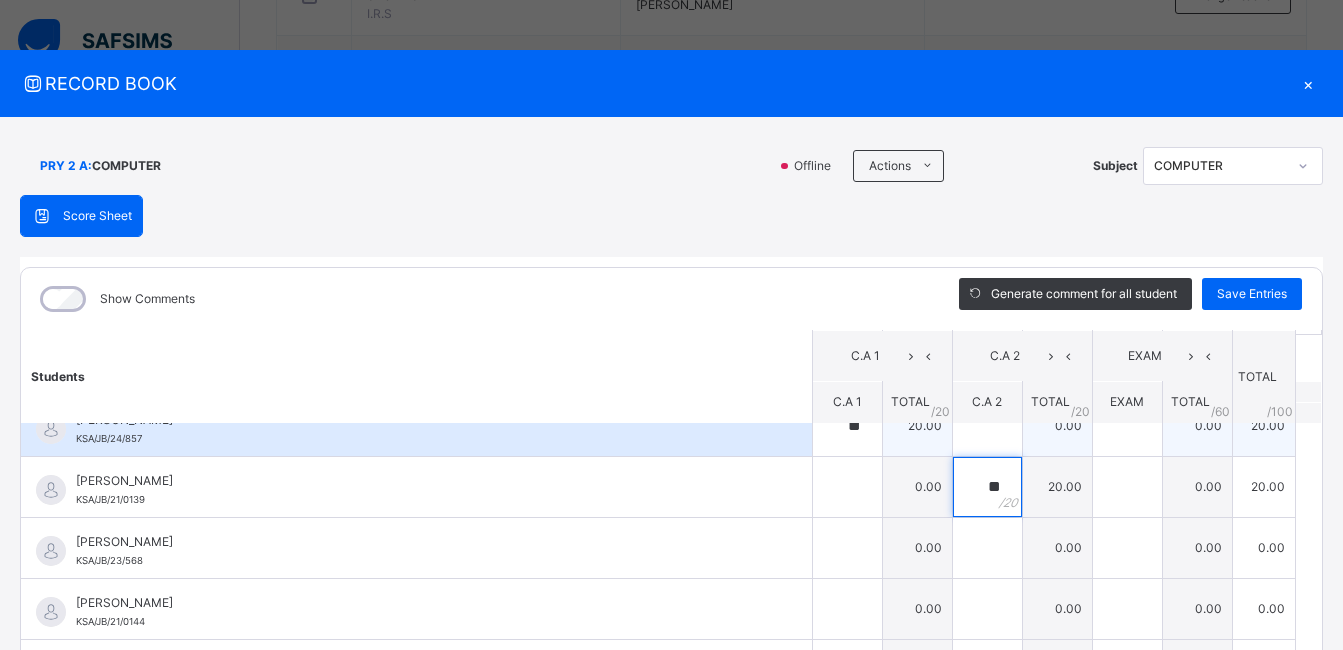 type on "**" 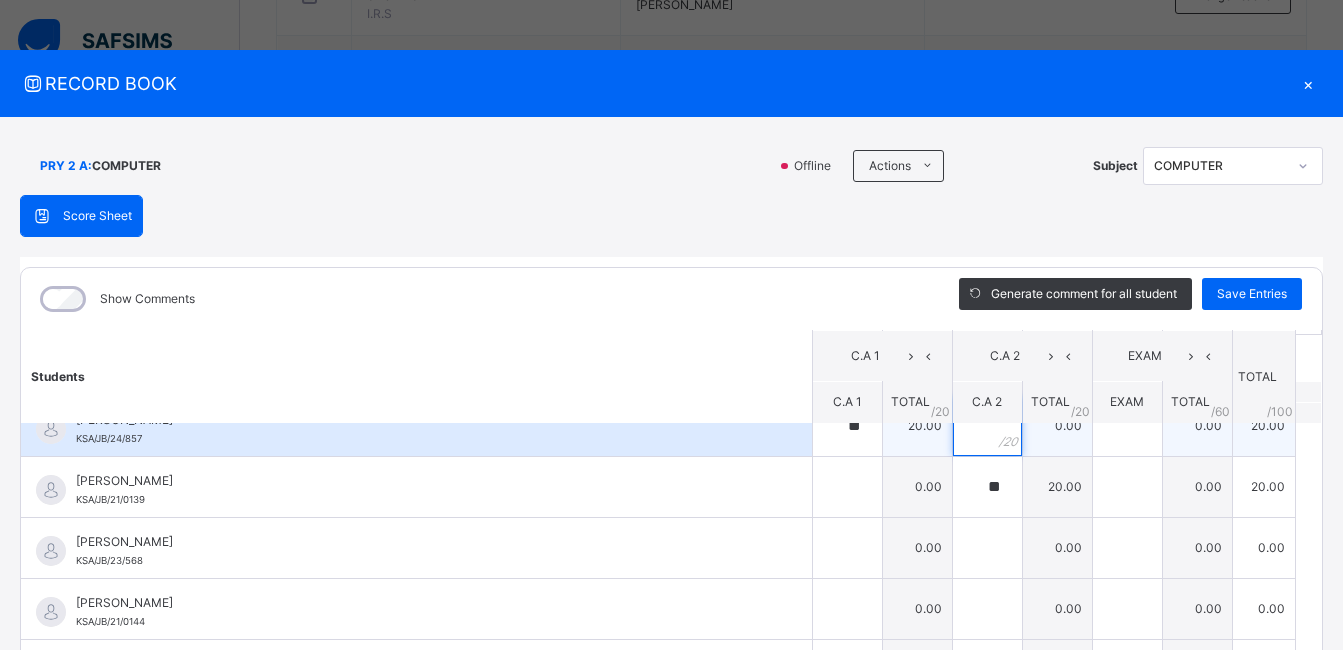 click at bounding box center [987, 426] 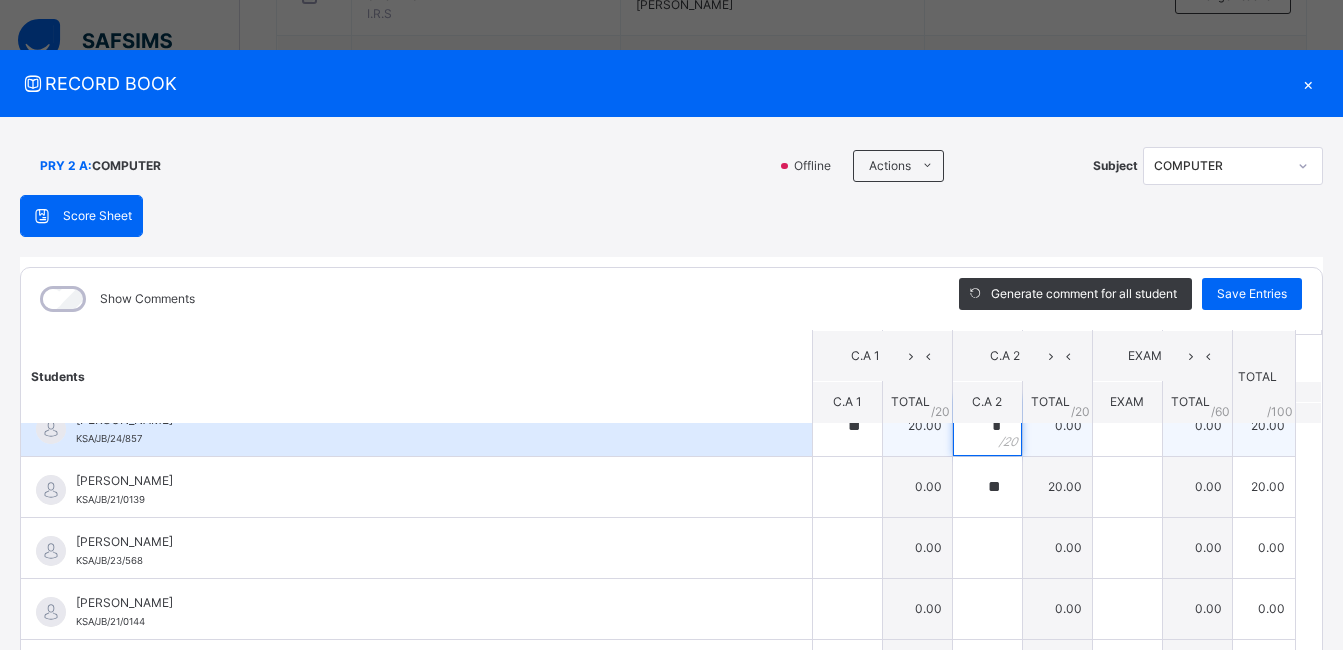 type on "**" 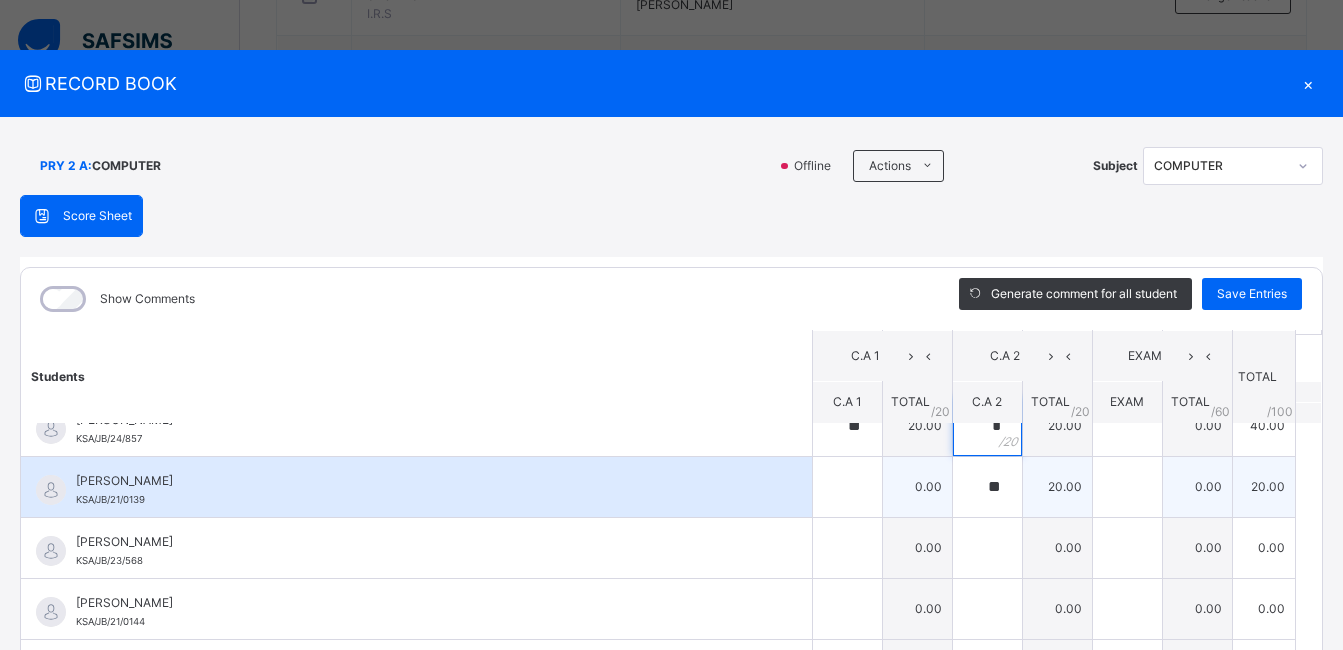 type on "*" 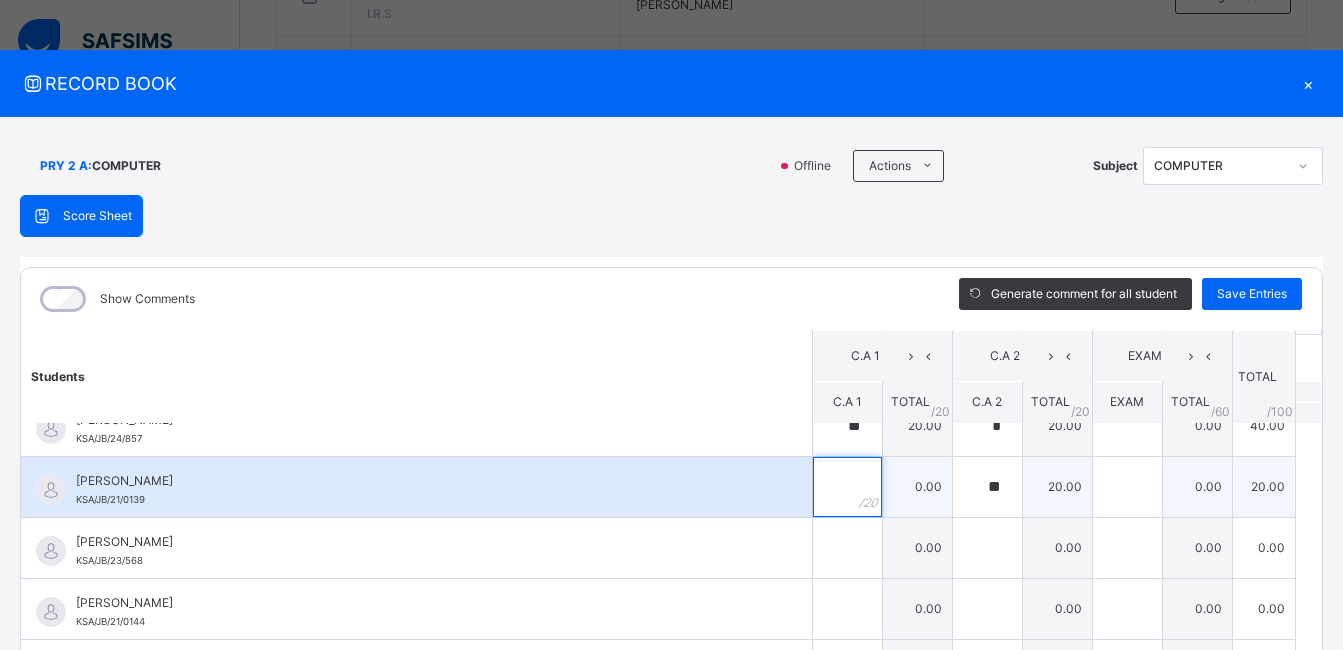 click at bounding box center (847, 487) 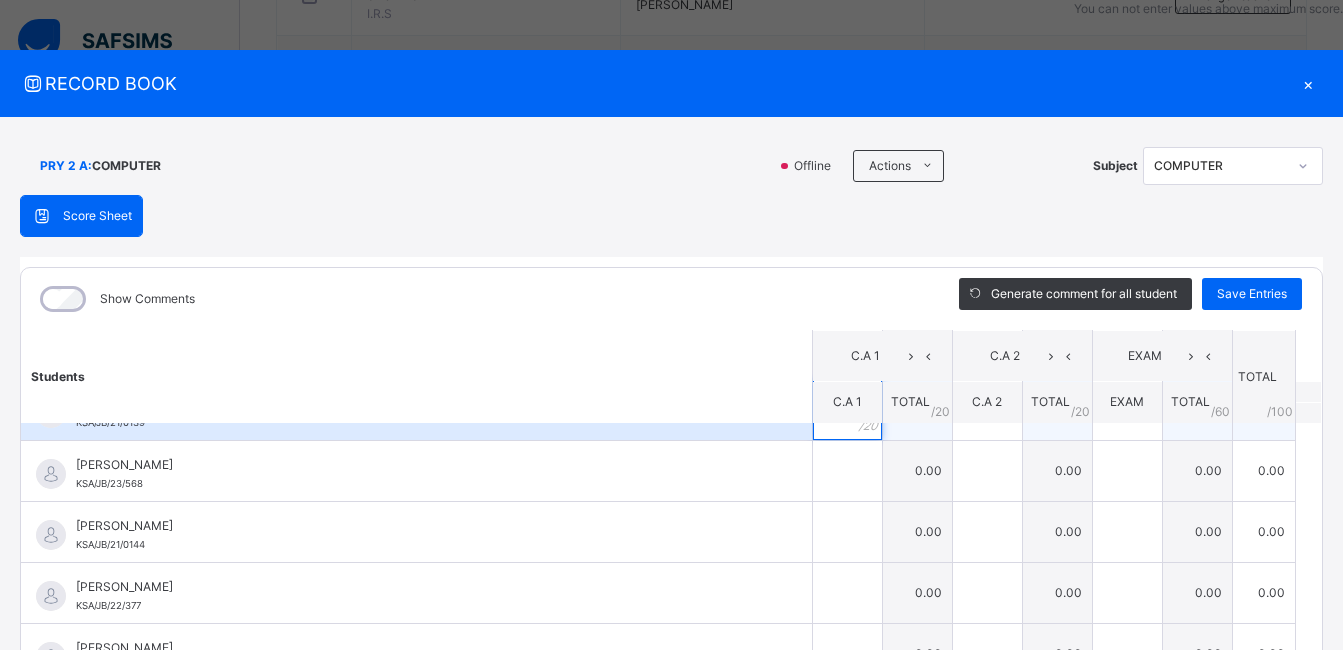 scroll, scrollTop: 0, scrollLeft: 0, axis: both 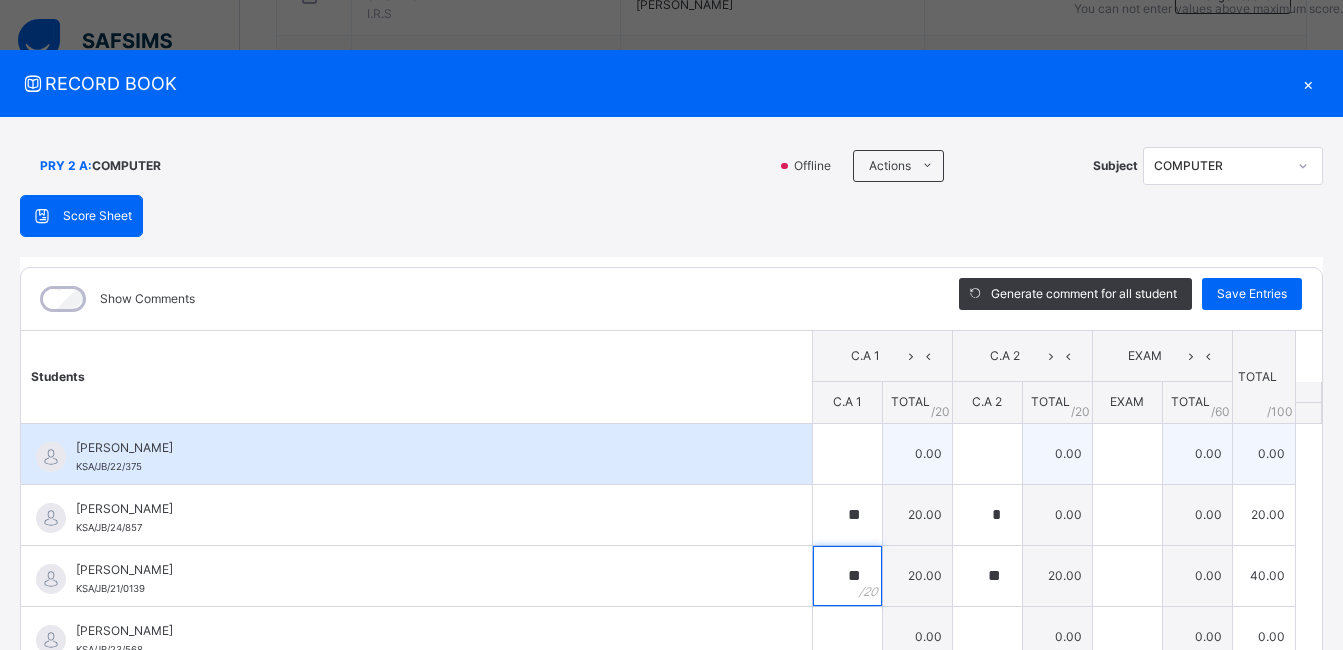 type on "**" 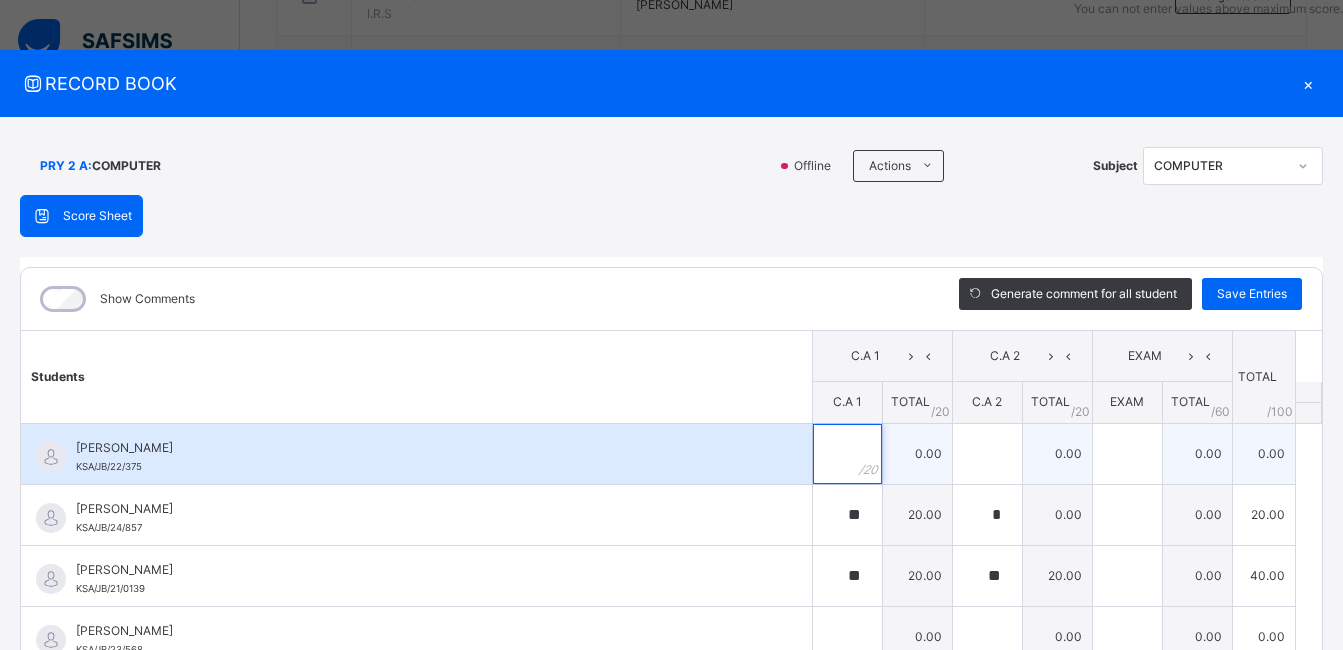 click at bounding box center [847, 454] 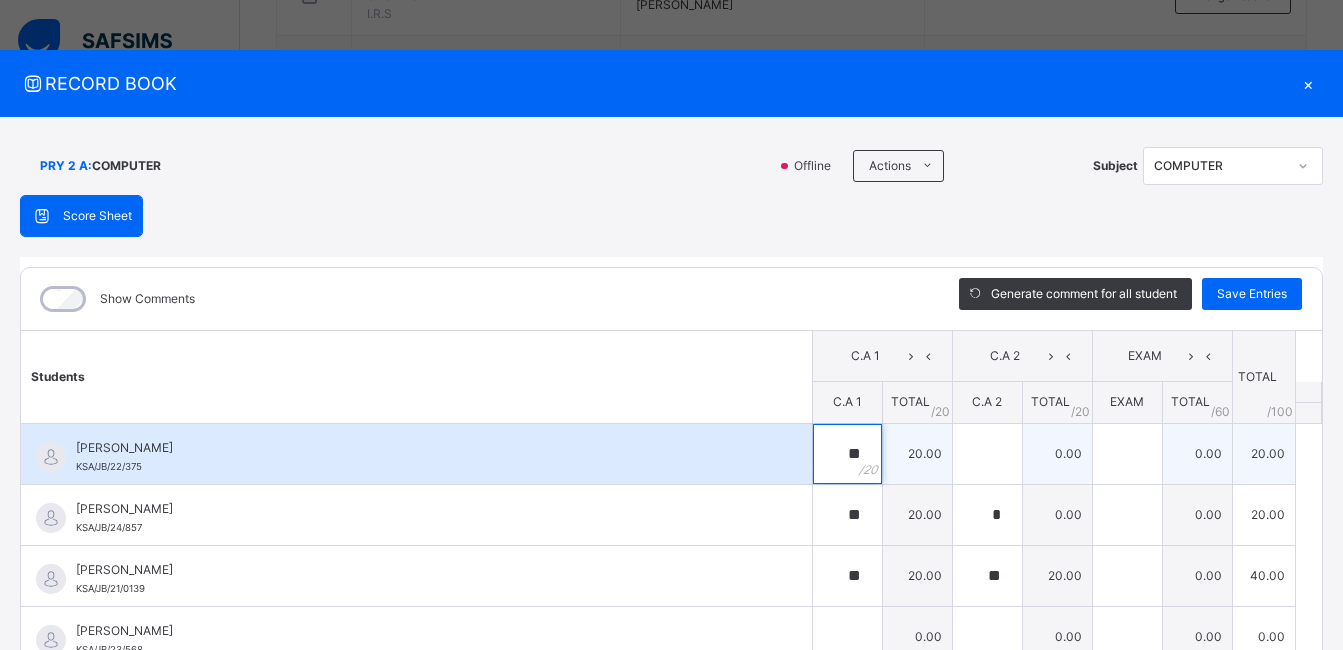 type on "**" 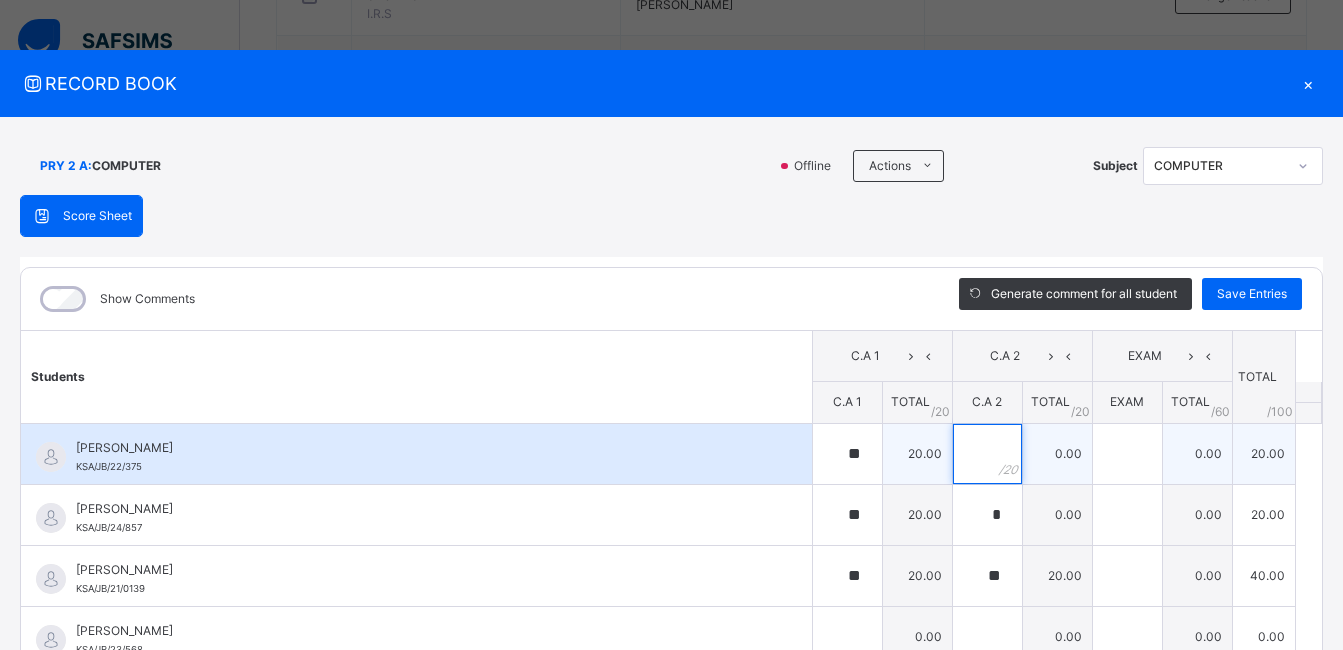 click at bounding box center (987, 454) 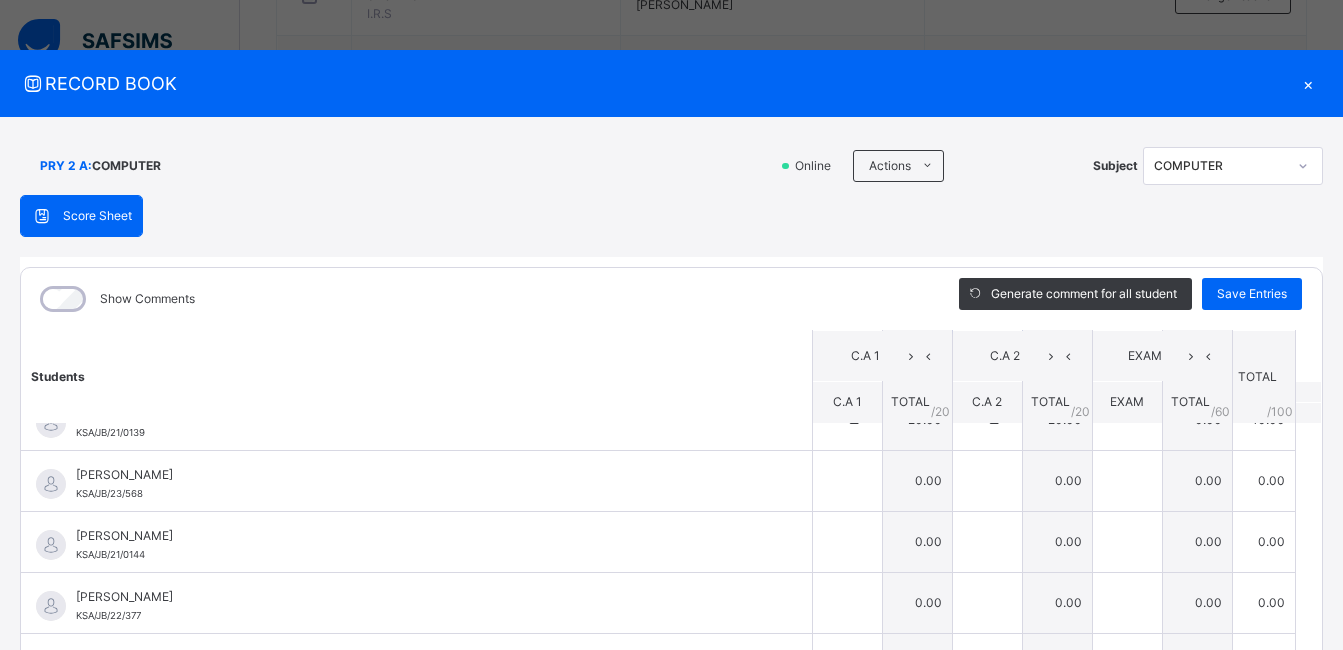 scroll, scrollTop: 158, scrollLeft: 0, axis: vertical 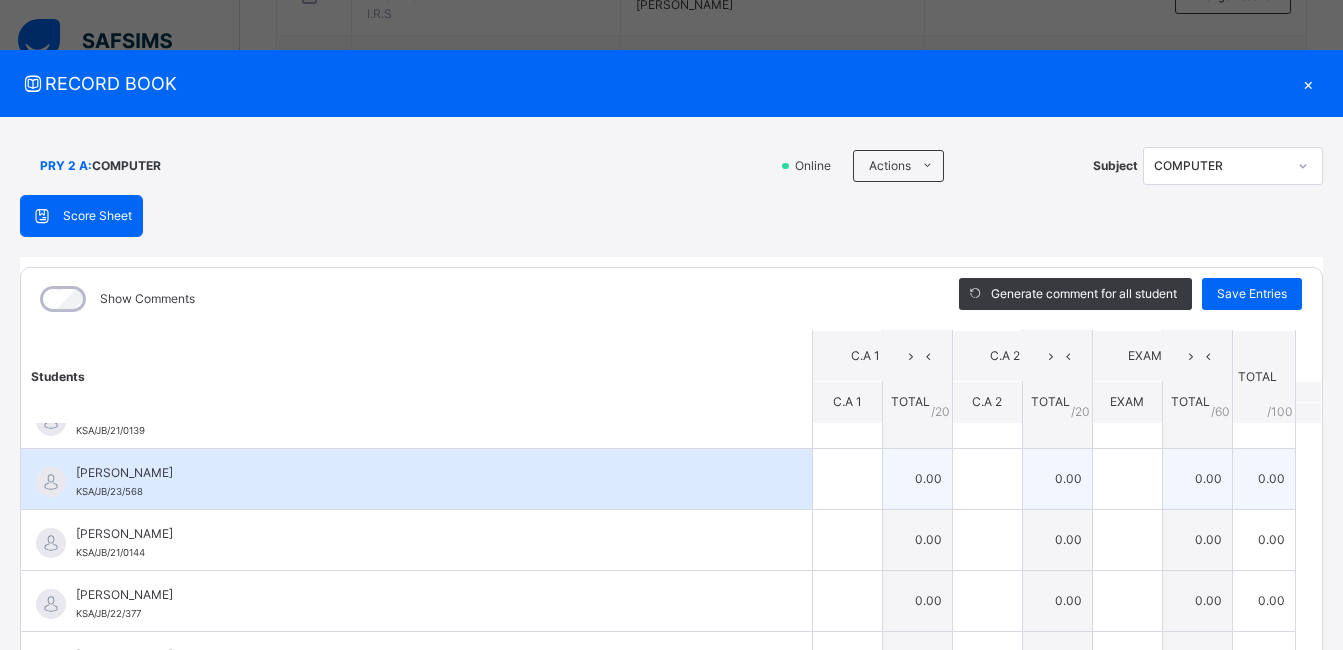 type on "**" 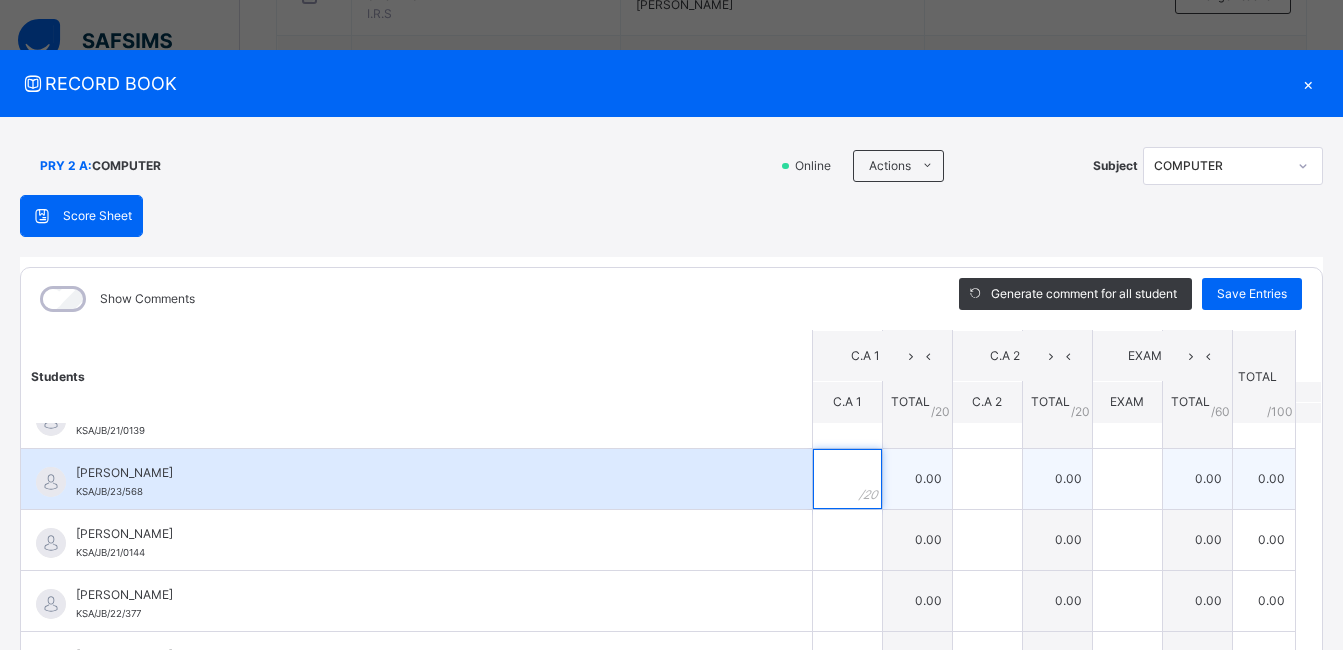 click at bounding box center [847, 479] 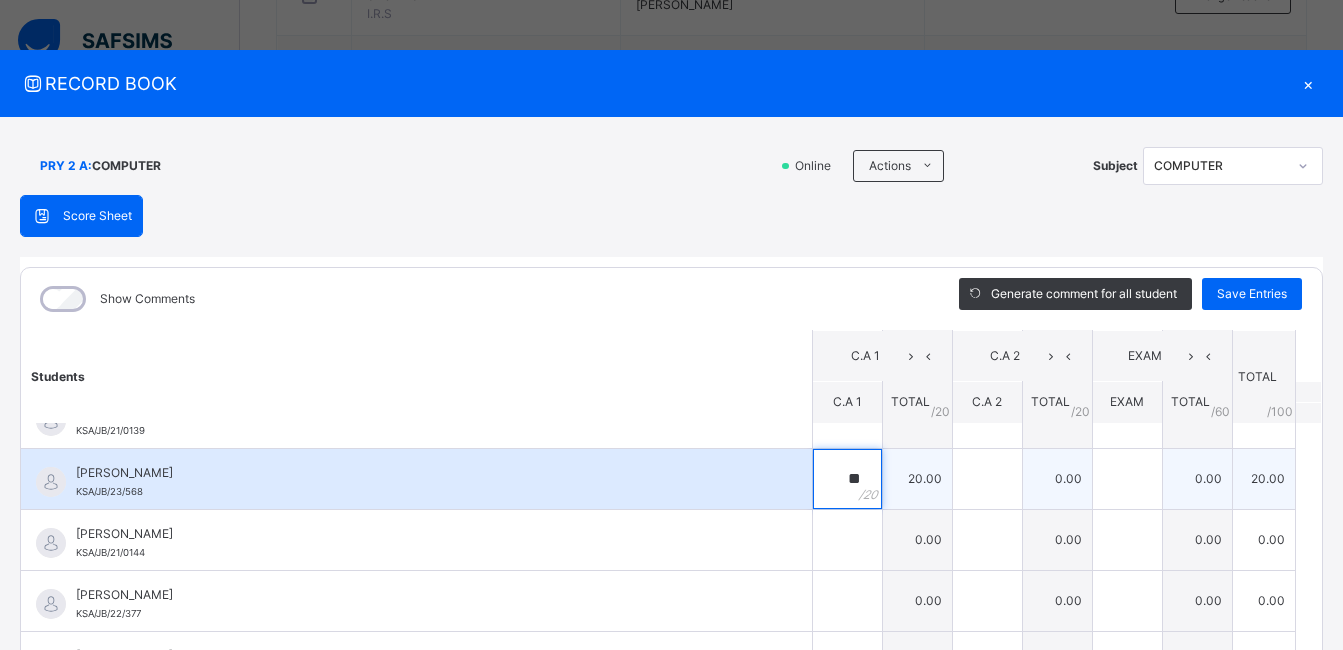 type on "**" 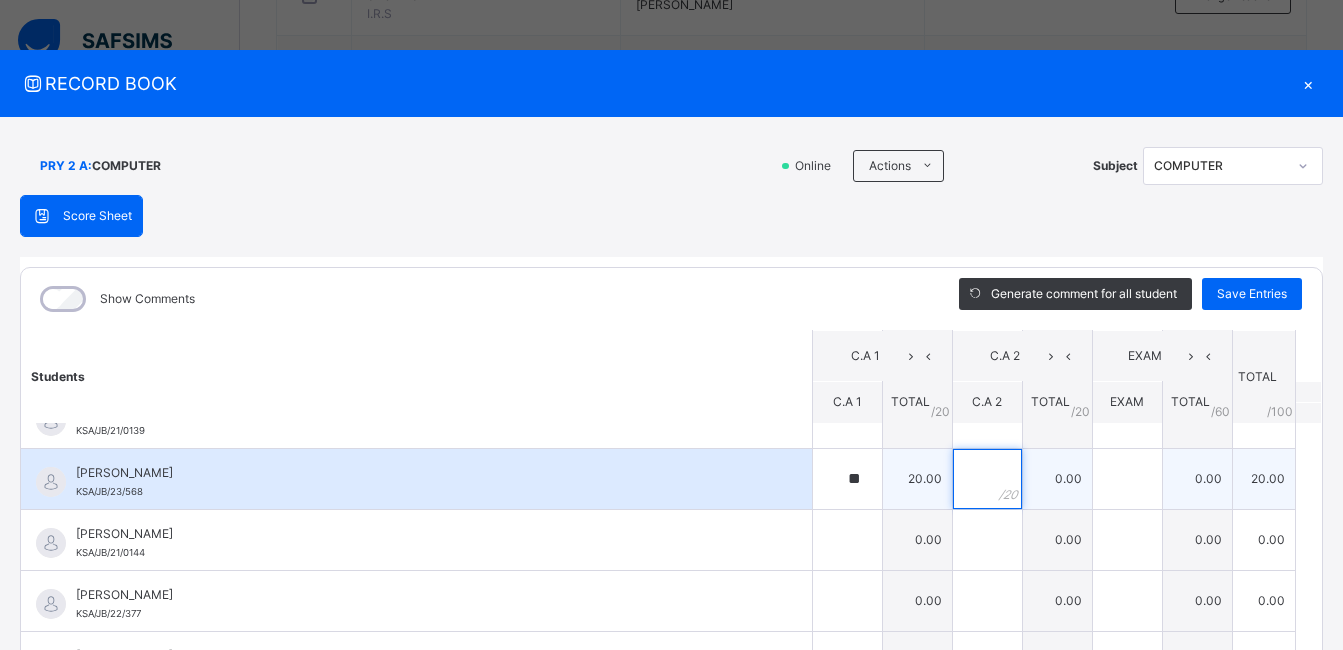 click at bounding box center [987, 479] 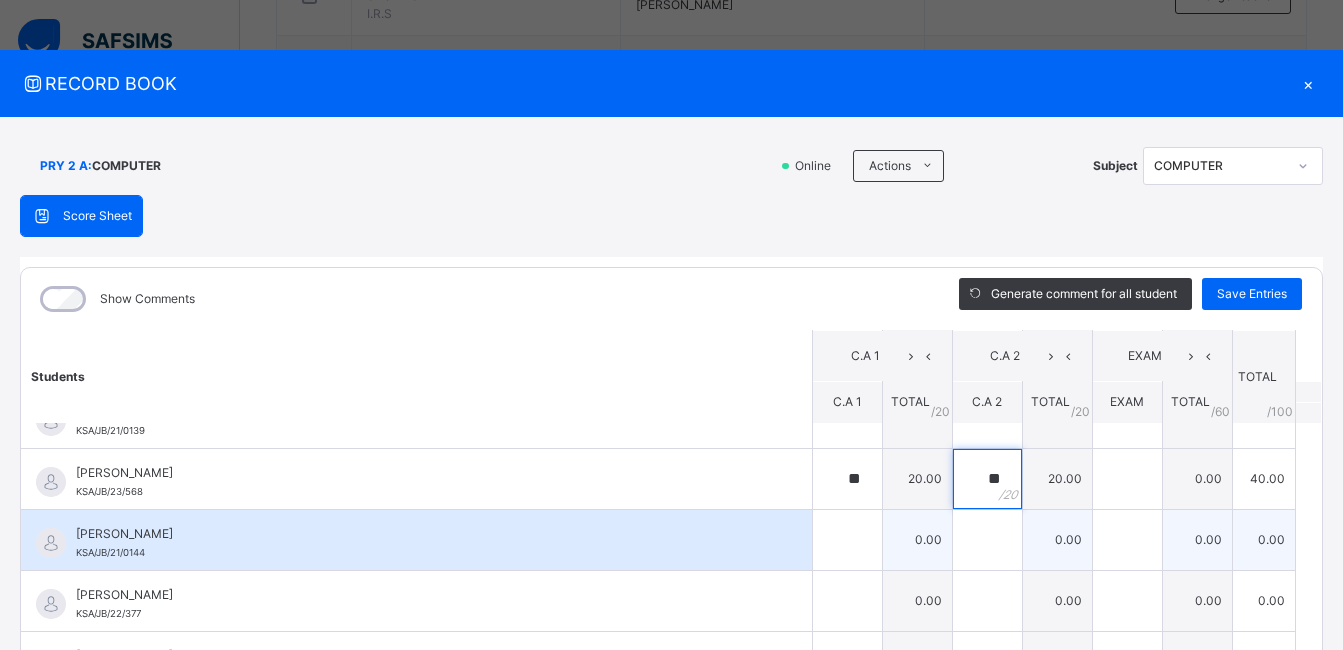 type on "**" 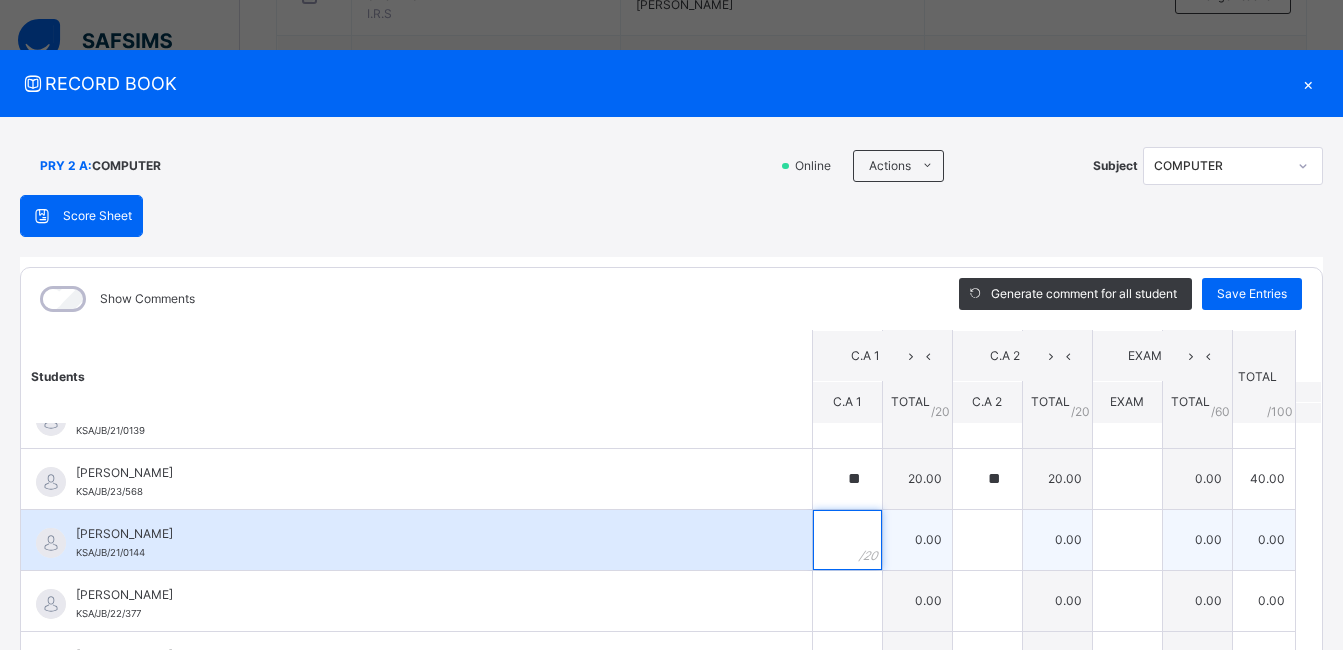 click at bounding box center [847, 540] 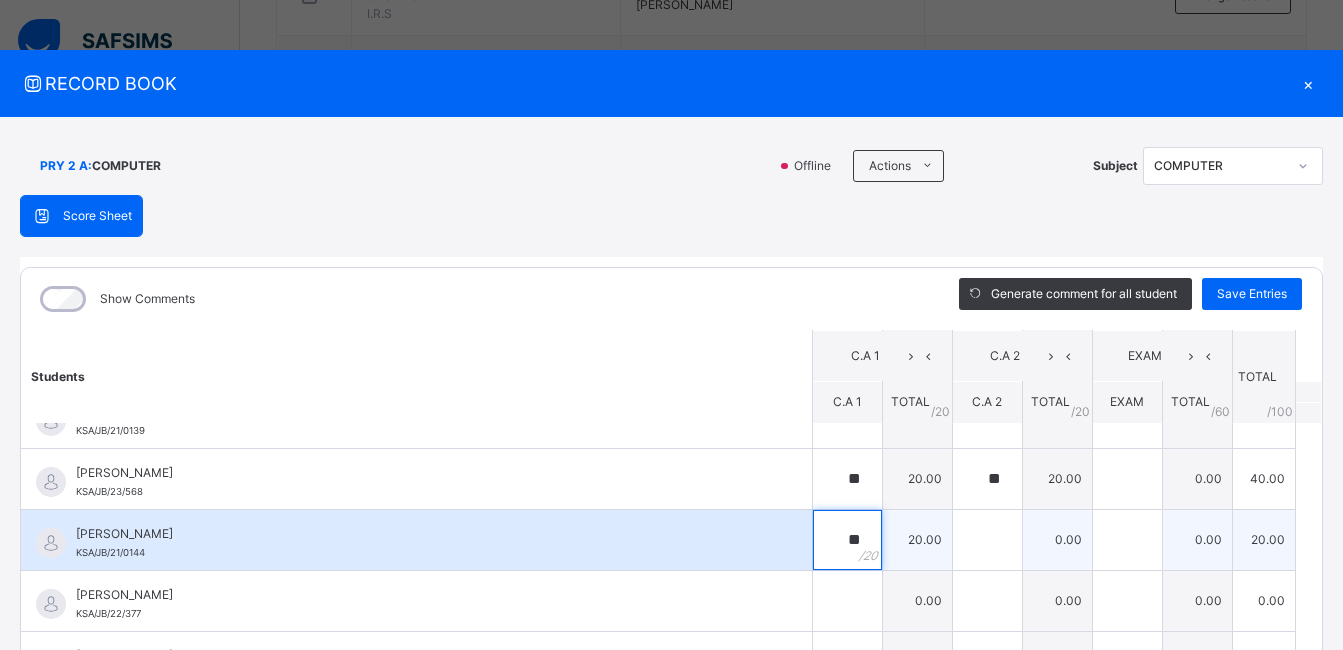 type on "**" 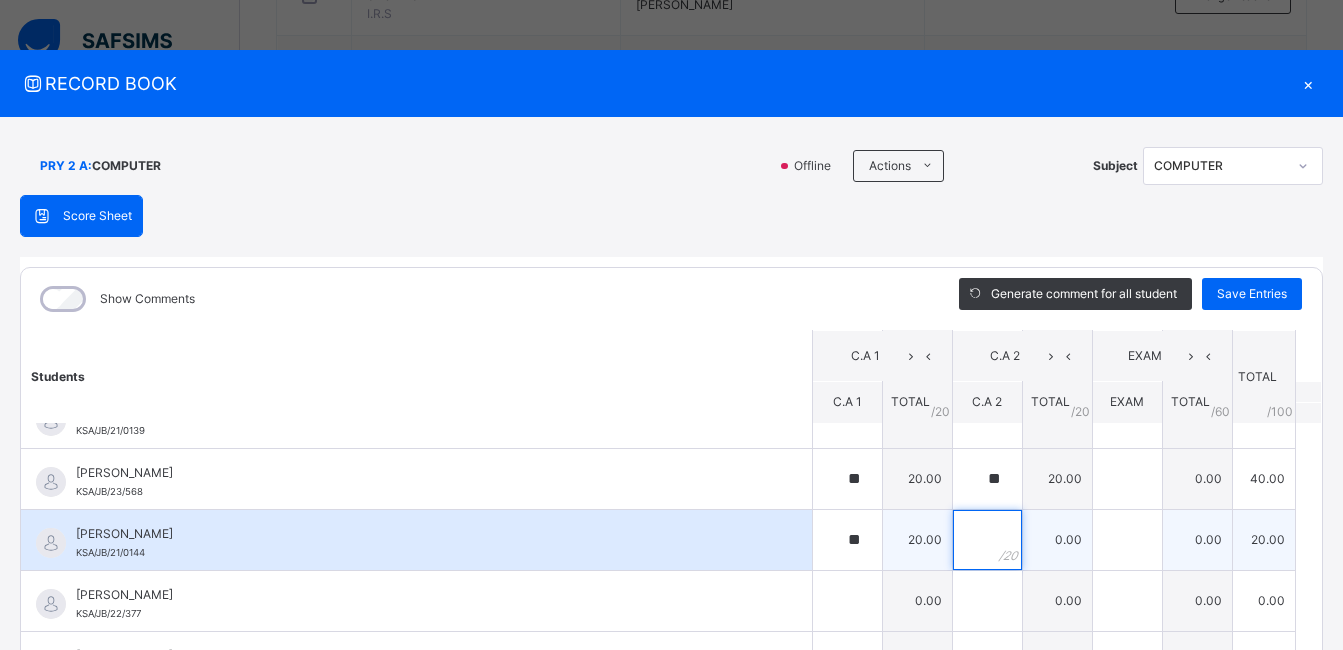 click at bounding box center [987, 540] 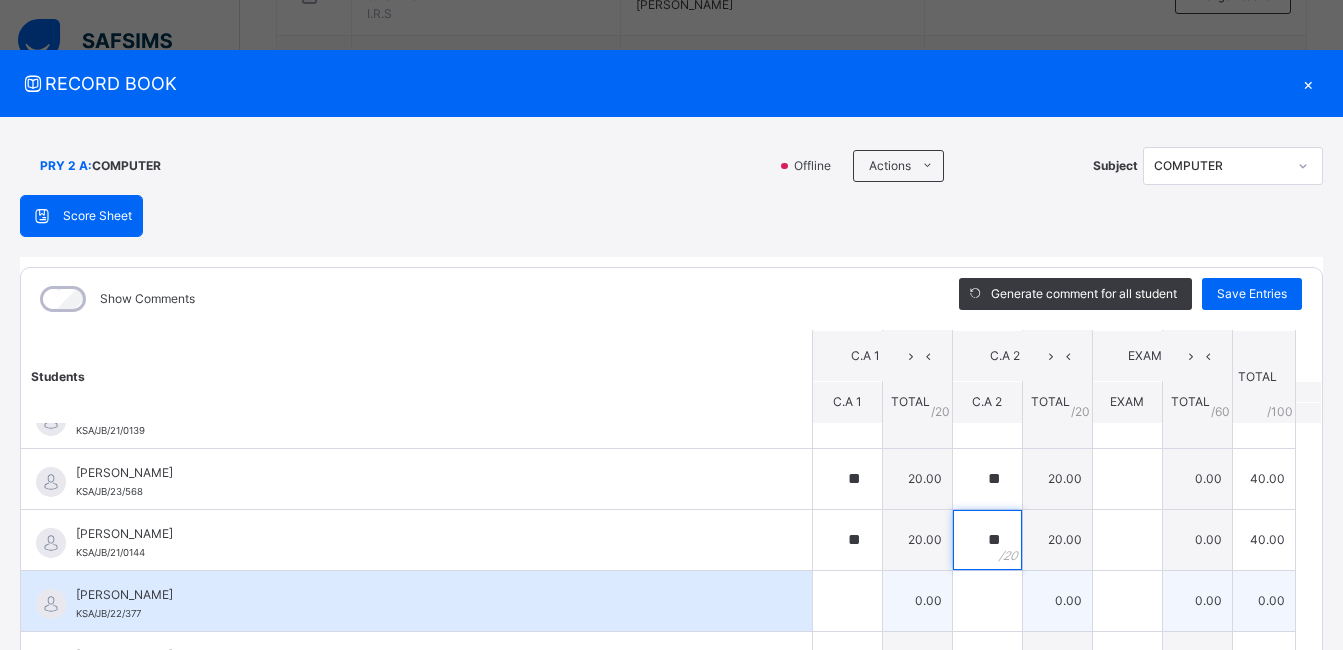 type on "**" 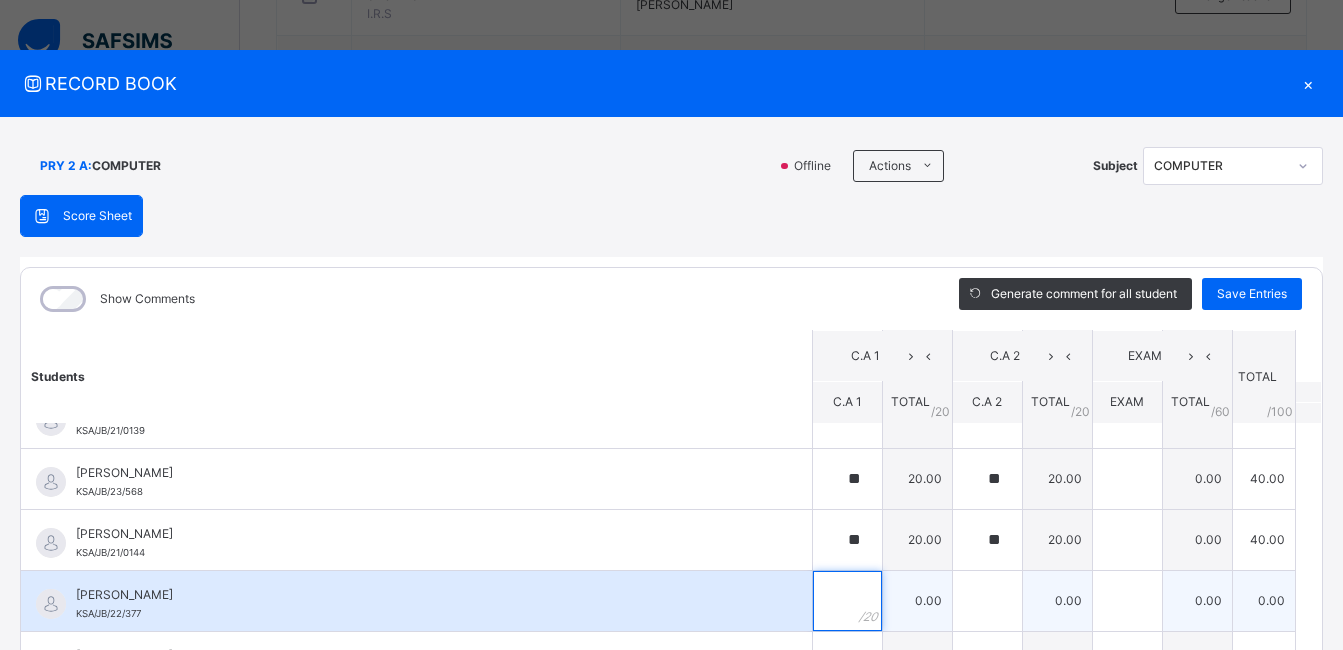 click at bounding box center [847, 601] 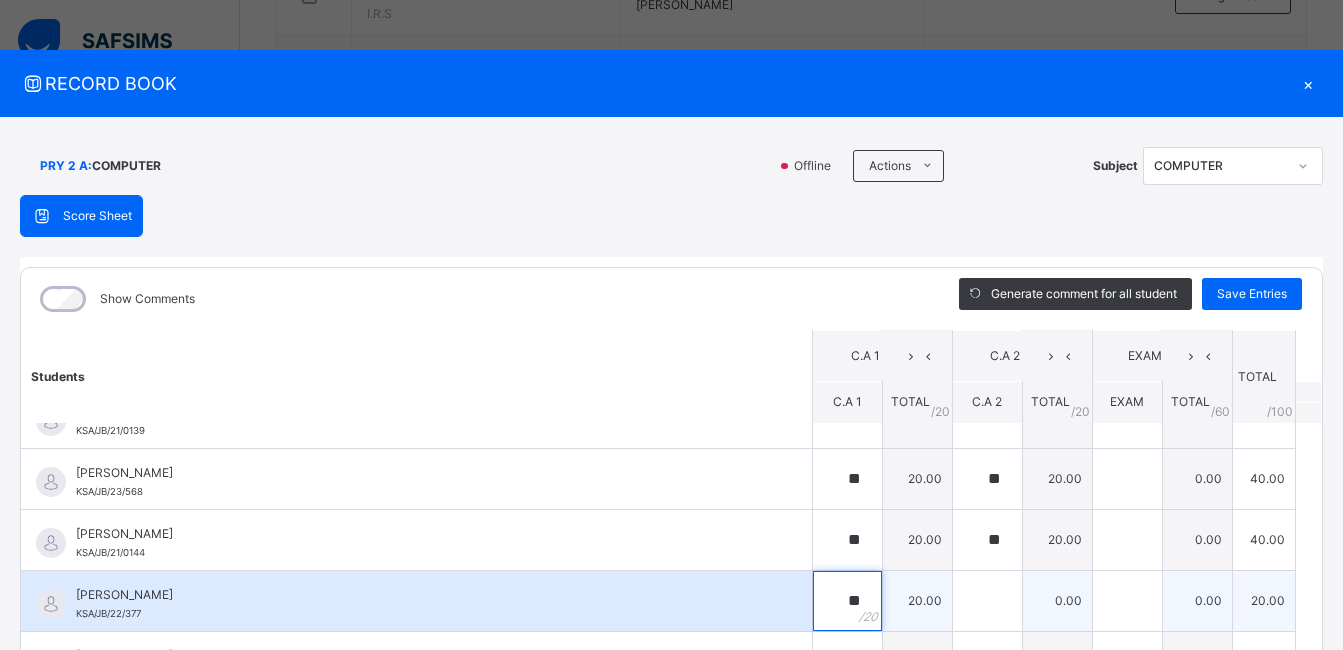 type on "**" 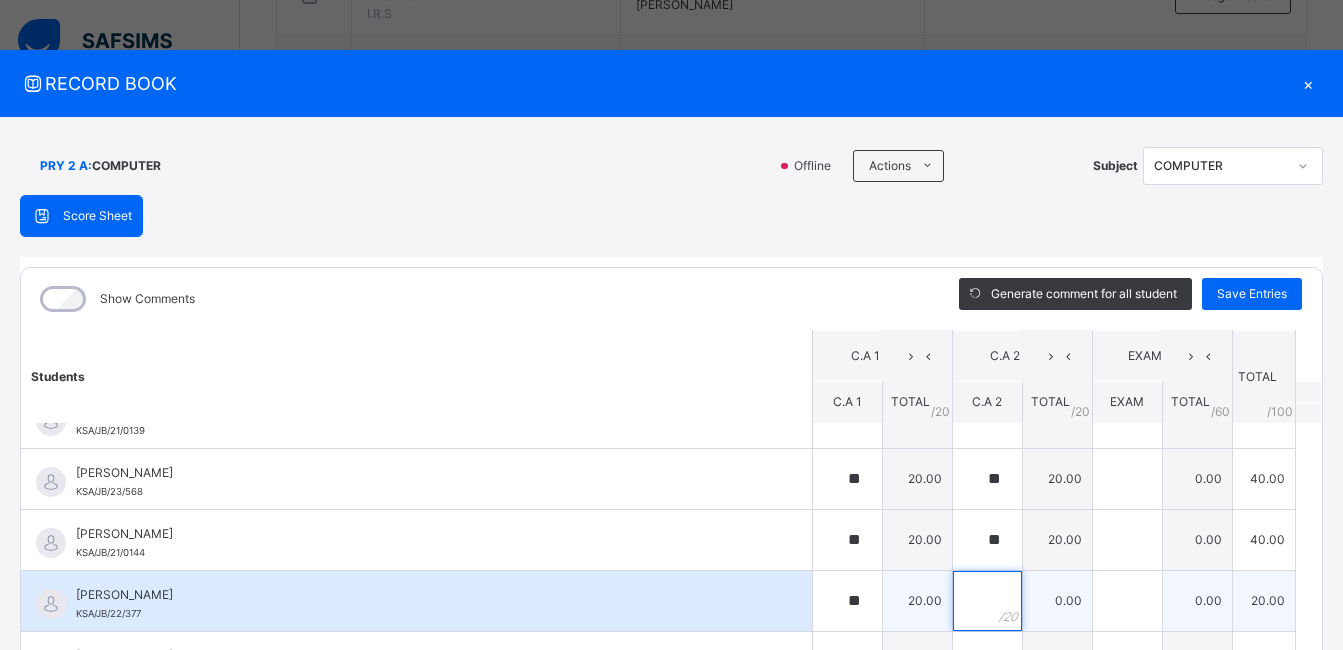 click at bounding box center (987, 601) 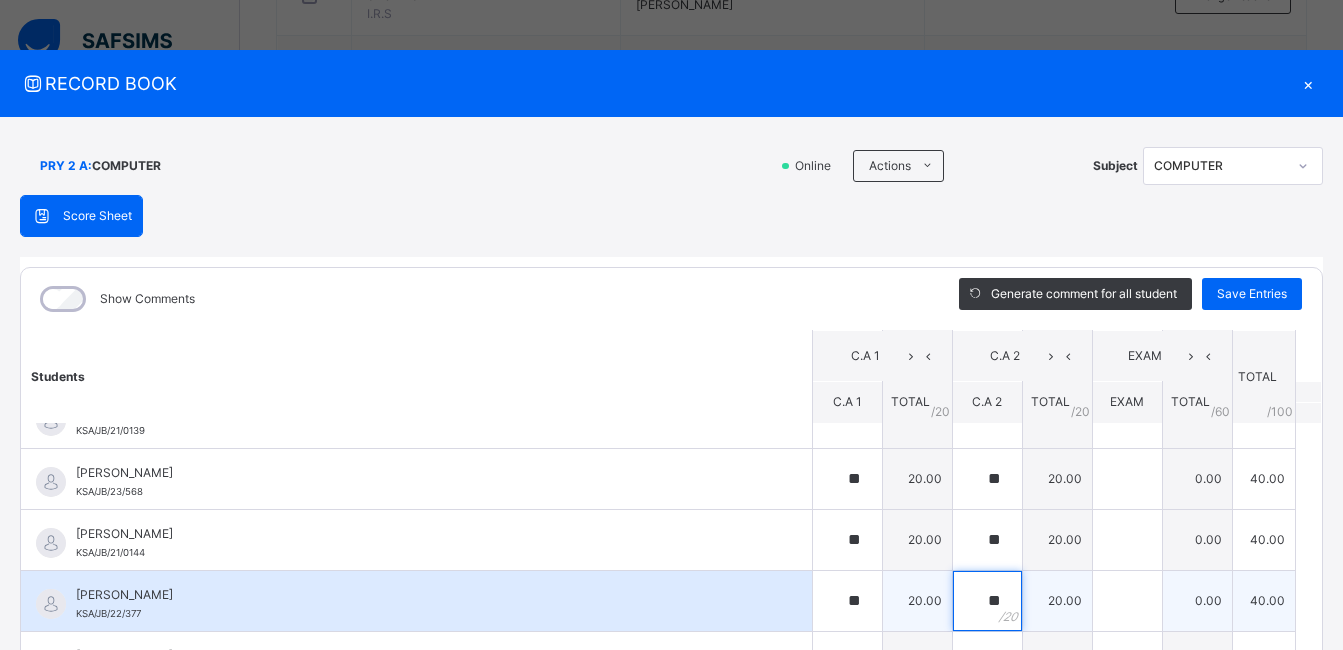 scroll, scrollTop: 357, scrollLeft: 0, axis: vertical 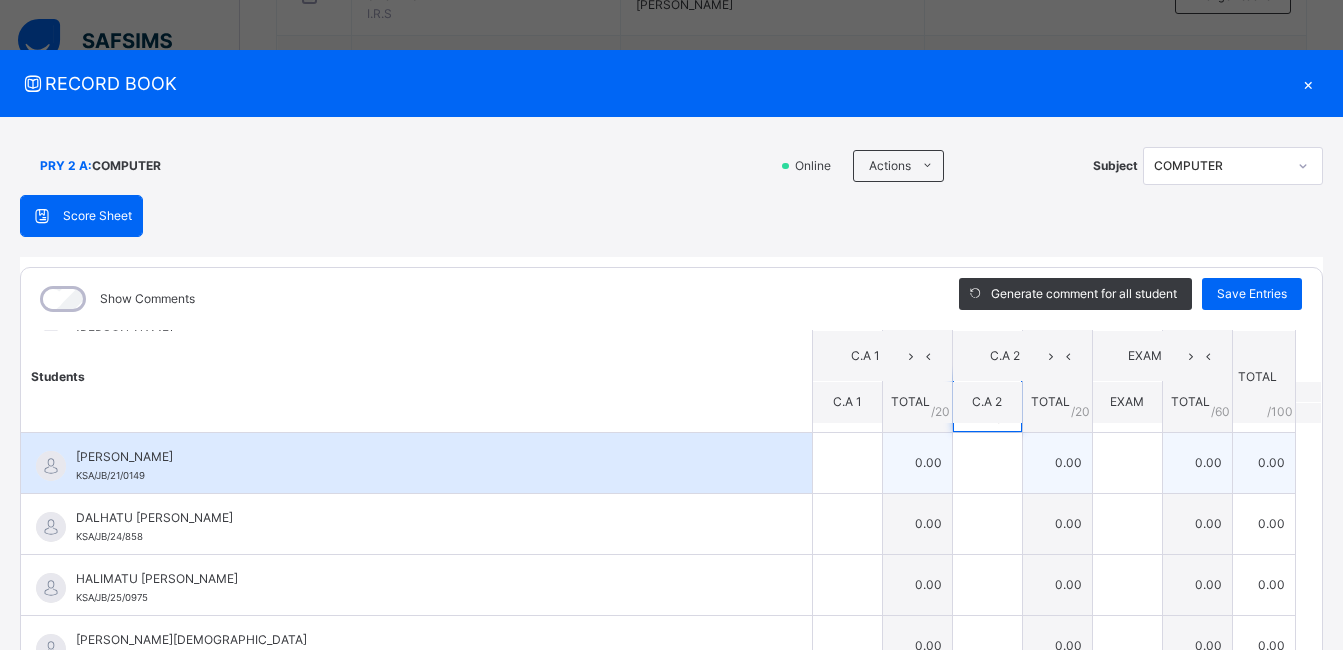 type on "**" 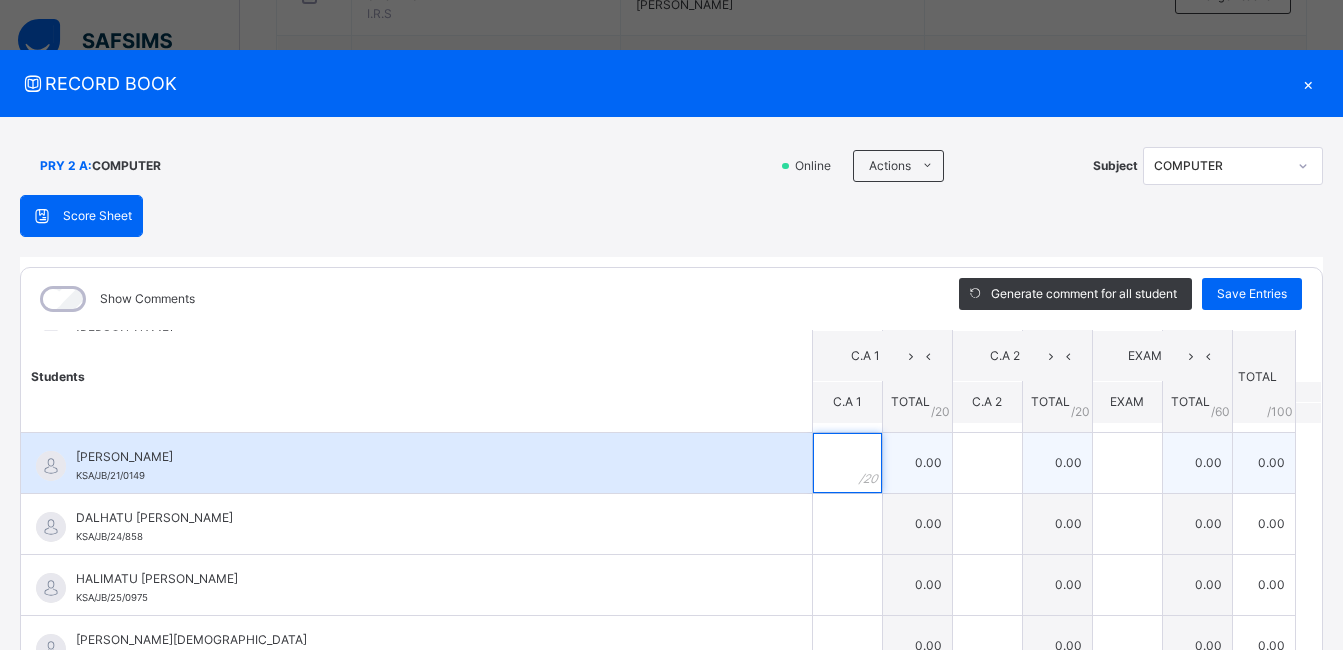 click at bounding box center (847, 463) 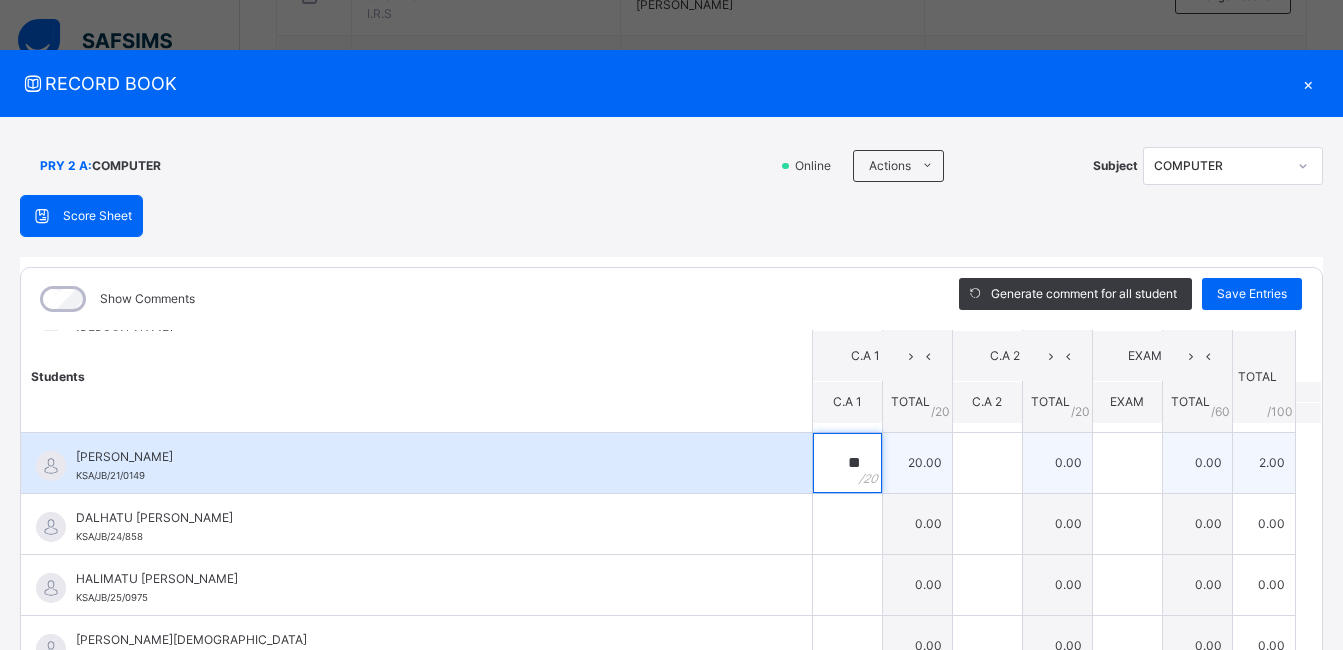 type on "**" 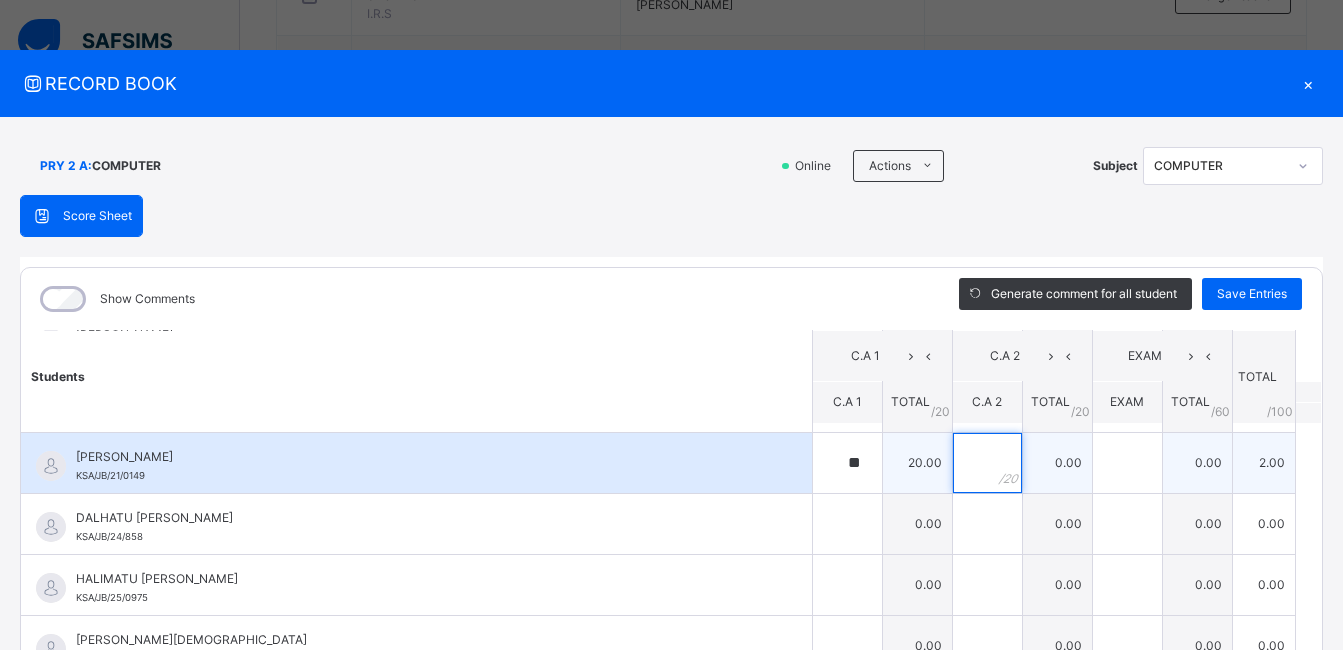 click at bounding box center [987, 463] 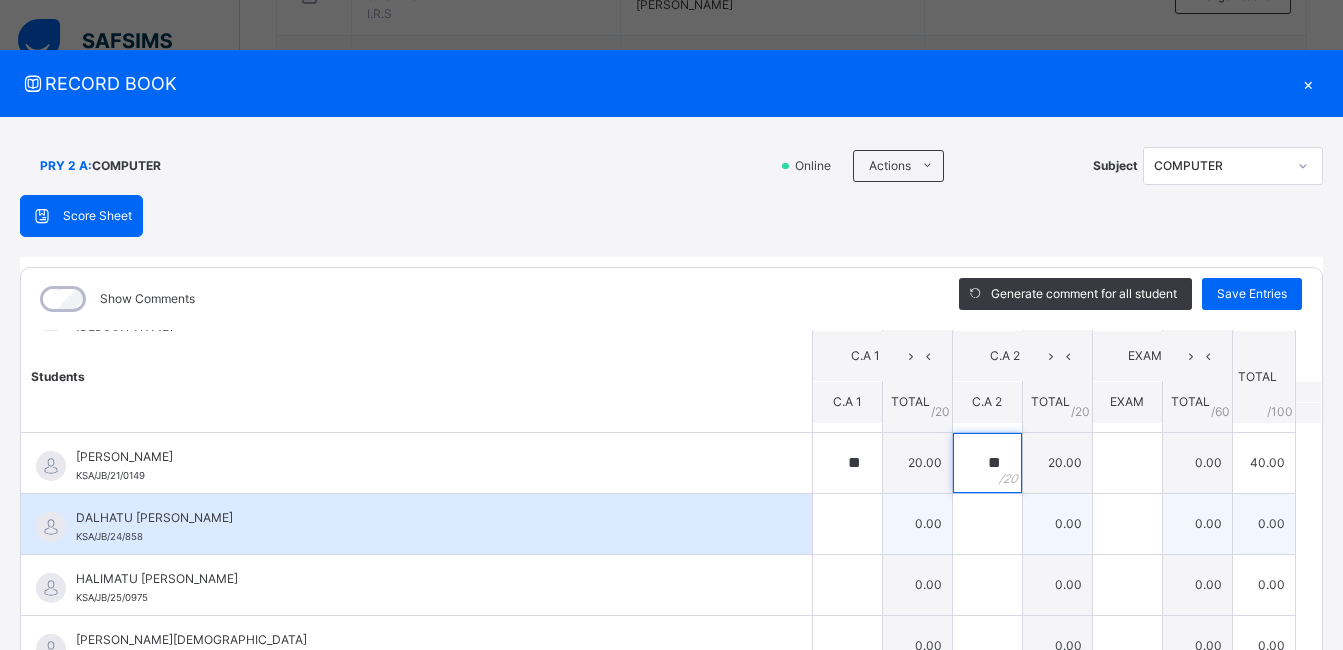 type on "**" 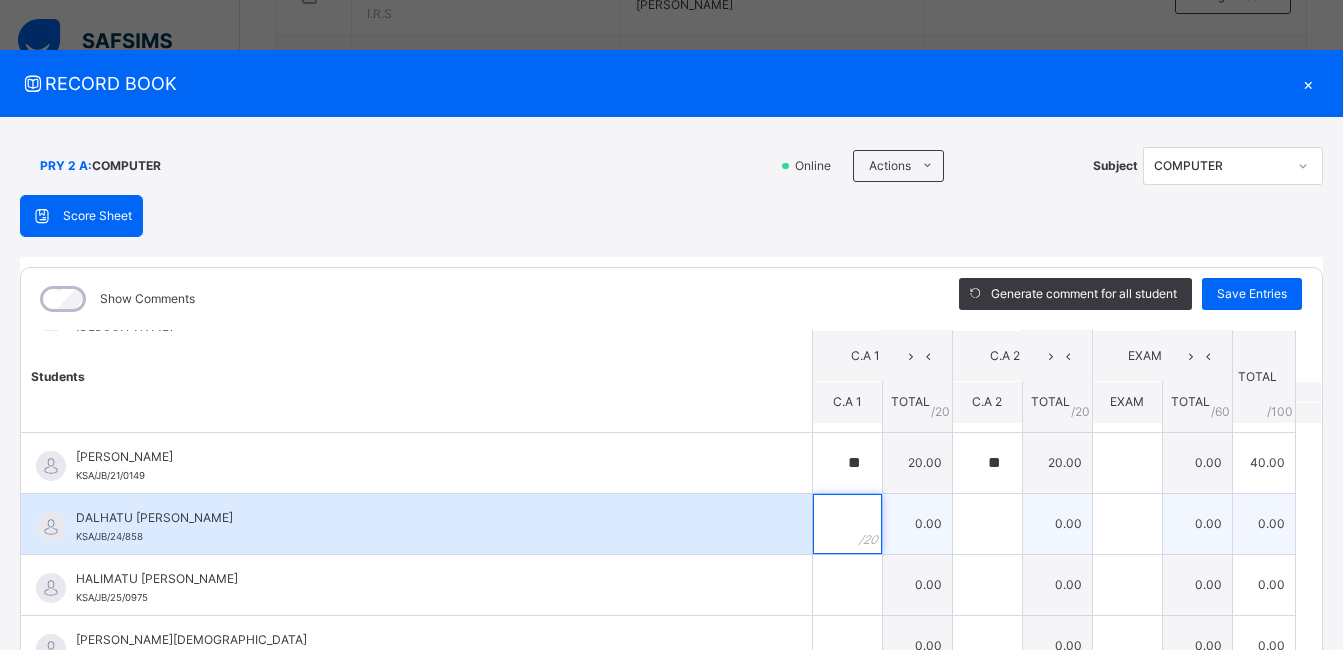 click at bounding box center (847, 524) 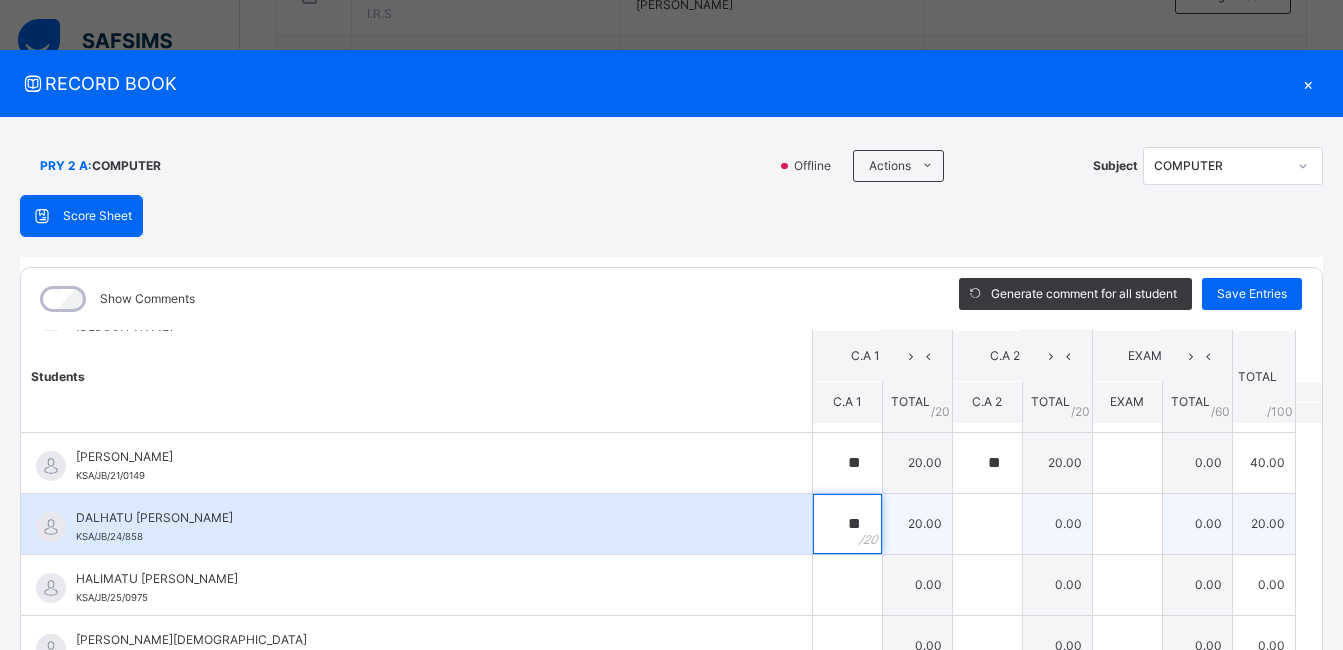 type on "**" 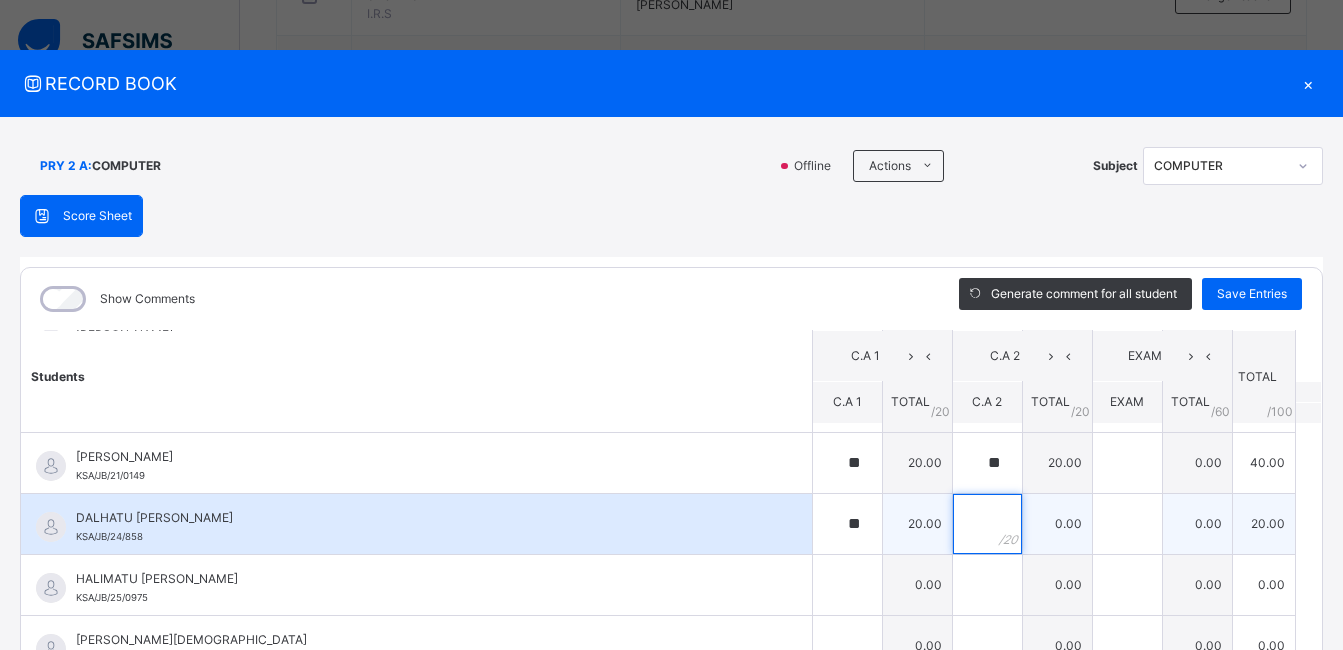 click at bounding box center [987, 524] 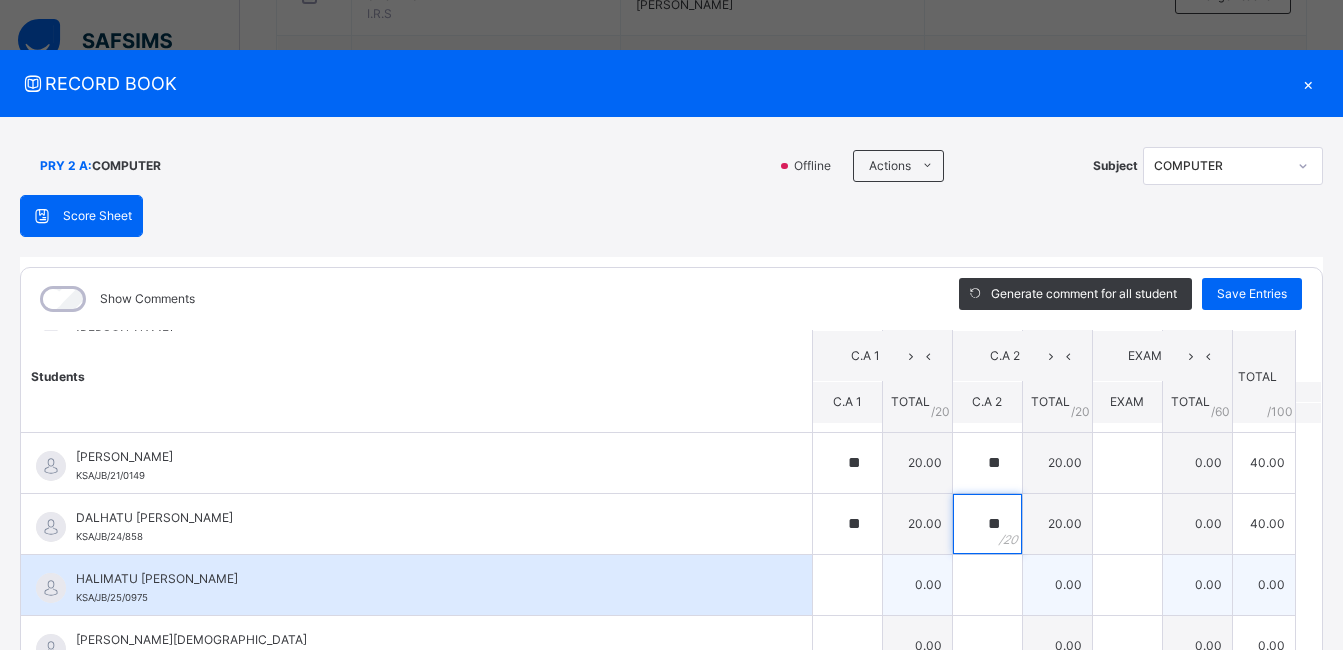 type on "**" 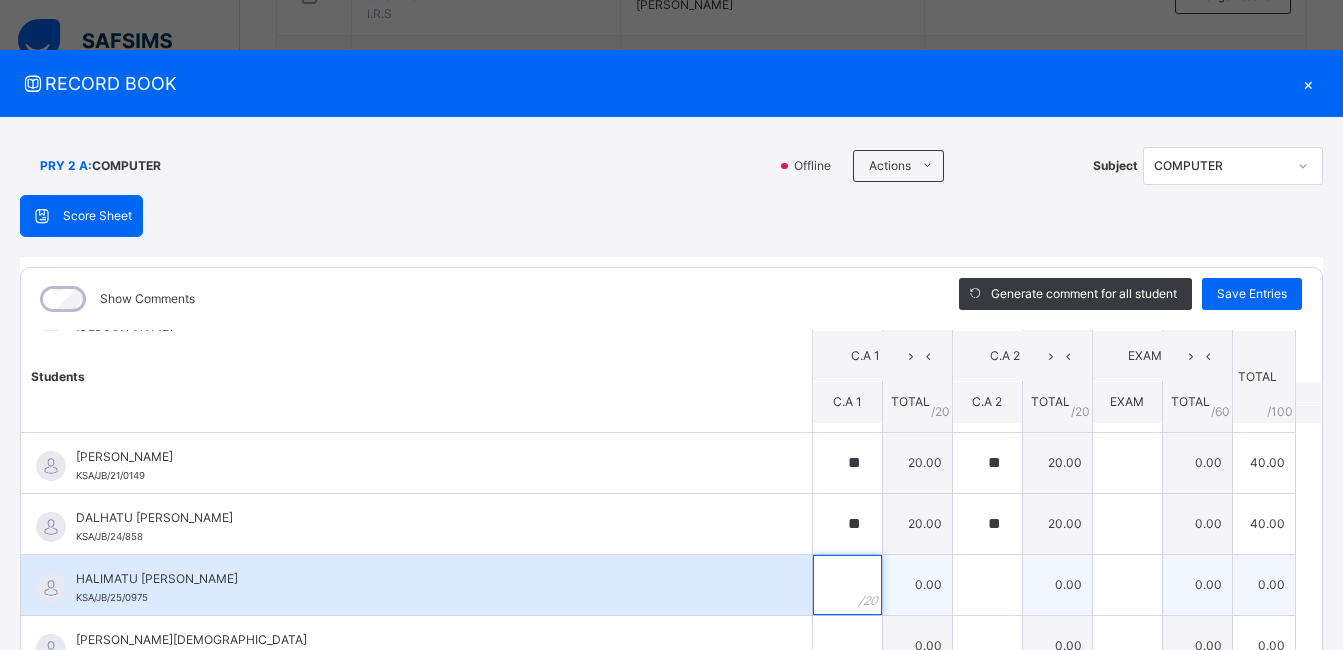 click at bounding box center (847, 585) 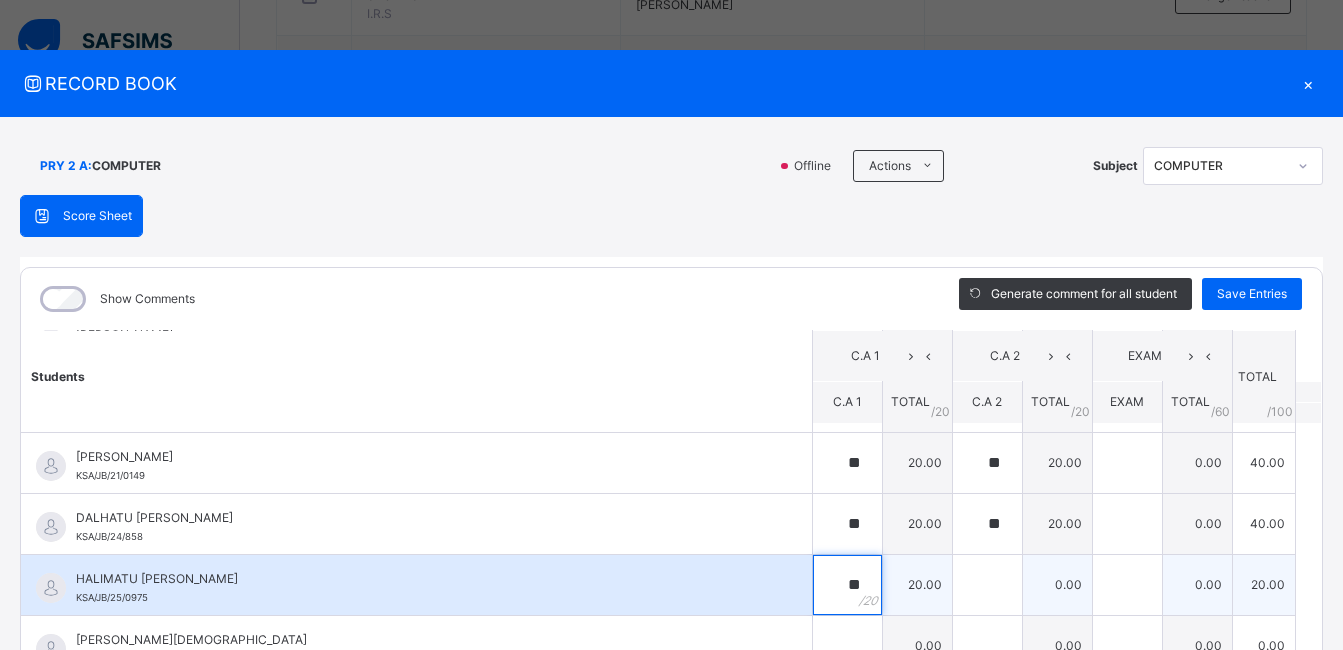 type on "**" 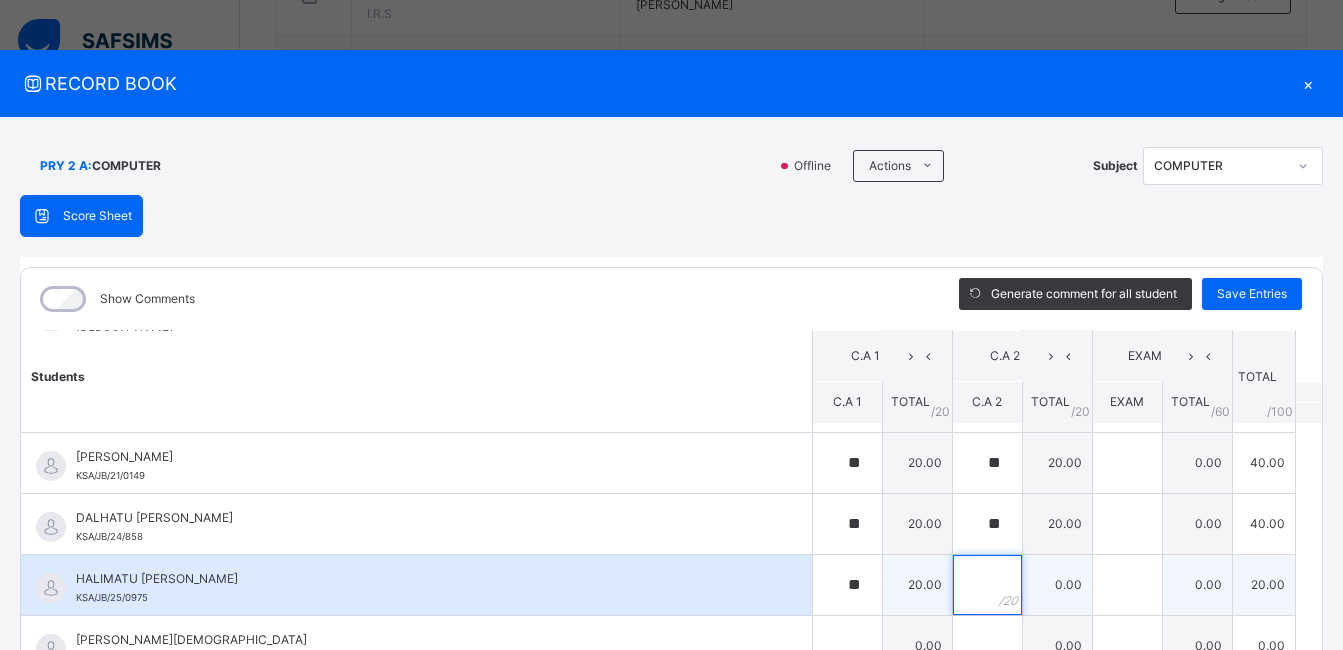 click at bounding box center (987, 585) 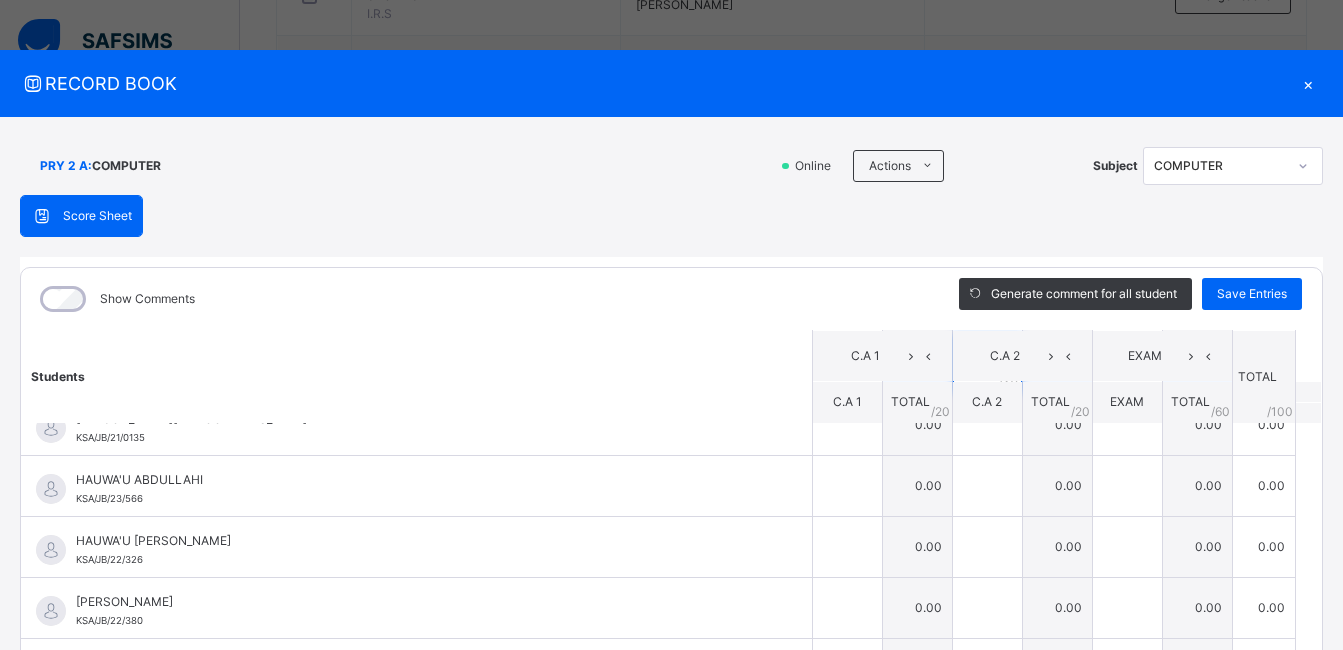 scroll, scrollTop: 591, scrollLeft: 0, axis: vertical 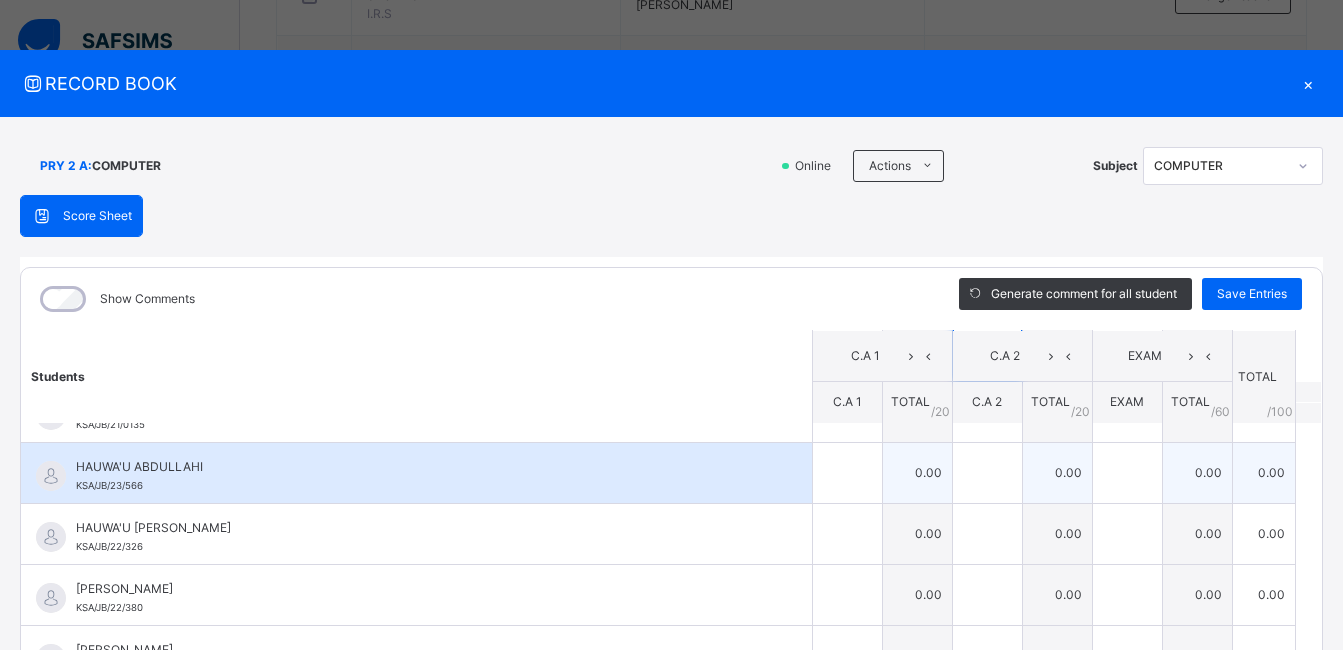 type on "**" 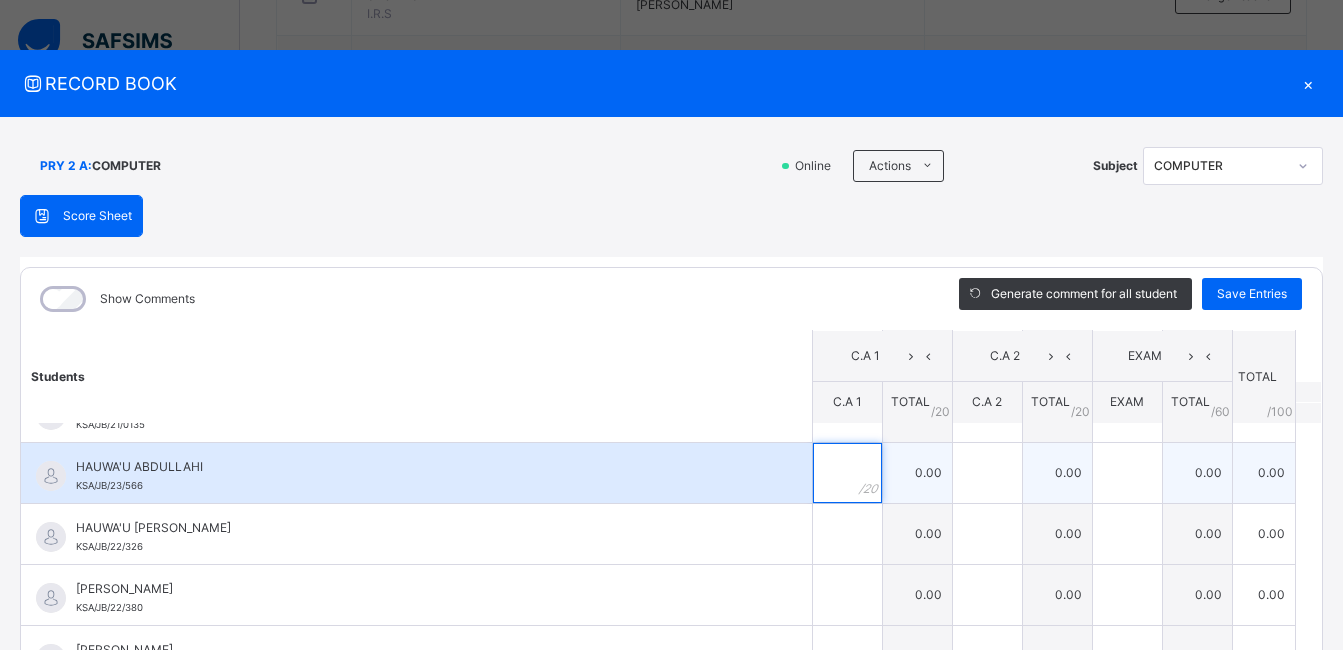 click at bounding box center (847, 473) 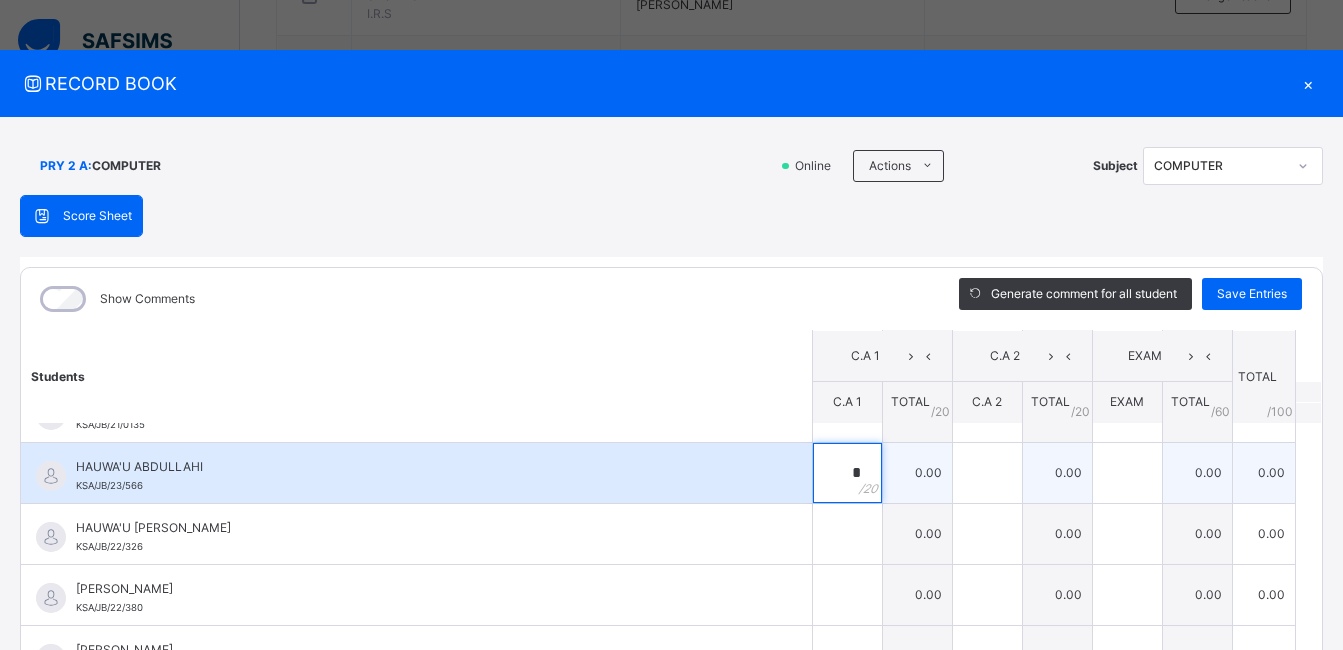 type on "**" 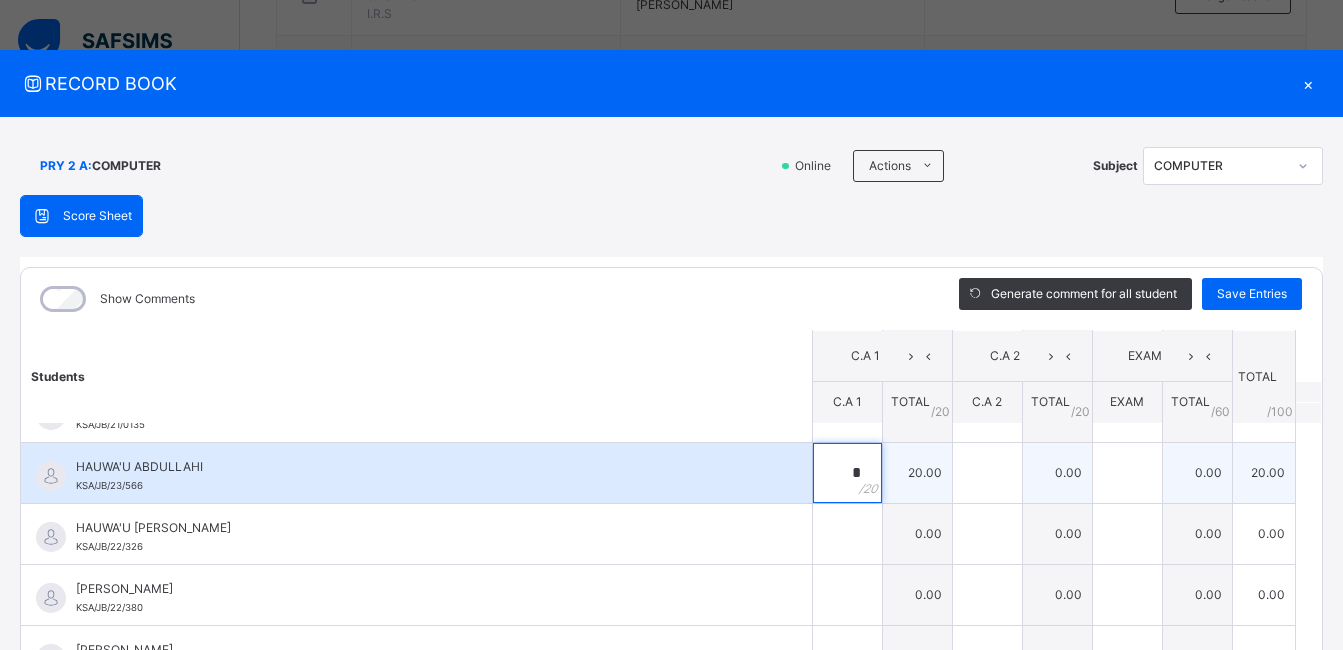 type on "*" 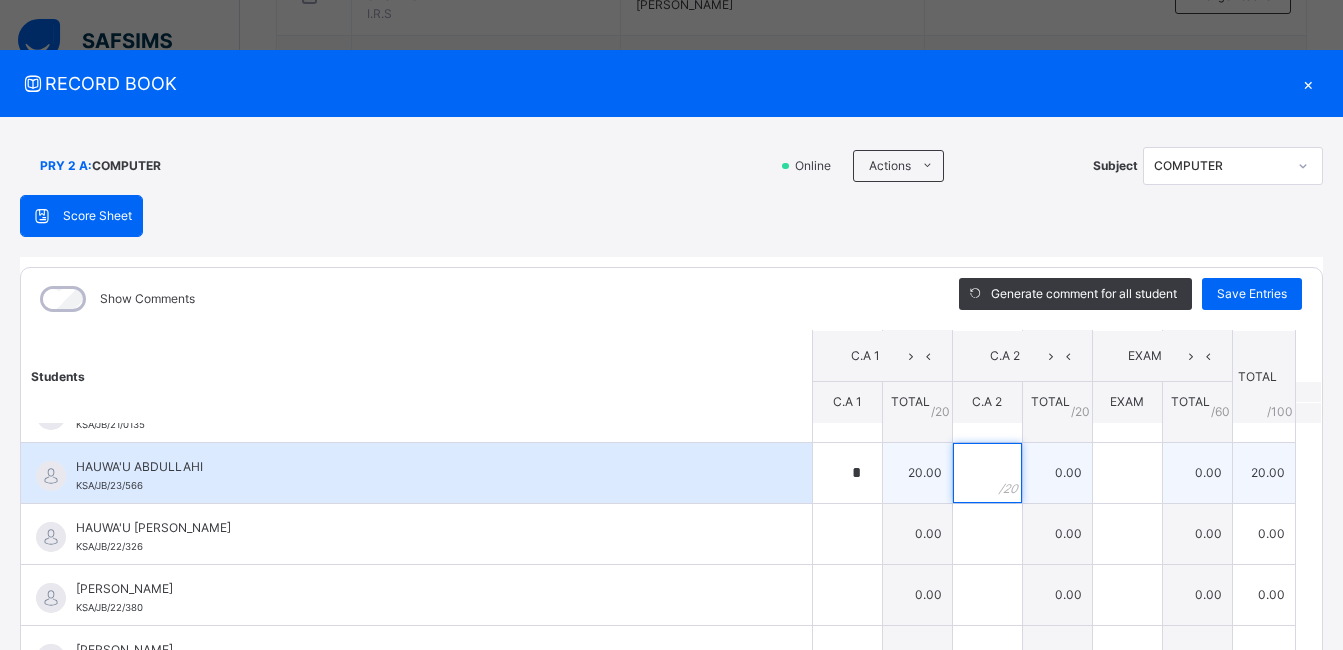 click at bounding box center (987, 473) 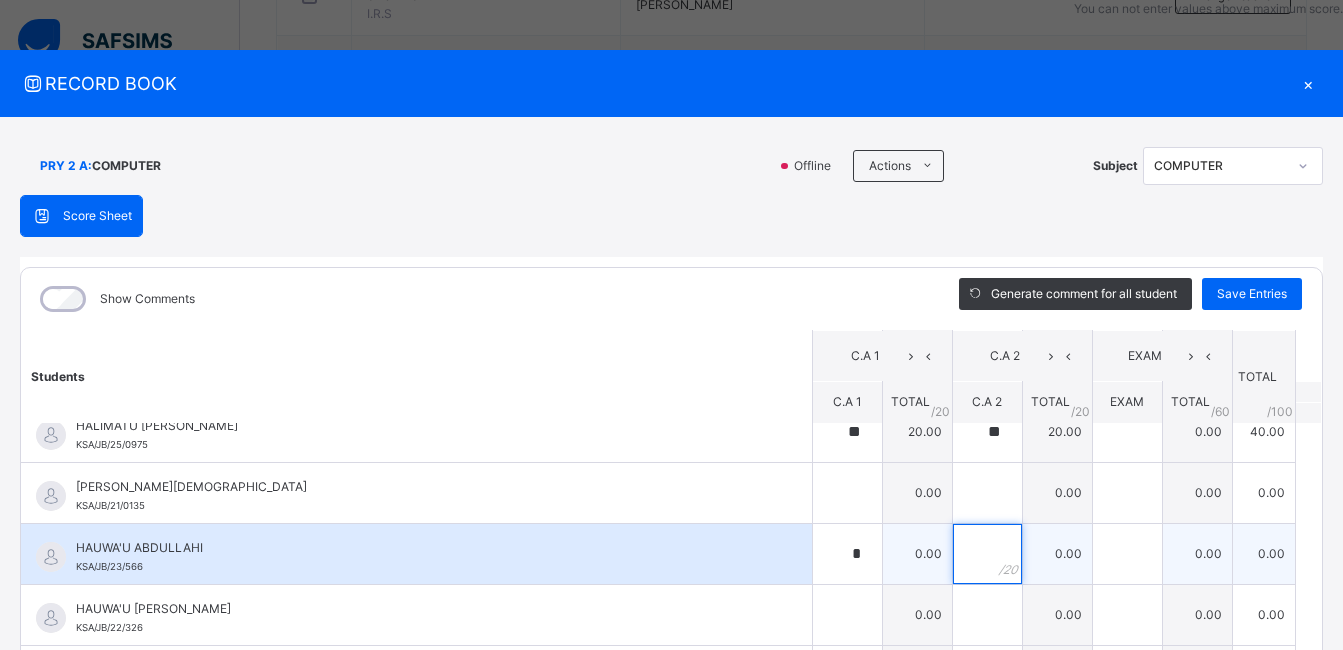 scroll, scrollTop: 482, scrollLeft: 0, axis: vertical 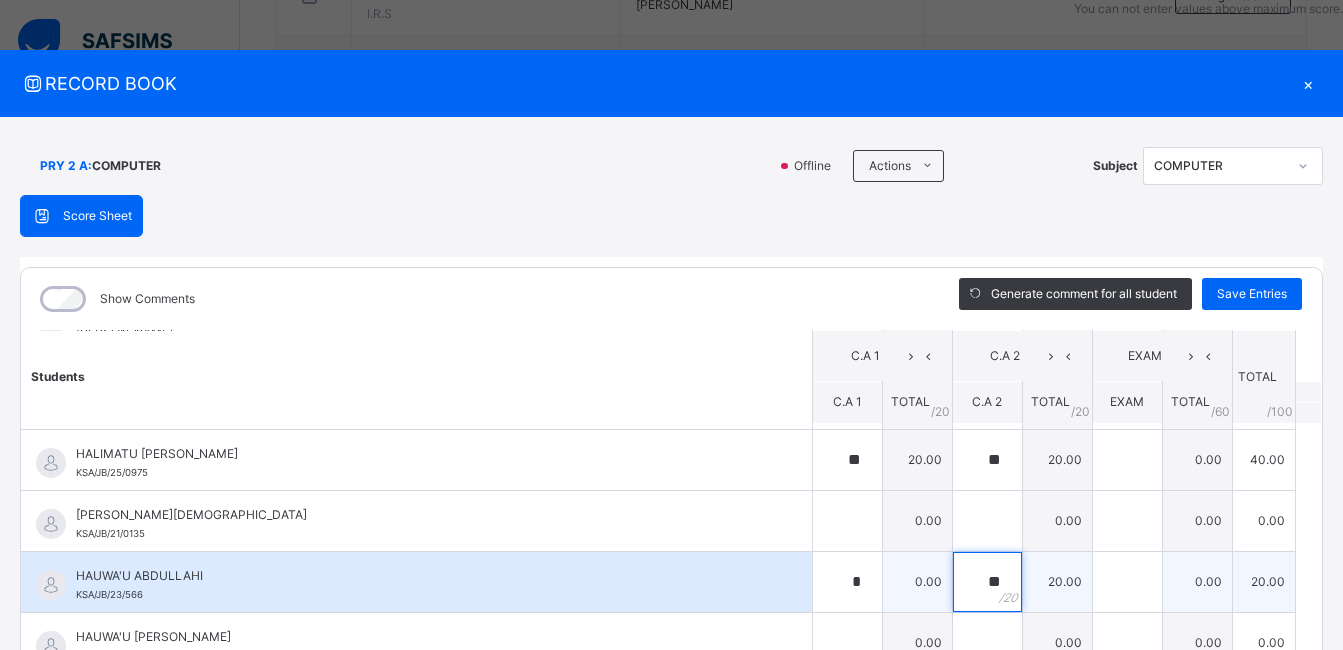 type on "**" 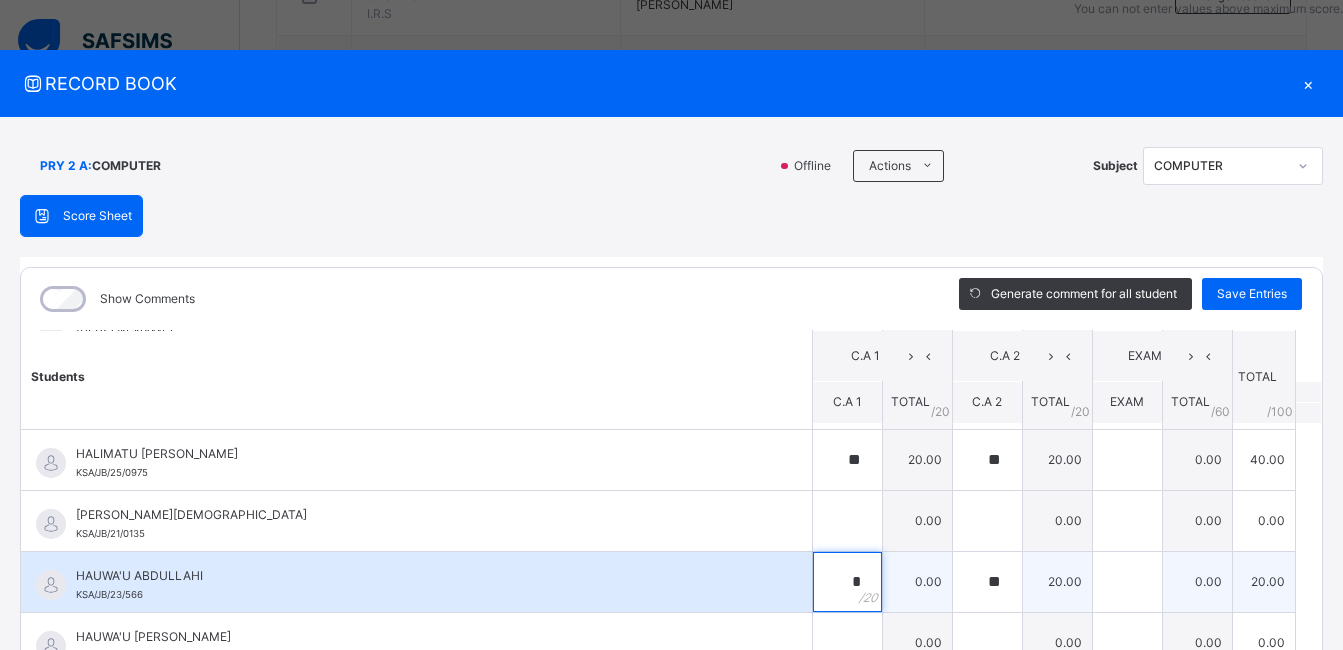 click on "*" at bounding box center (847, 582) 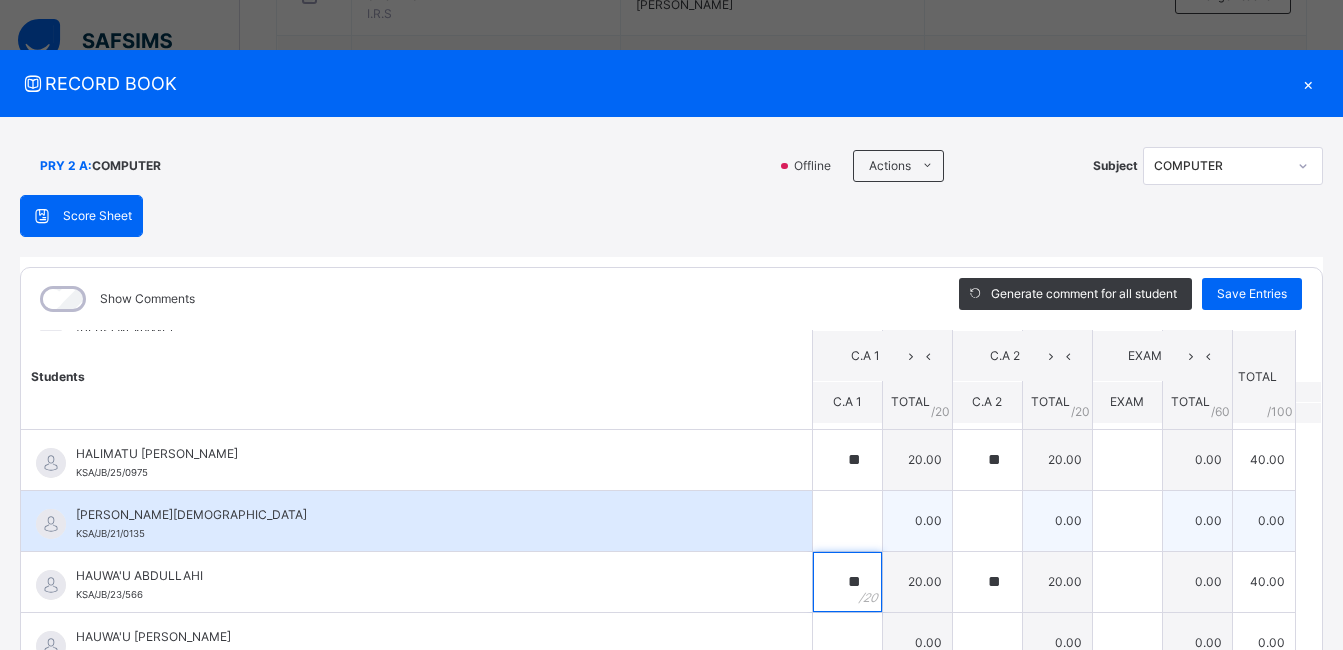 type on "**" 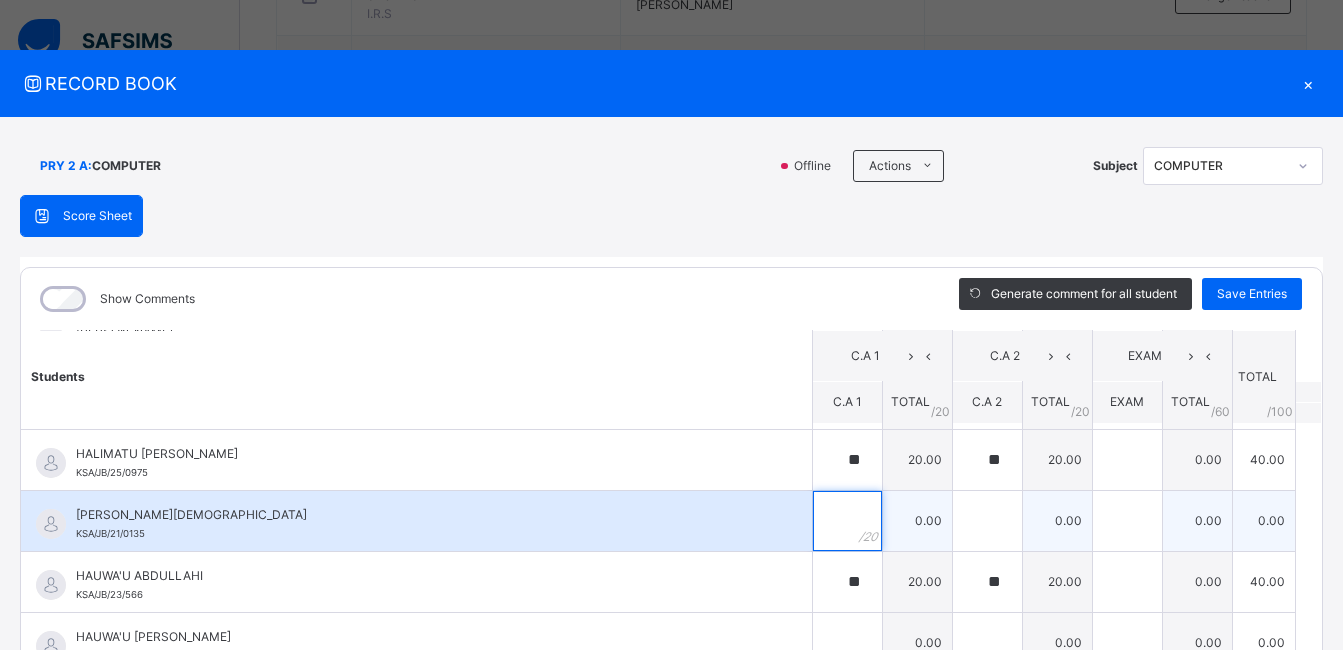 click at bounding box center [847, 521] 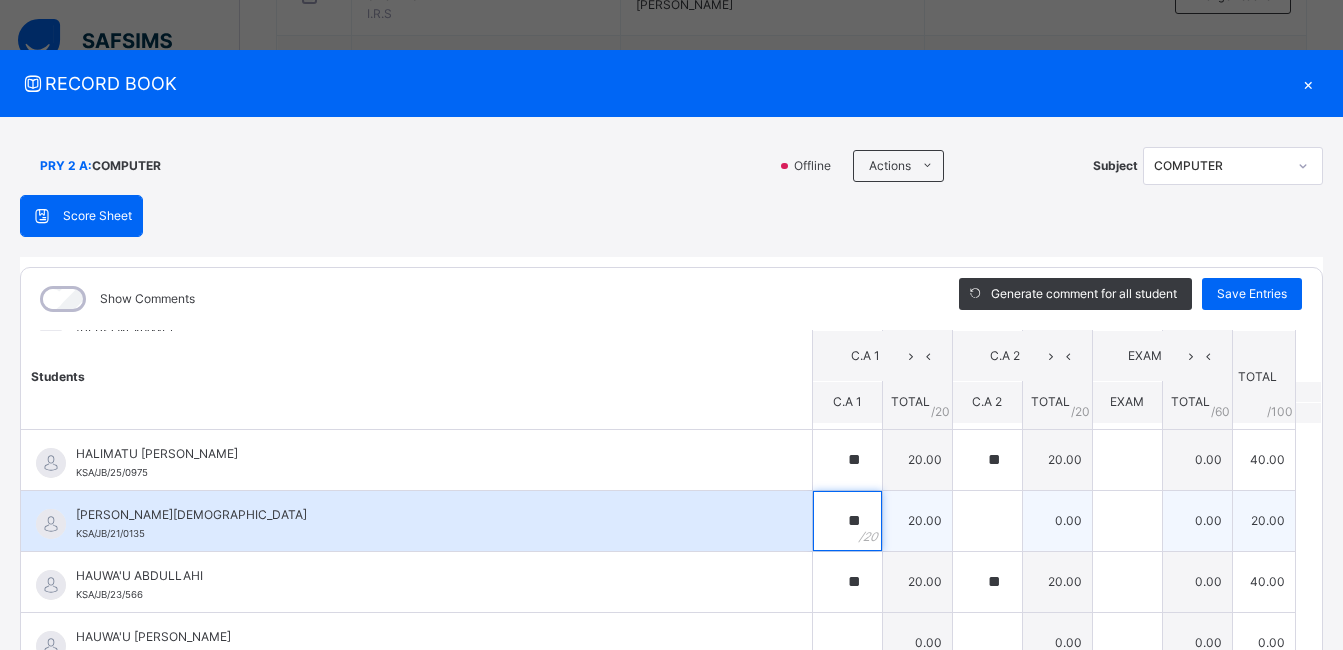 type on "**" 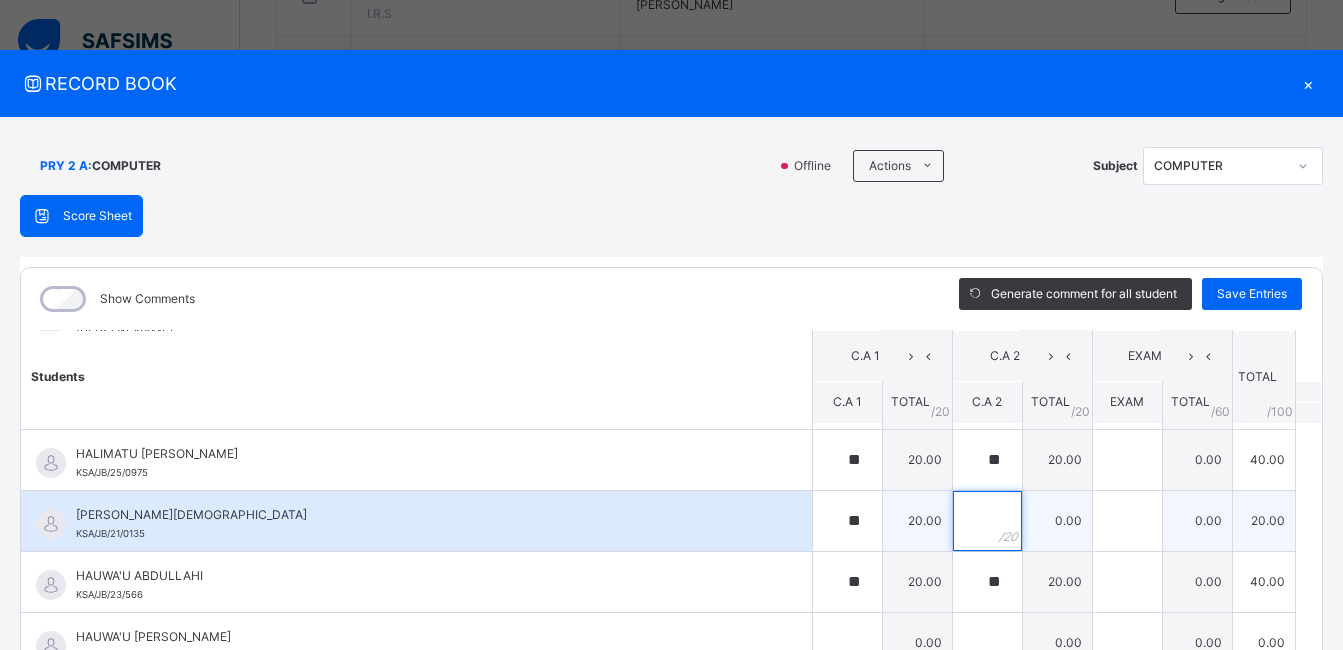 click at bounding box center (987, 521) 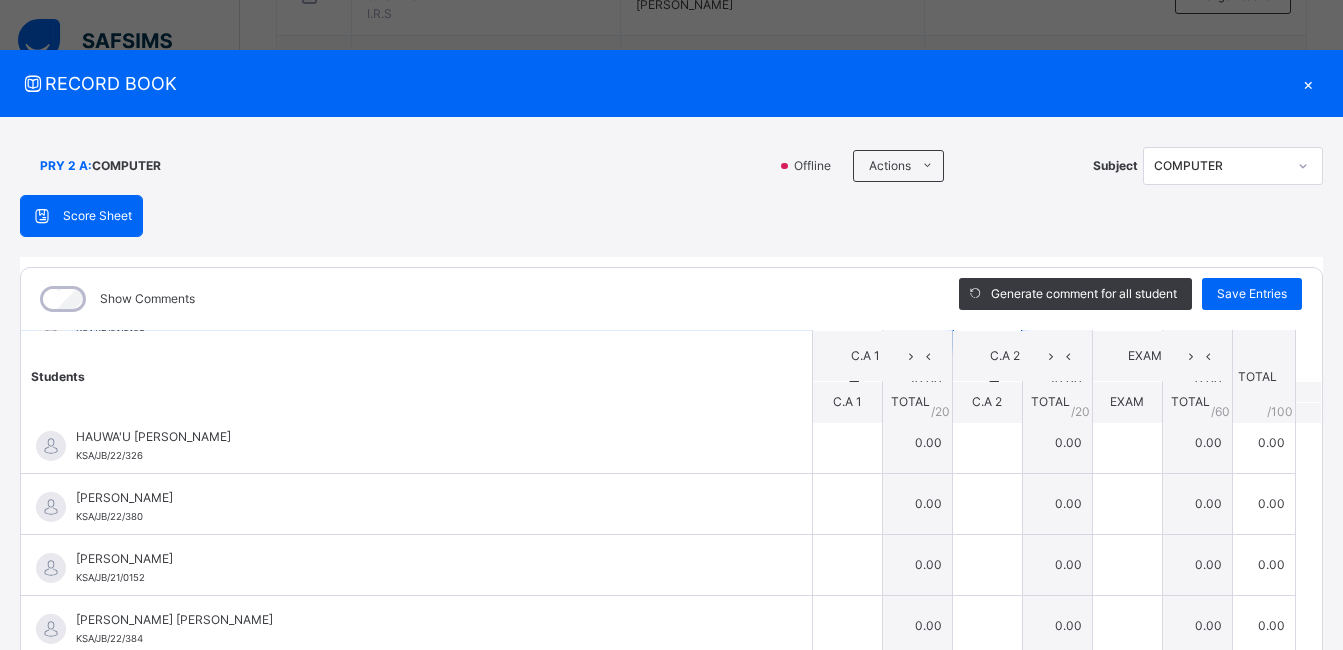 scroll, scrollTop: 692, scrollLeft: 0, axis: vertical 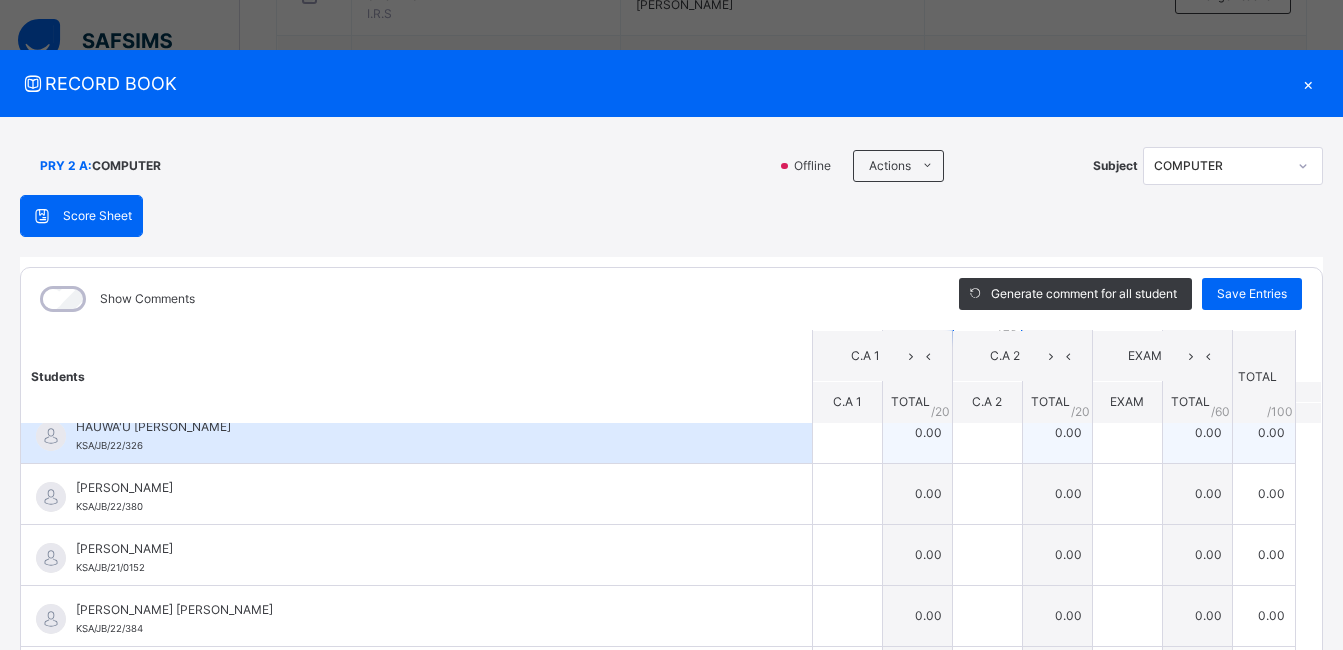 type on "**" 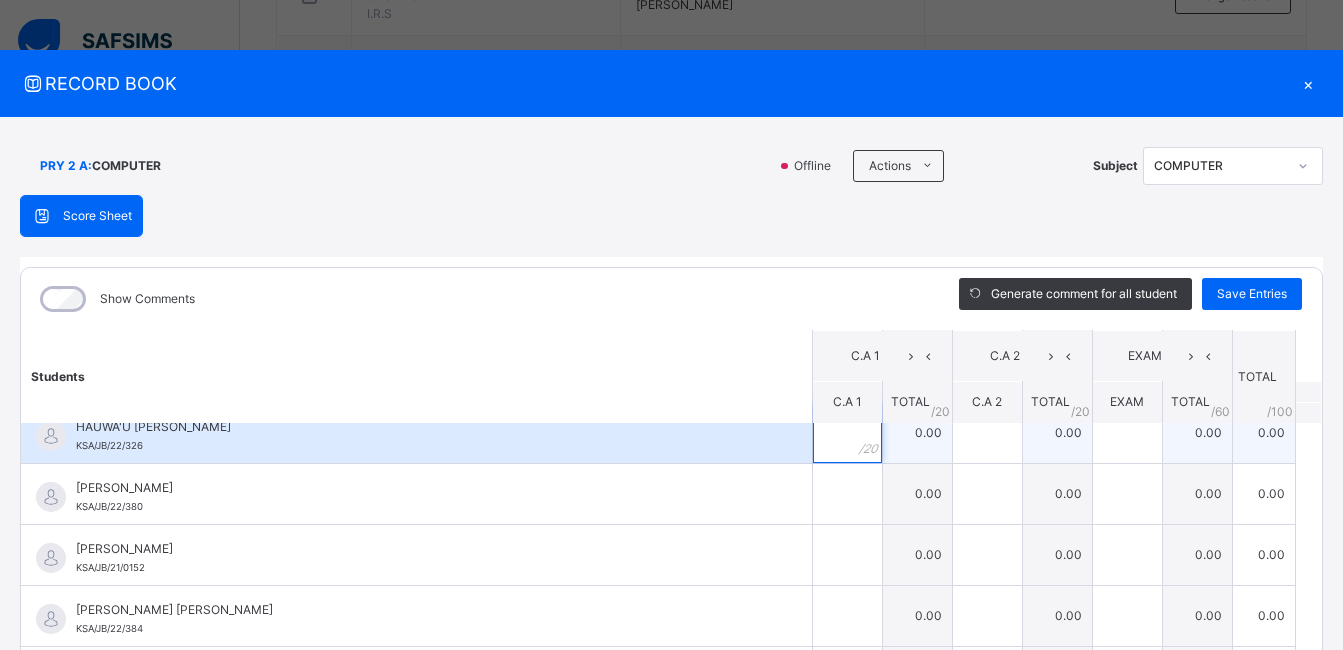 click at bounding box center (847, 433) 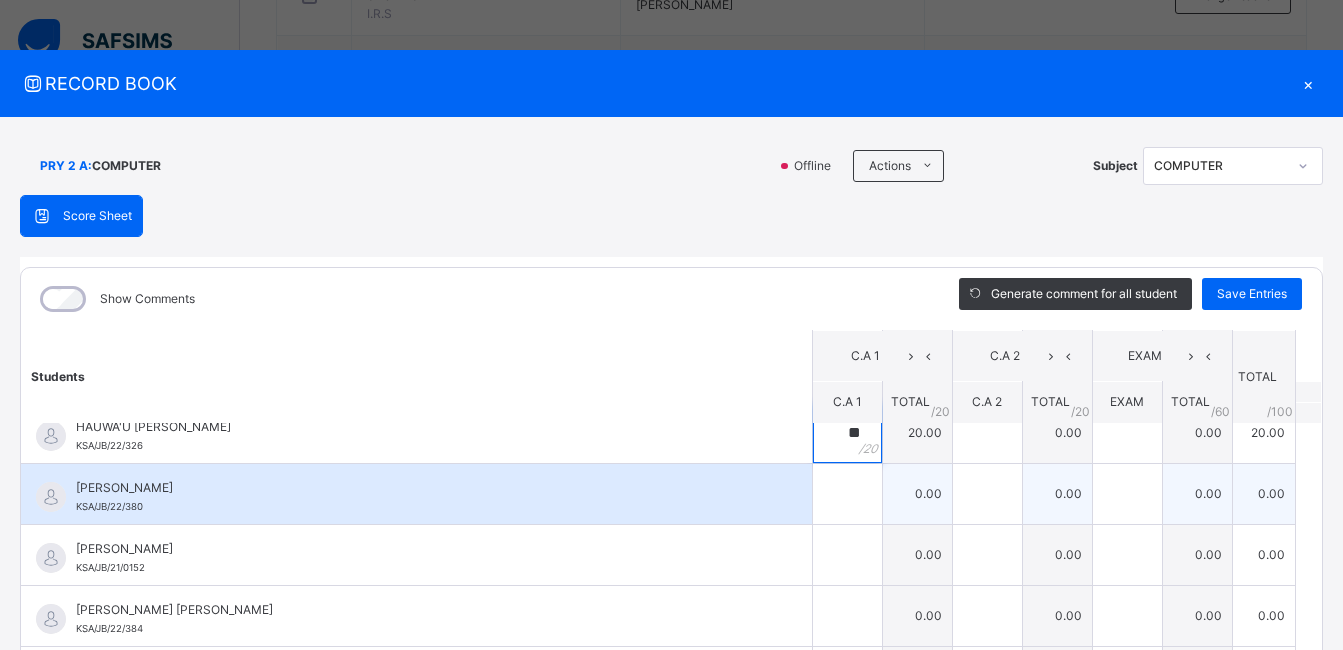 type on "**" 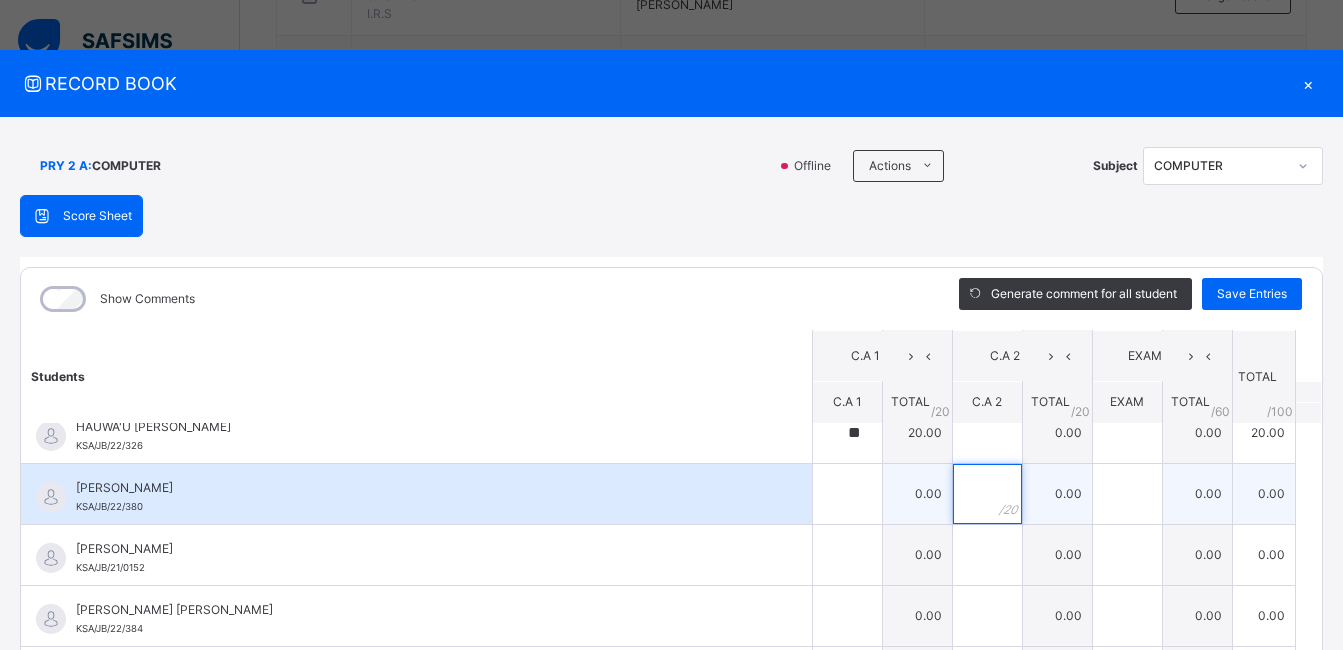 click at bounding box center [987, 494] 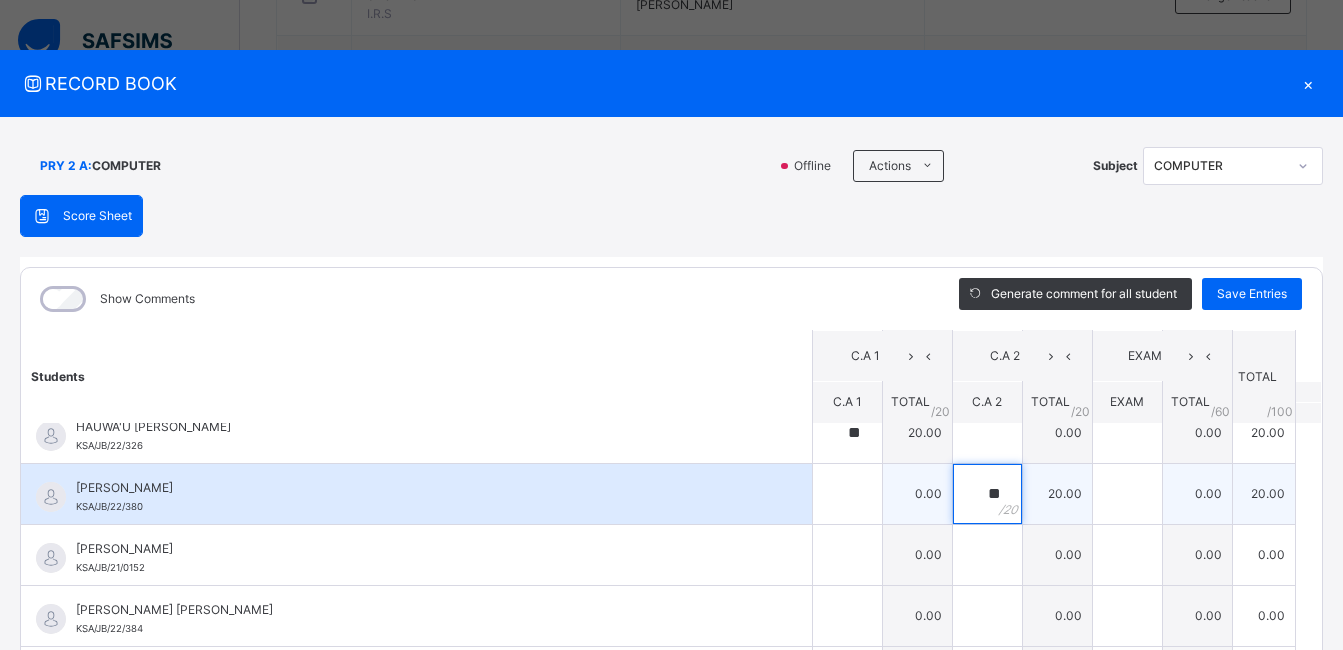 type on "**" 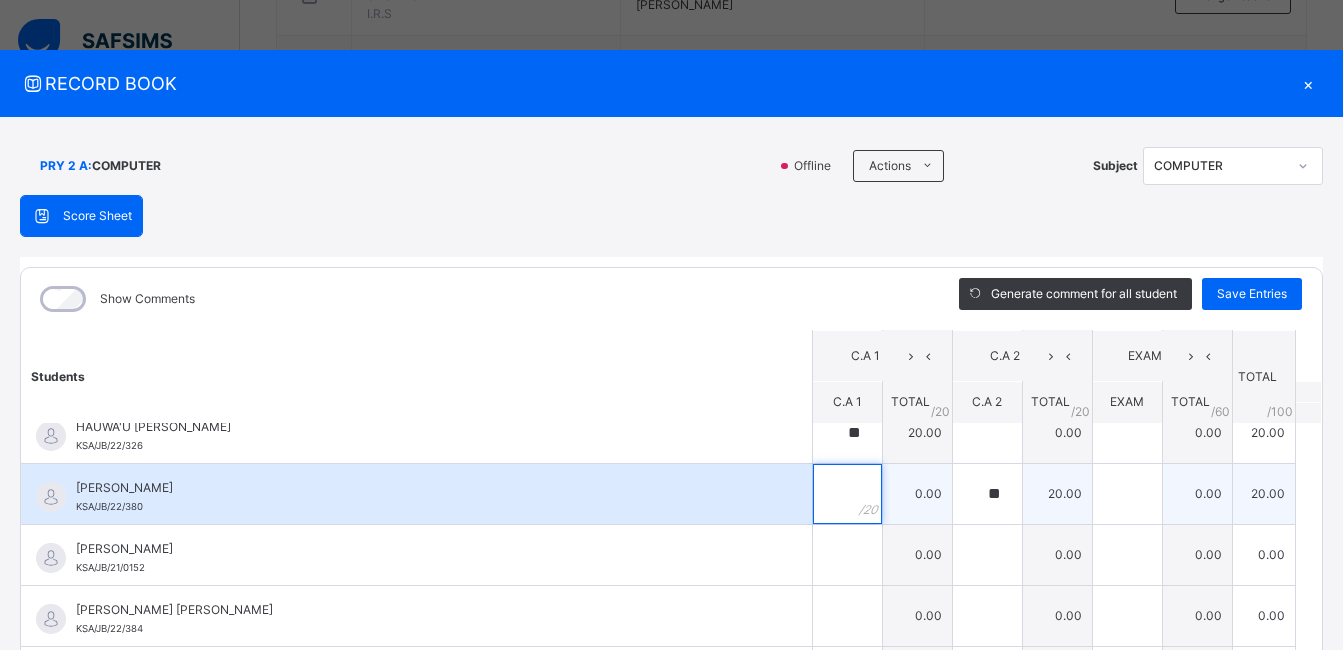 click at bounding box center [847, 494] 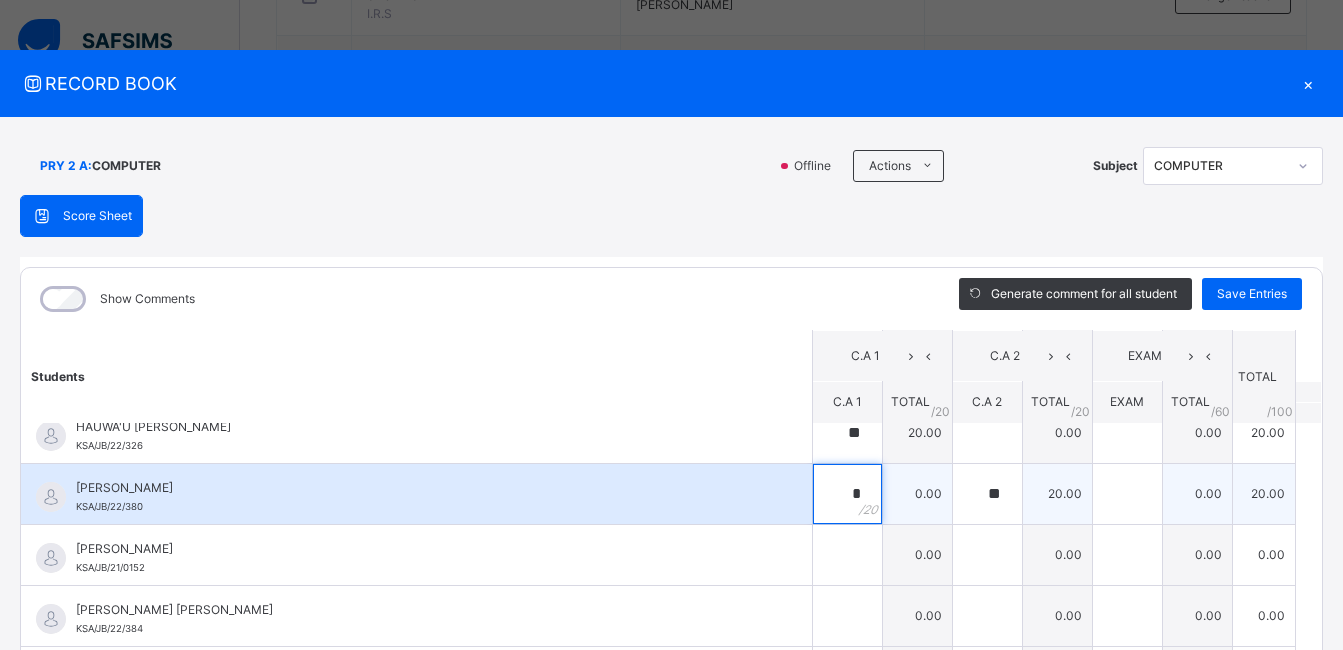 type on "**" 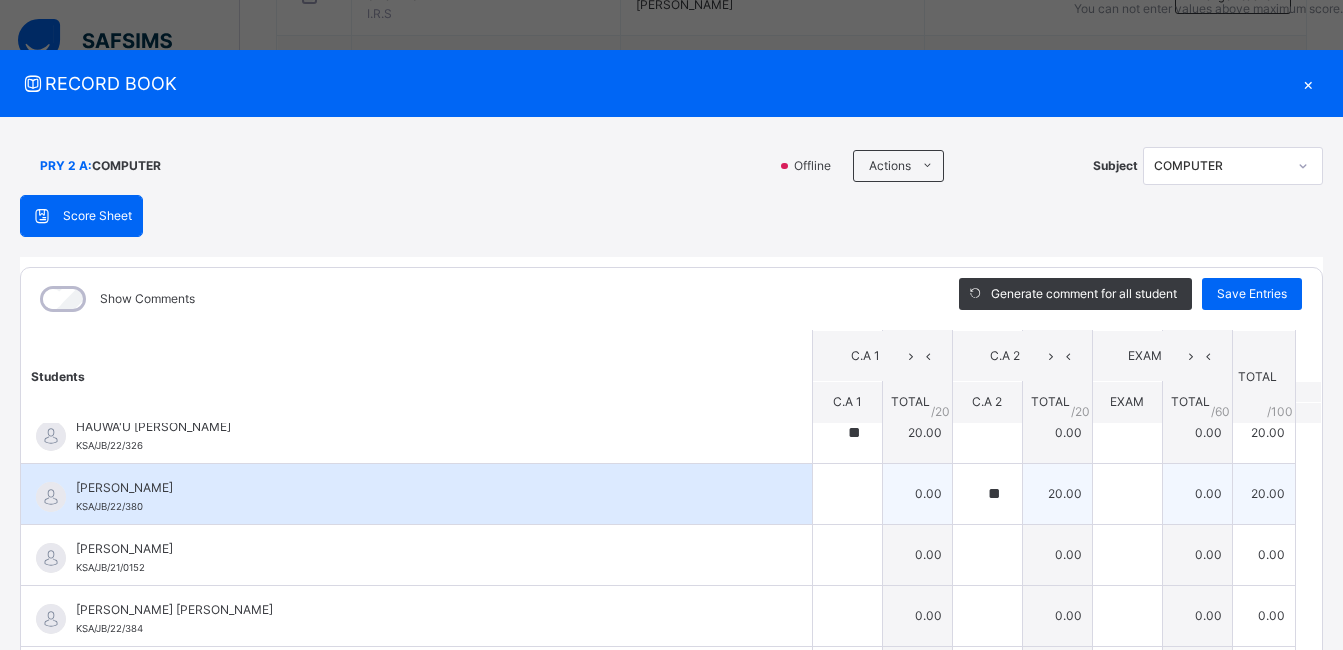 click at bounding box center [847, 494] 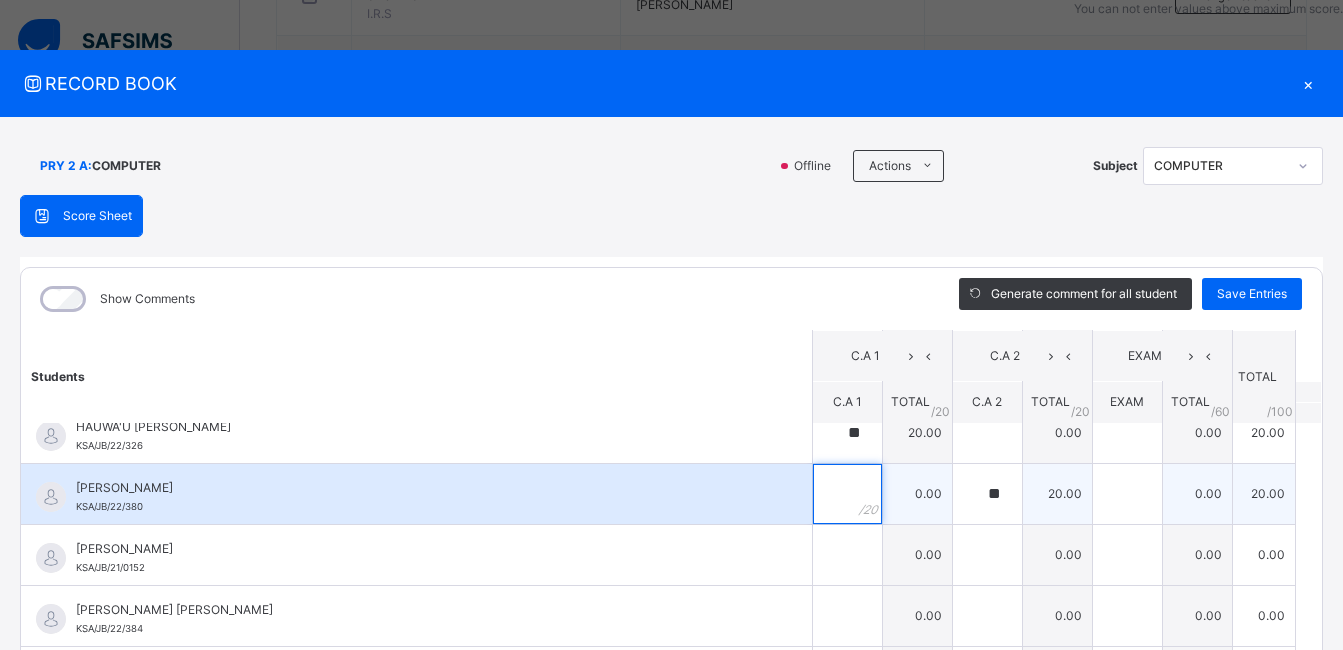 click at bounding box center (847, 494) 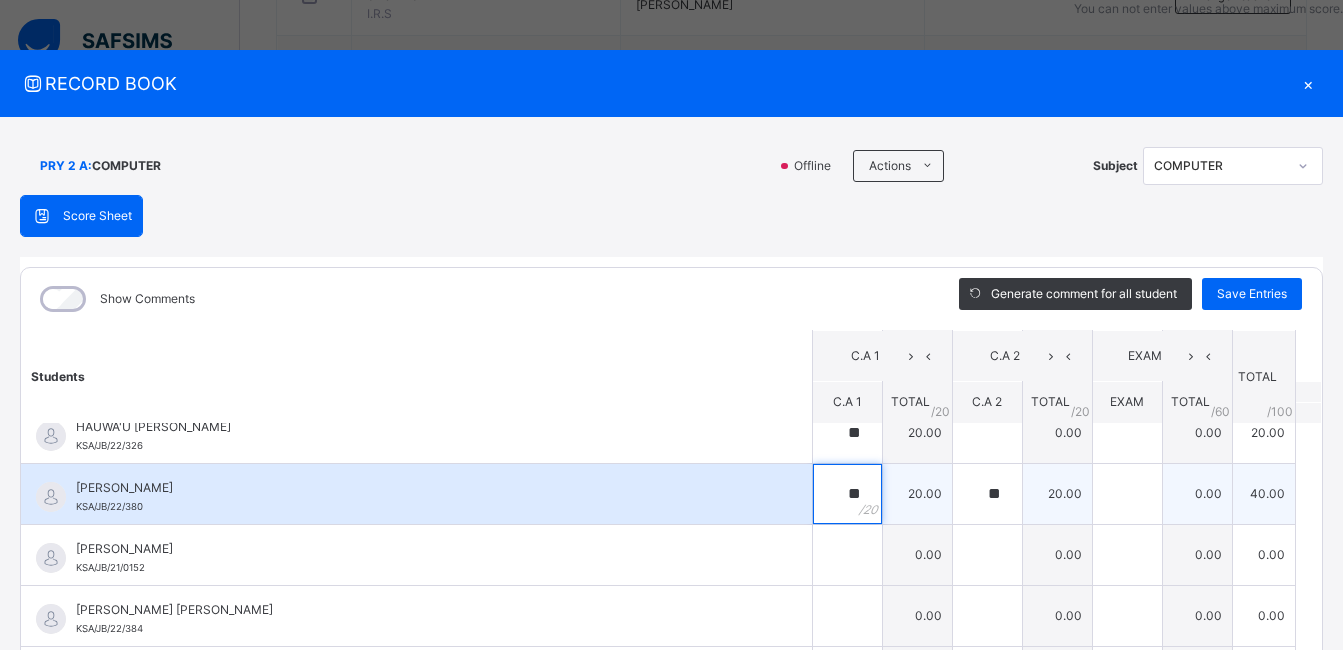 scroll, scrollTop: 575, scrollLeft: 0, axis: vertical 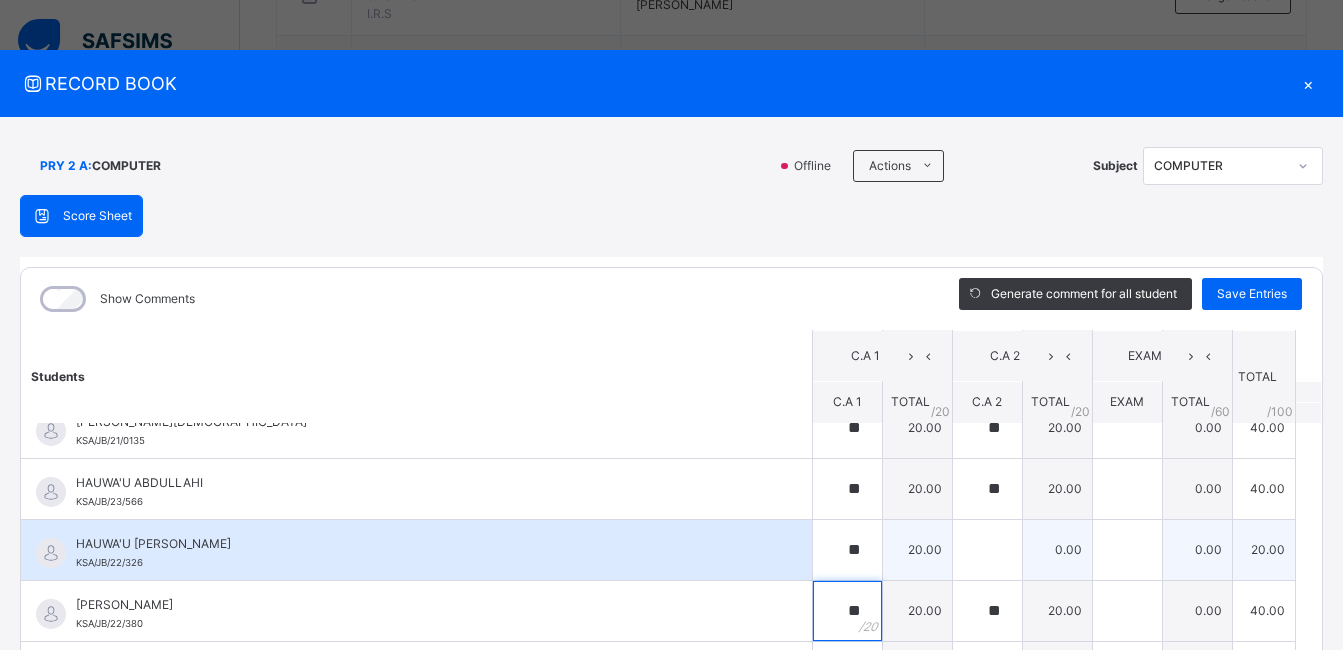 type on "**" 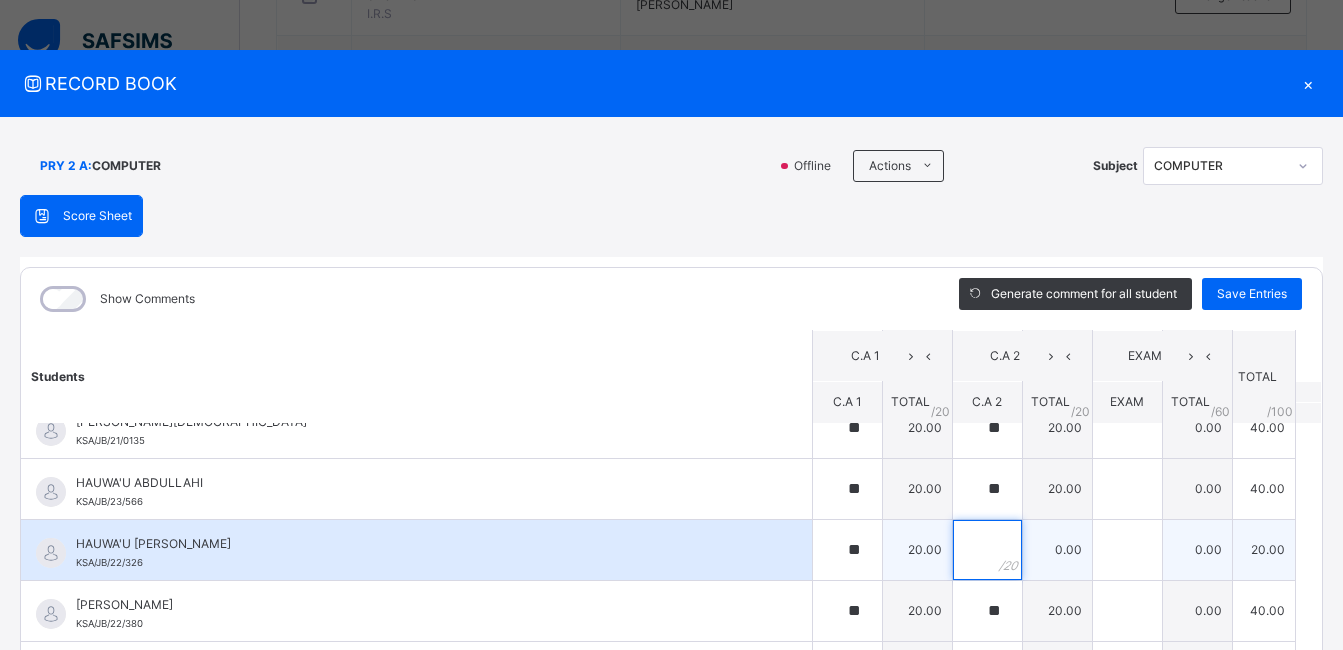 click at bounding box center (987, 550) 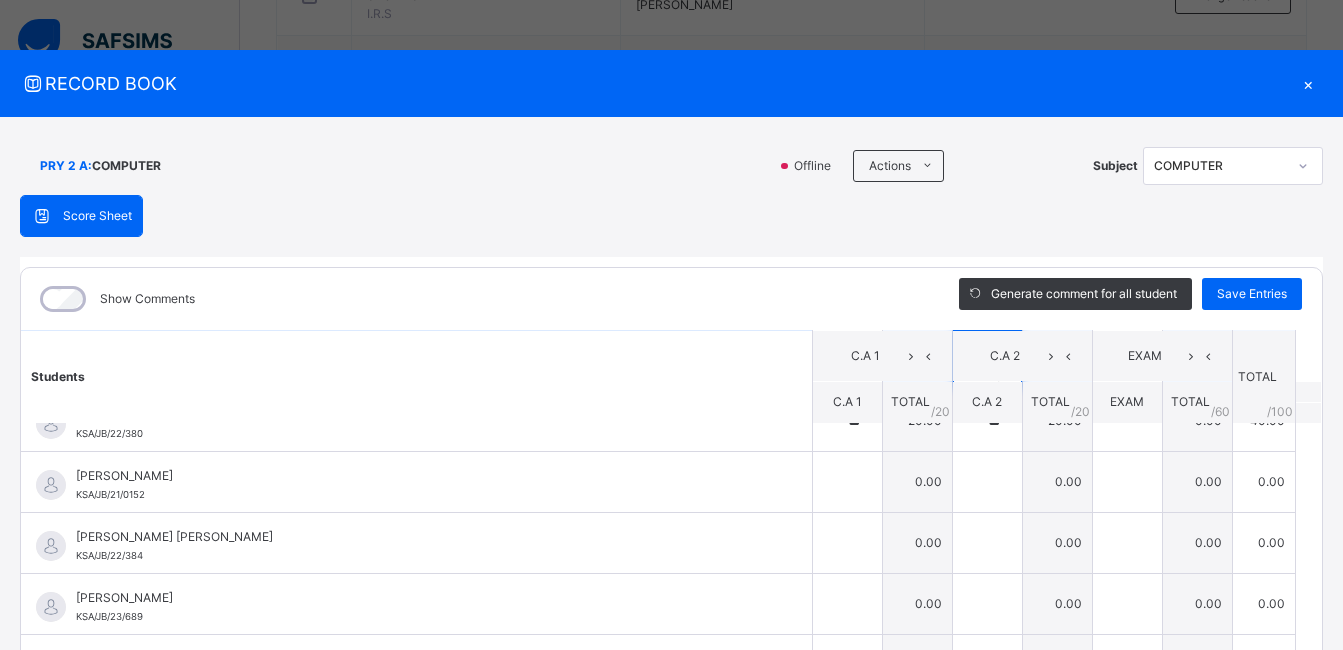 scroll, scrollTop: 739, scrollLeft: 0, axis: vertical 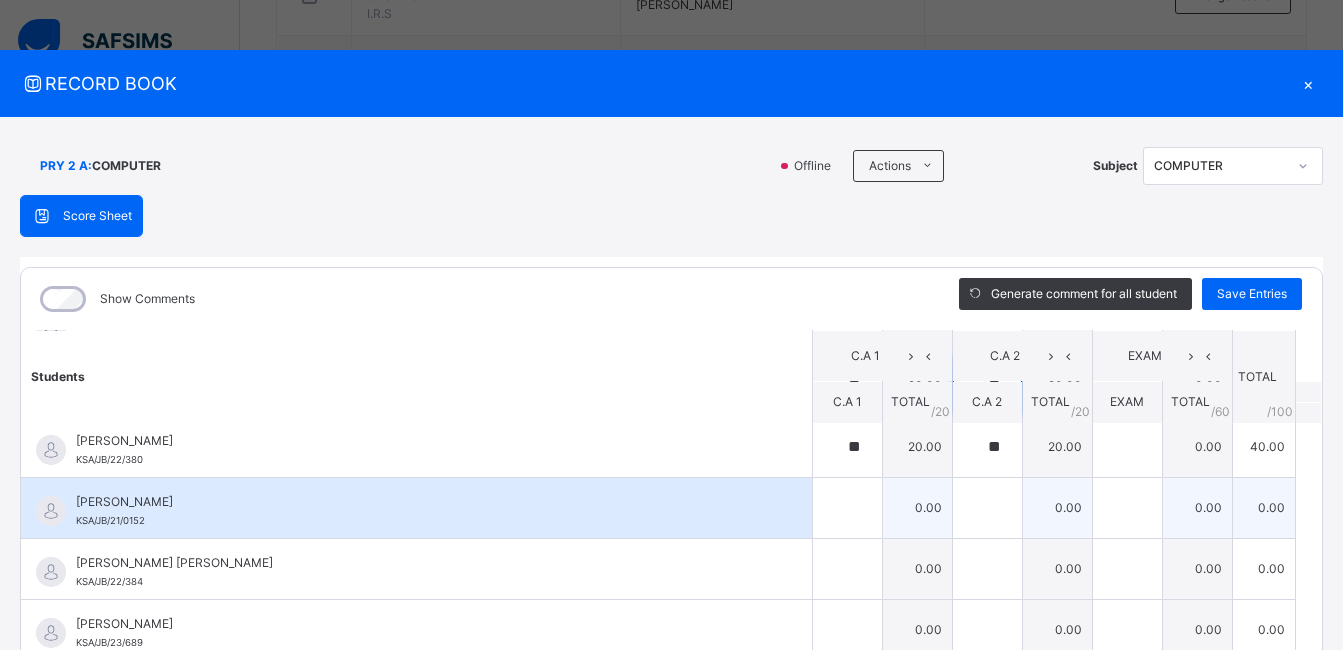 type on "**" 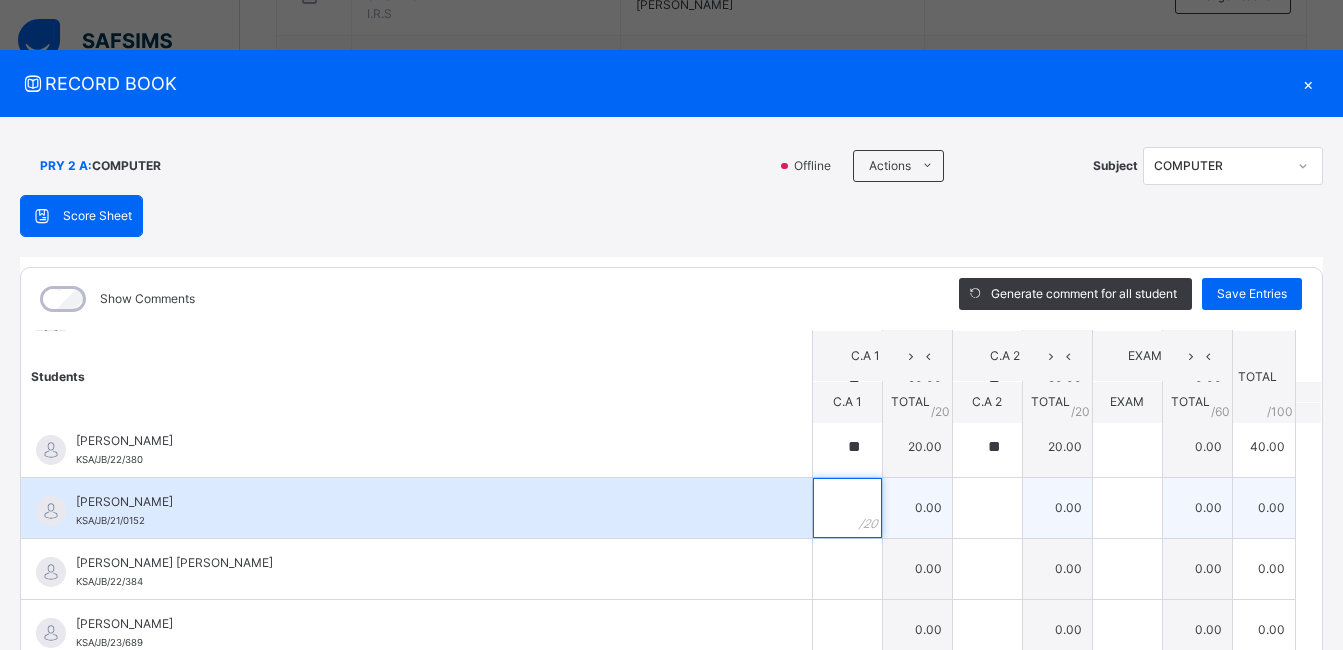 click at bounding box center [847, 508] 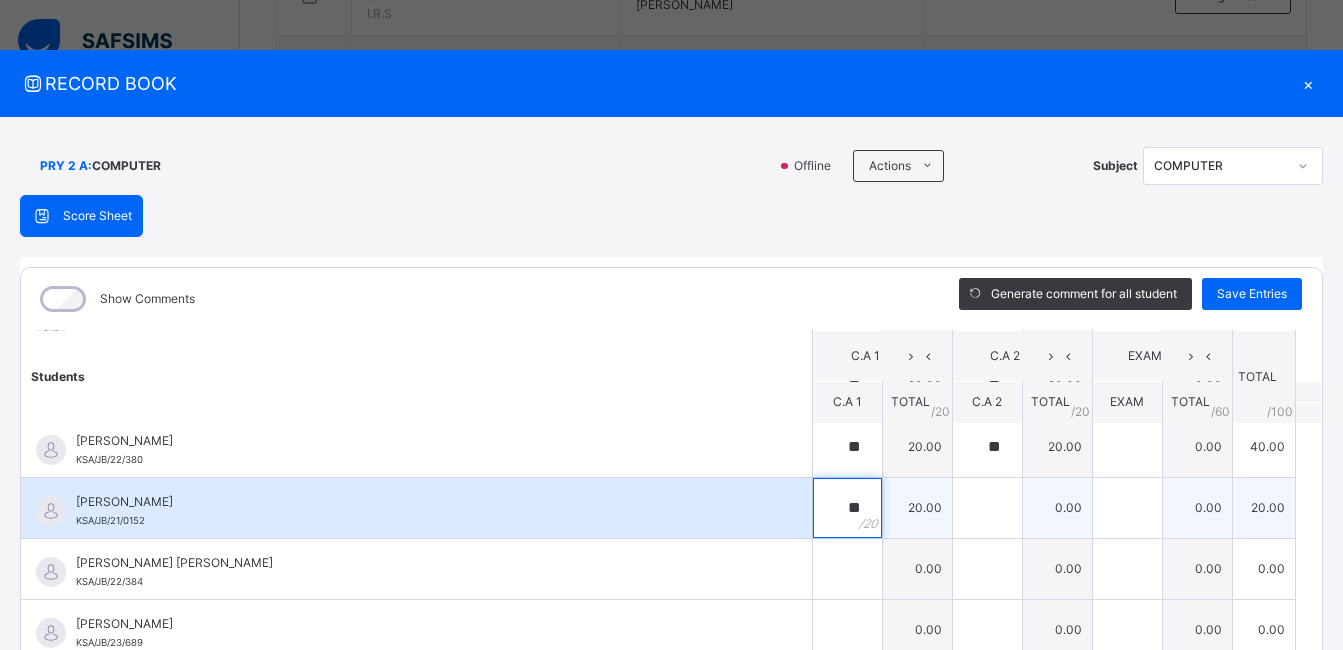 type on "**" 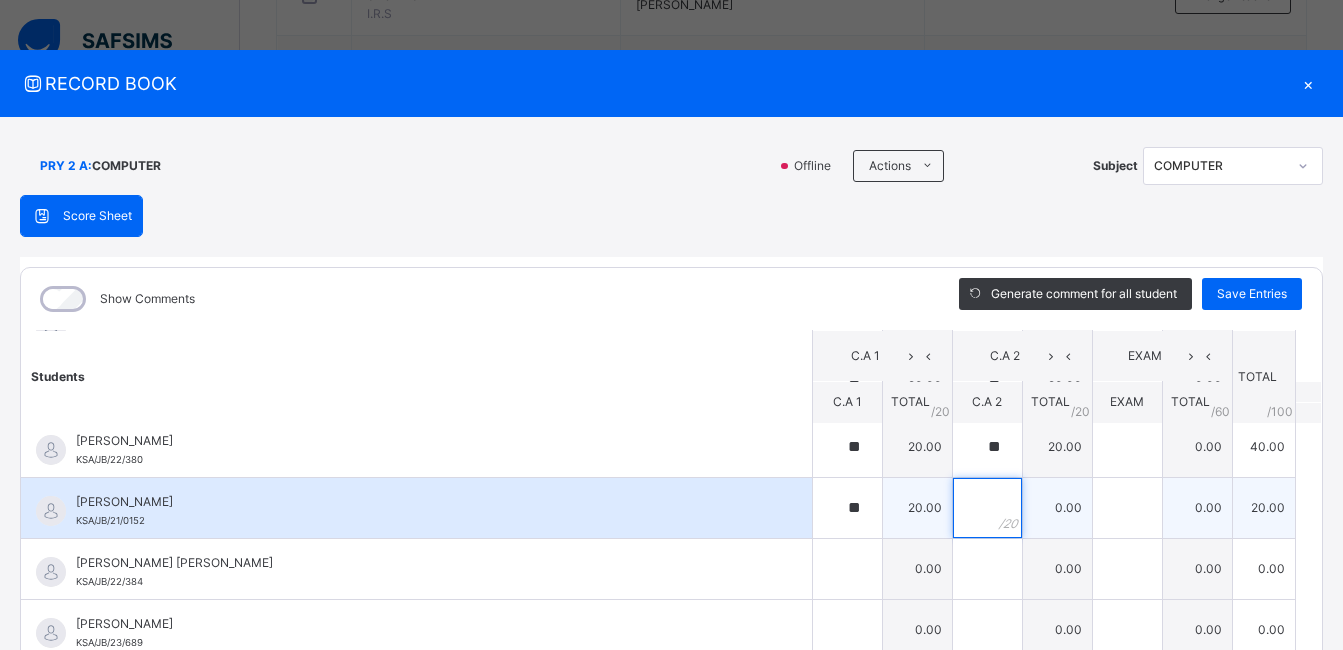 click at bounding box center [987, 508] 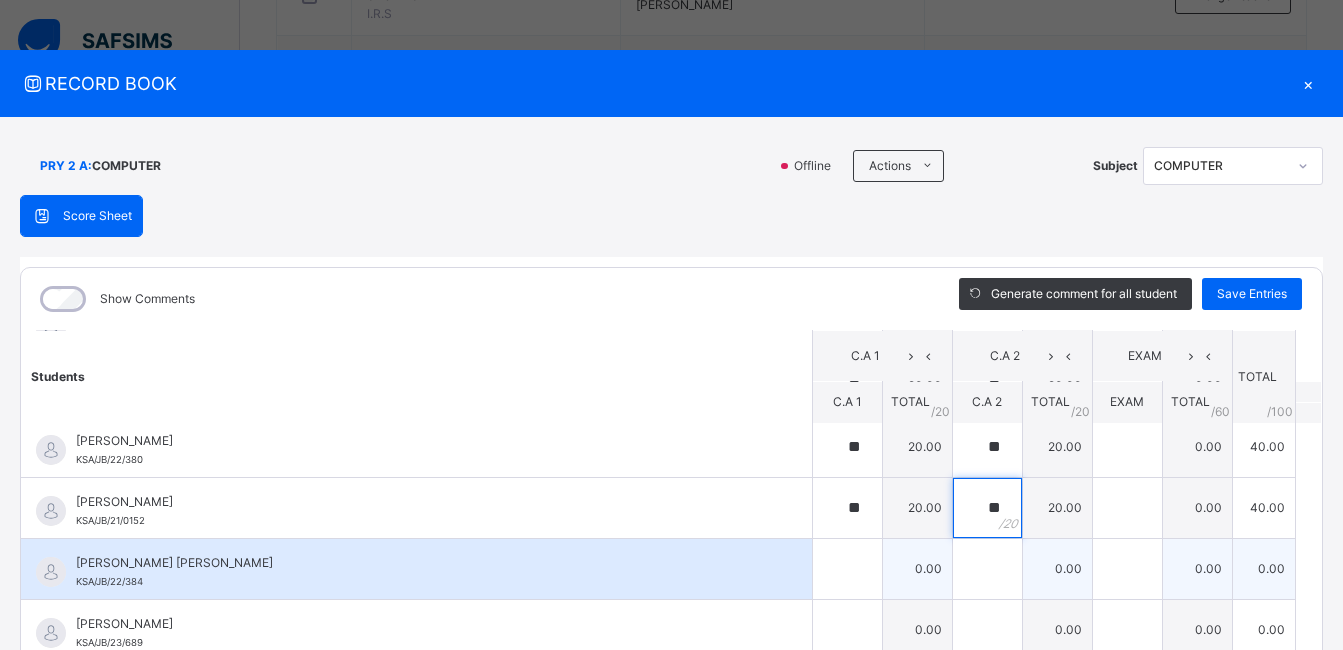 type on "**" 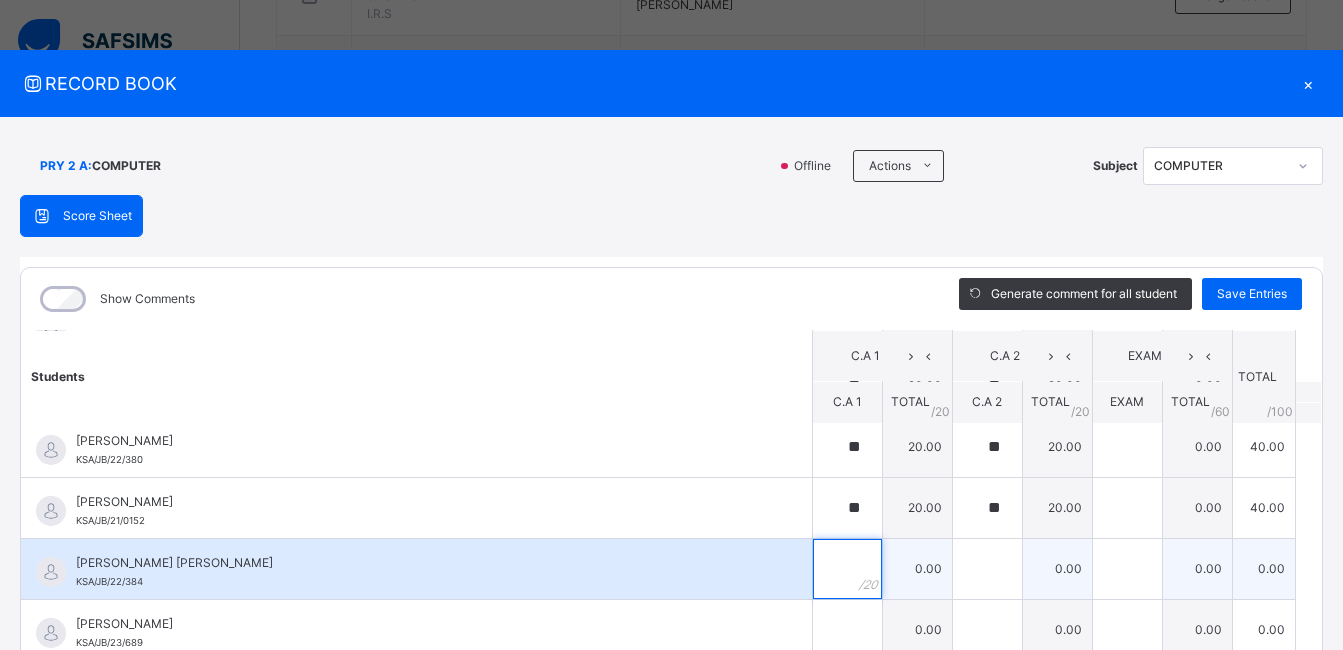 click at bounding box center (847, 569) 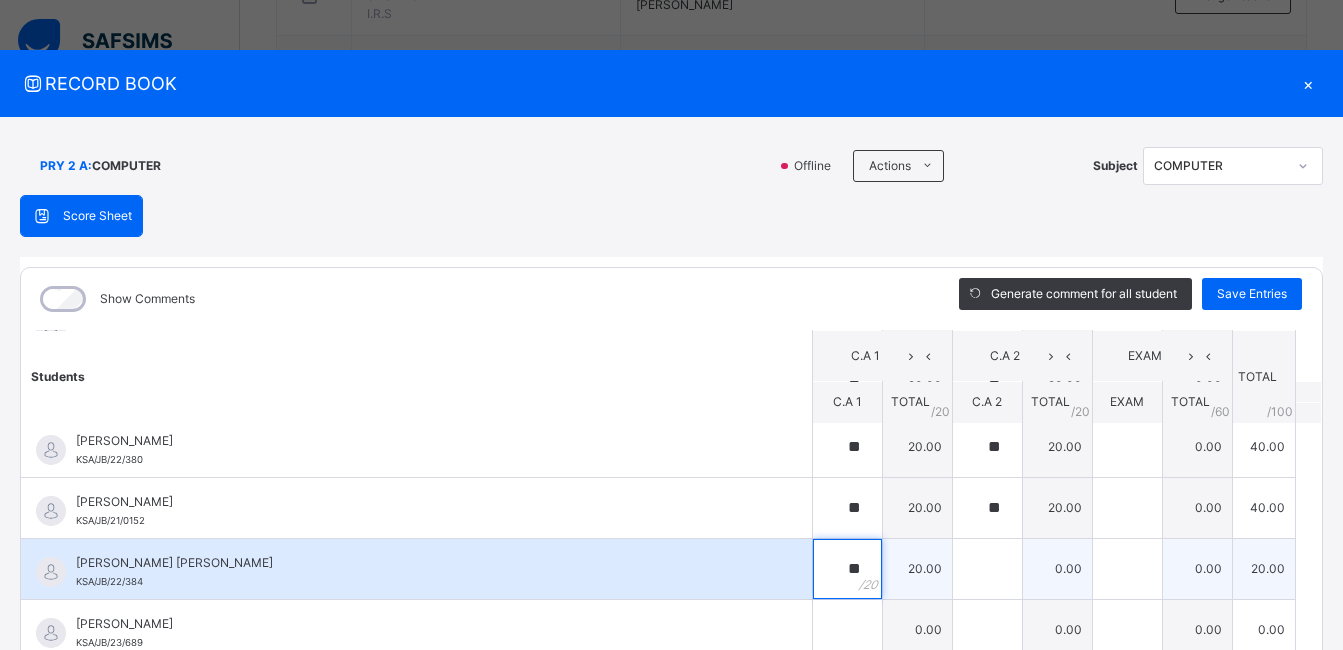 type on "**" 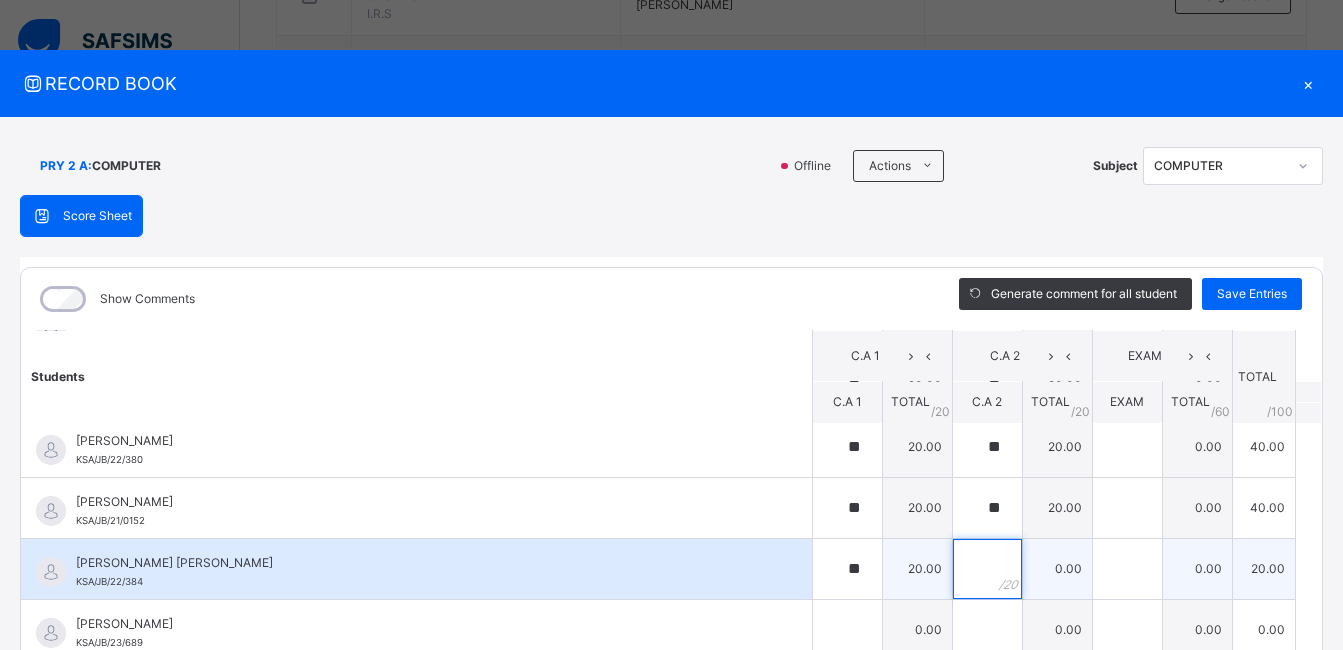 click at bounding box center (987, 569) 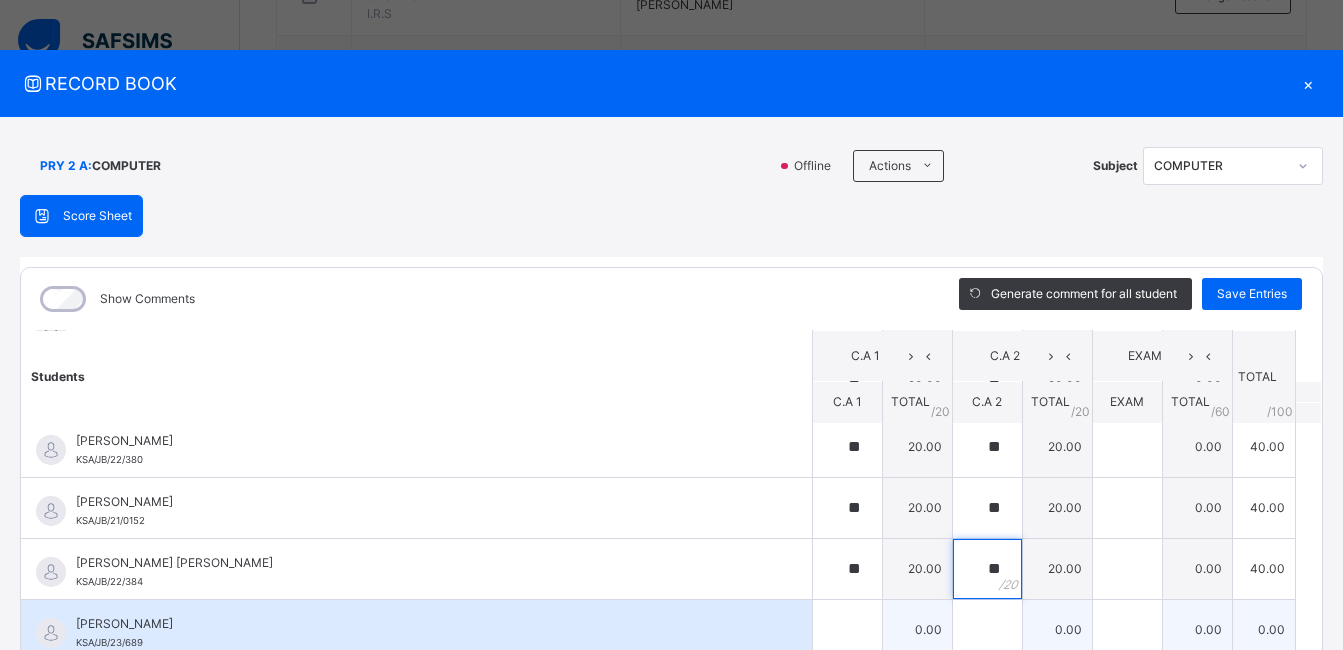type on "**" 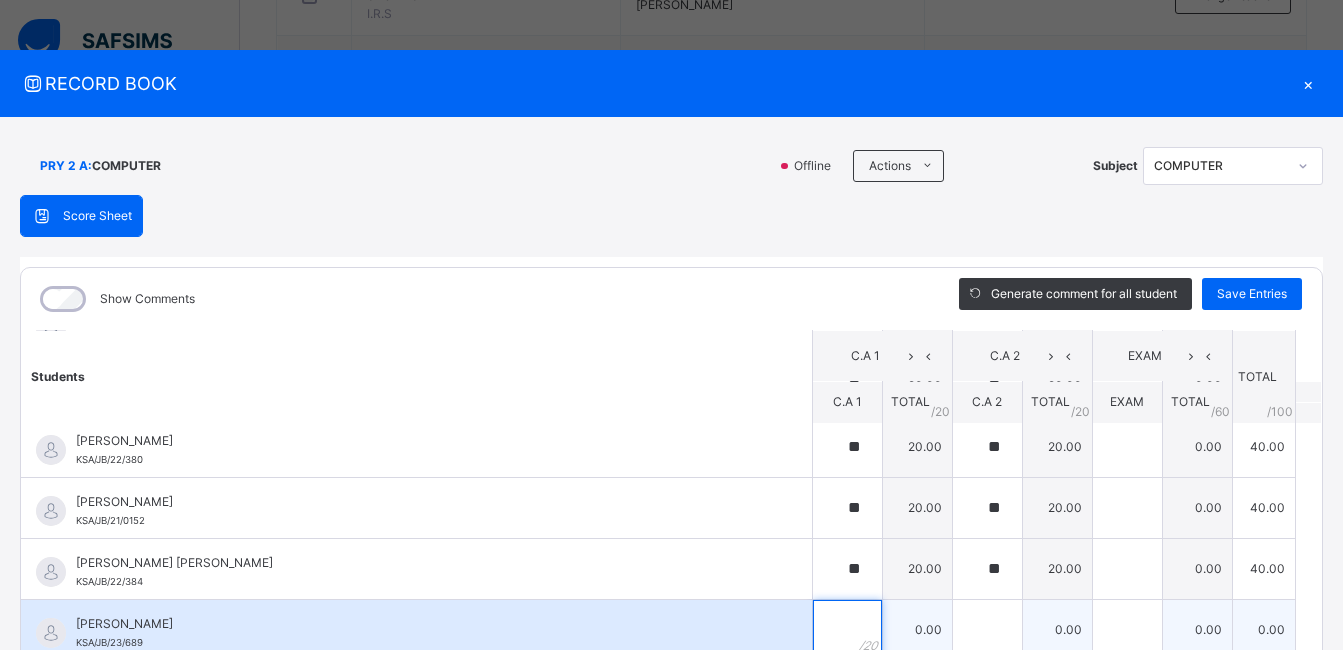 click at bounding box center [847, 630] 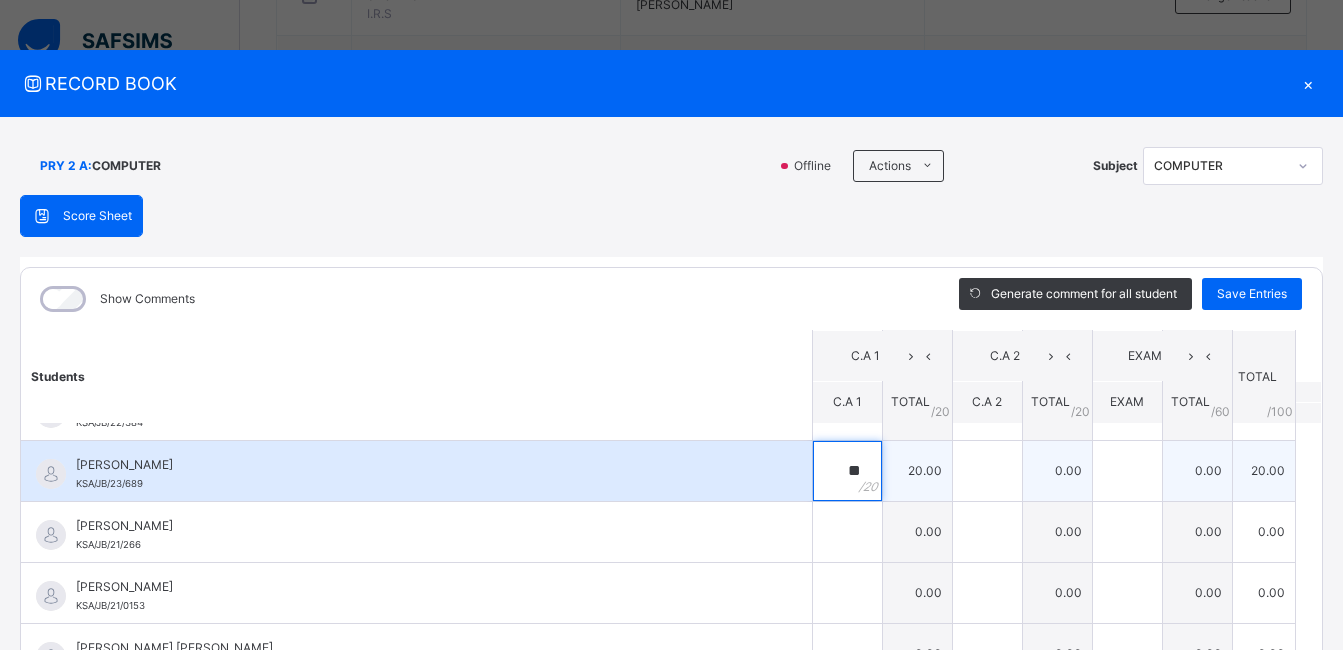 type on "**" 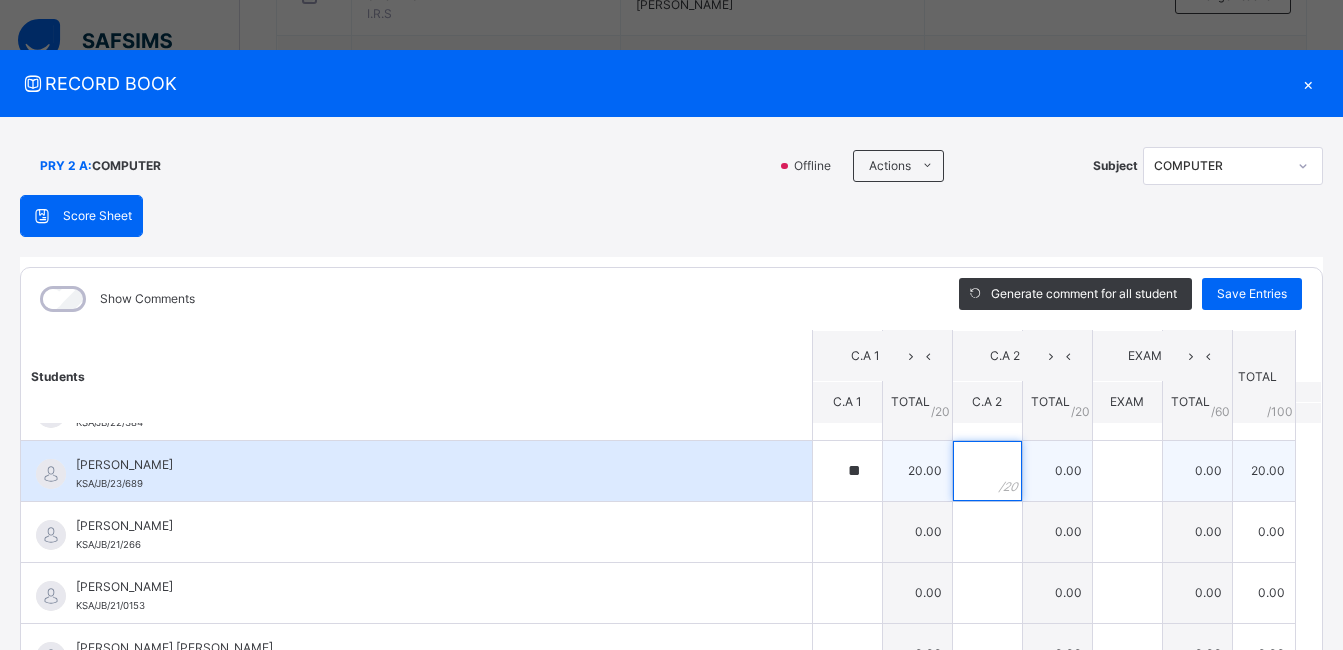 click at bounding box center [987, 471] 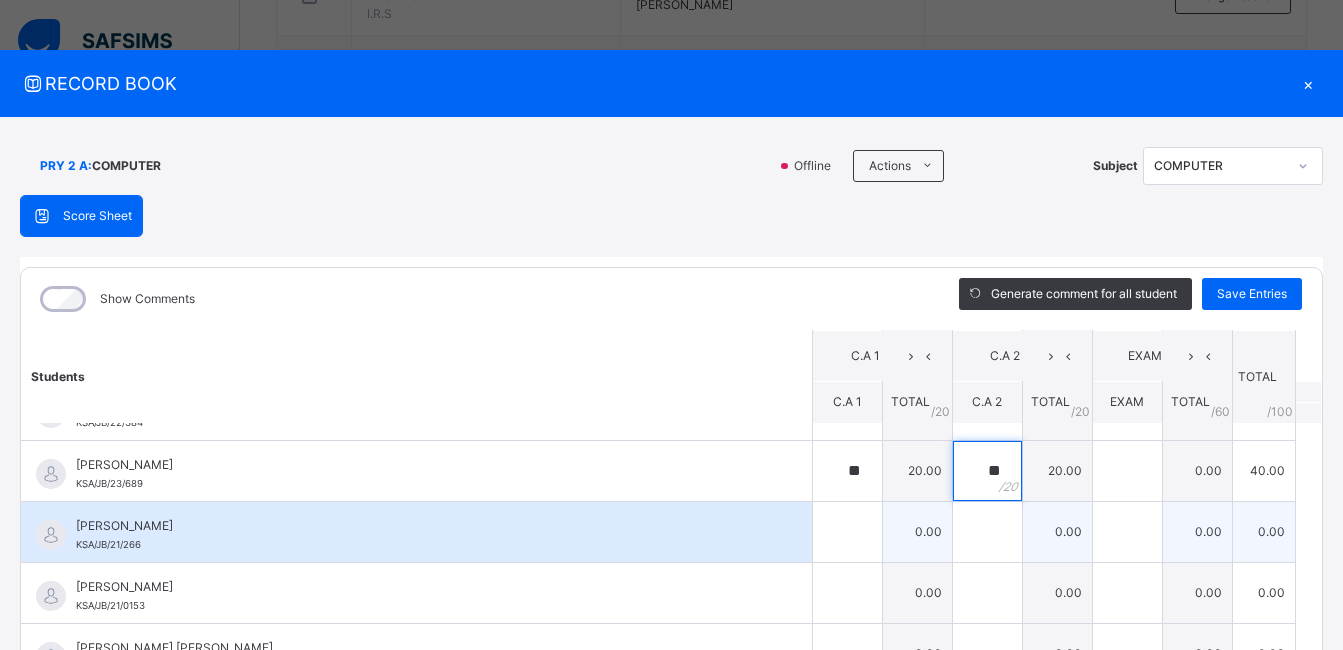 type on "**" 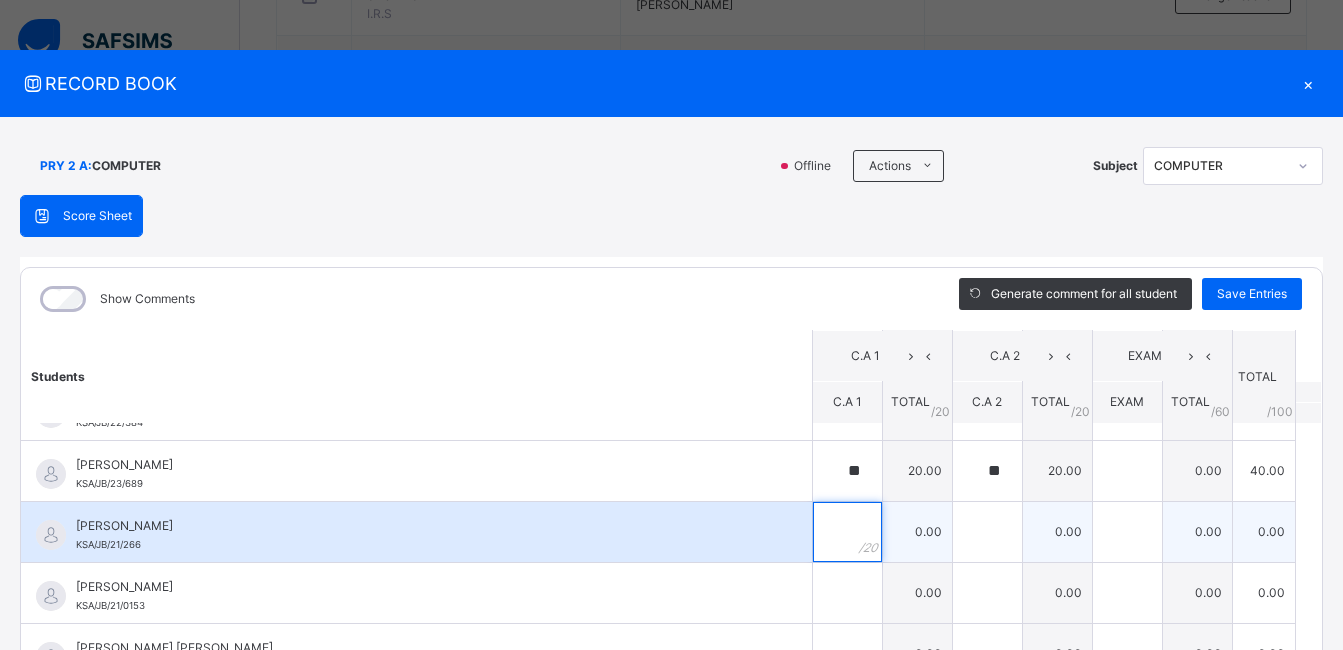 click at bounding box center [847, 532] 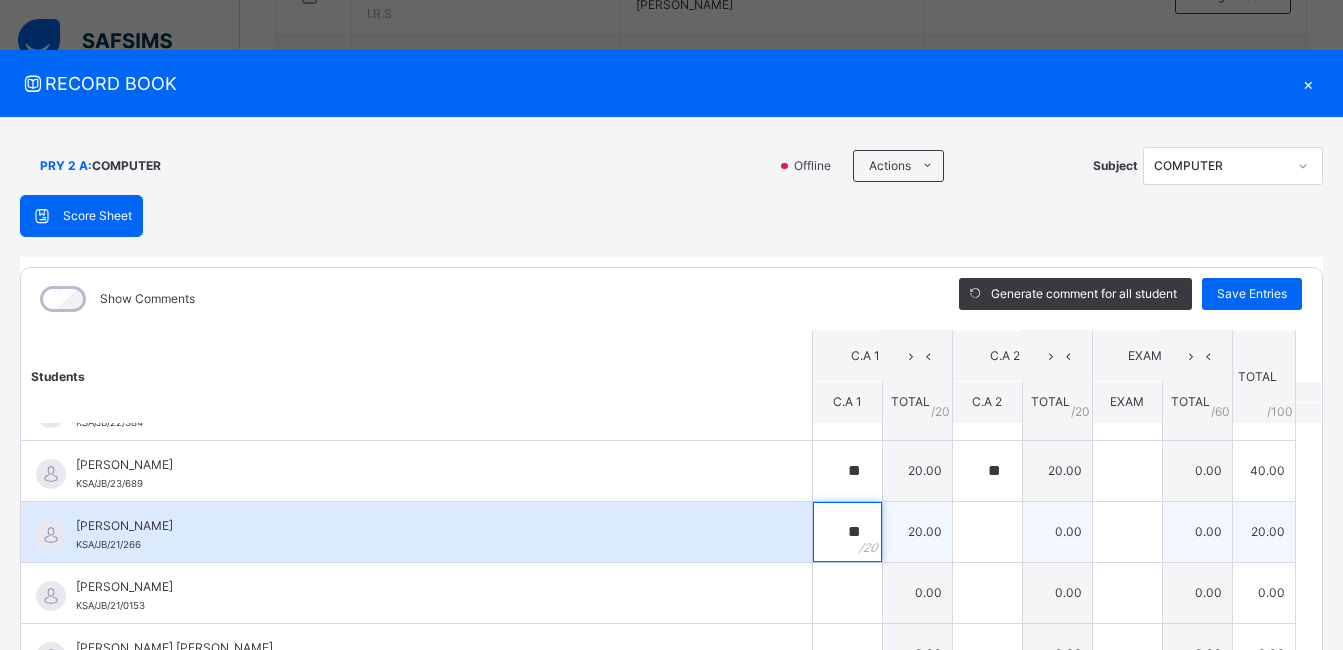 type on "**" 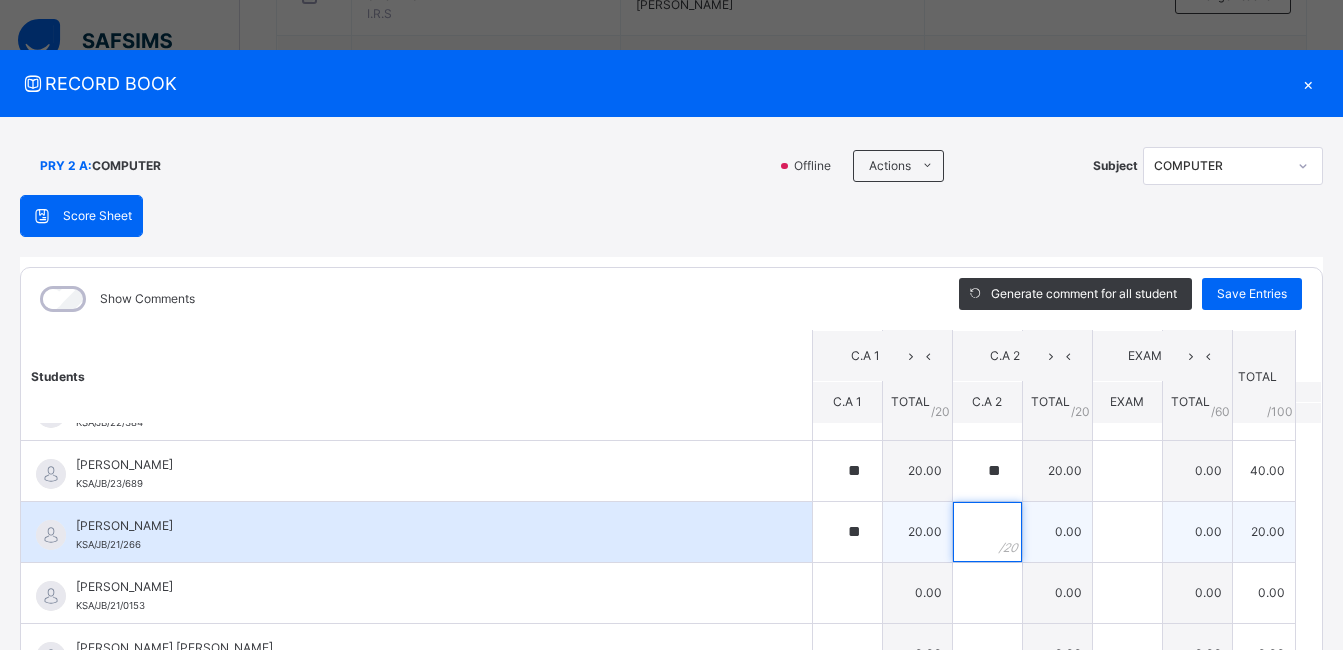 click at bounding box center [987, 532] 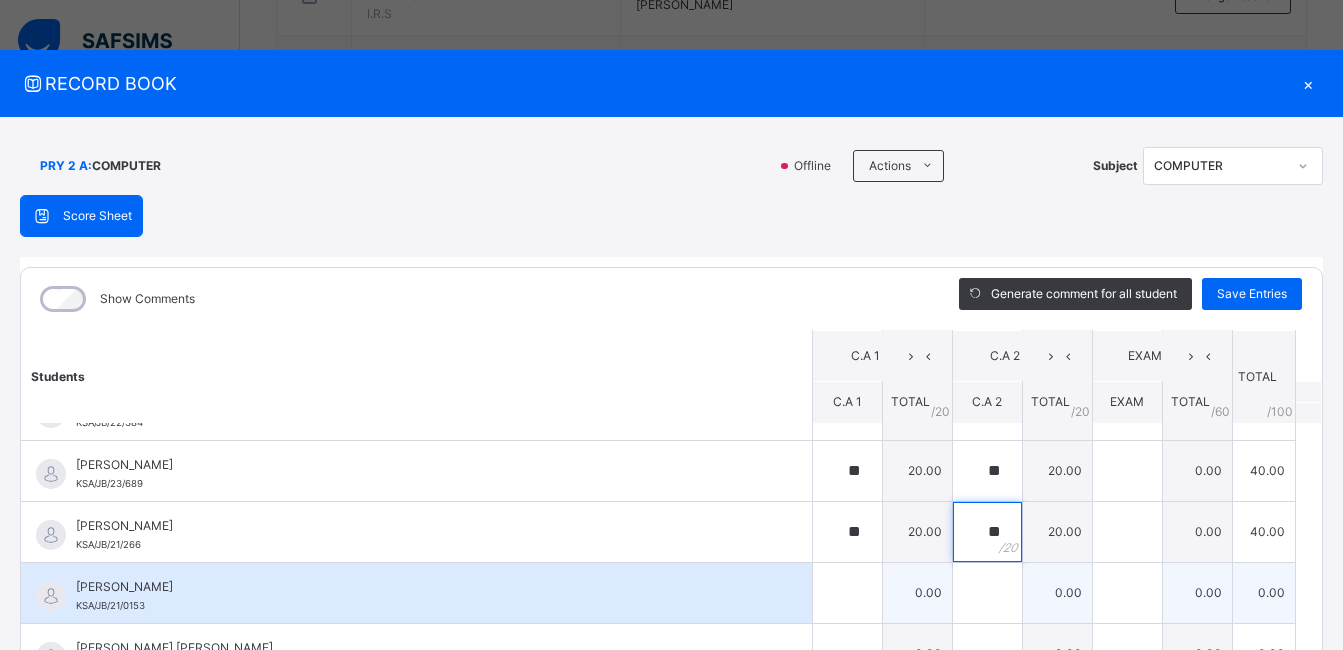 type on "**" 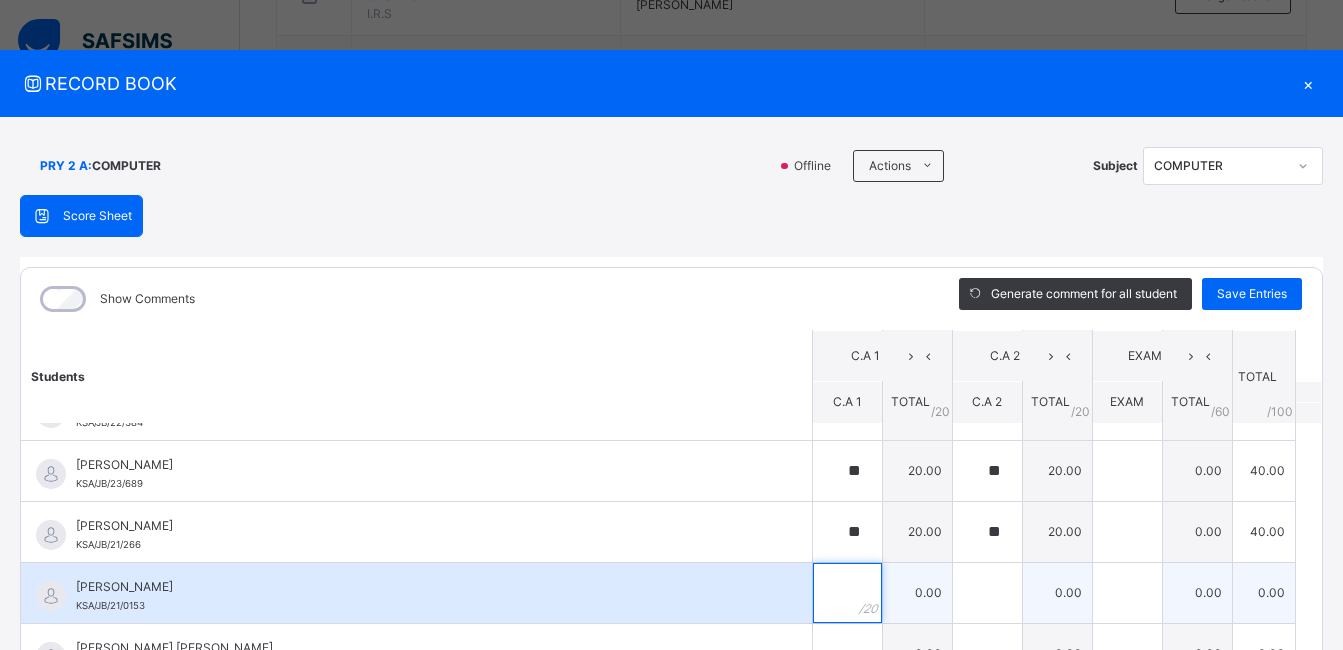 click at bounding box center (847, 593) 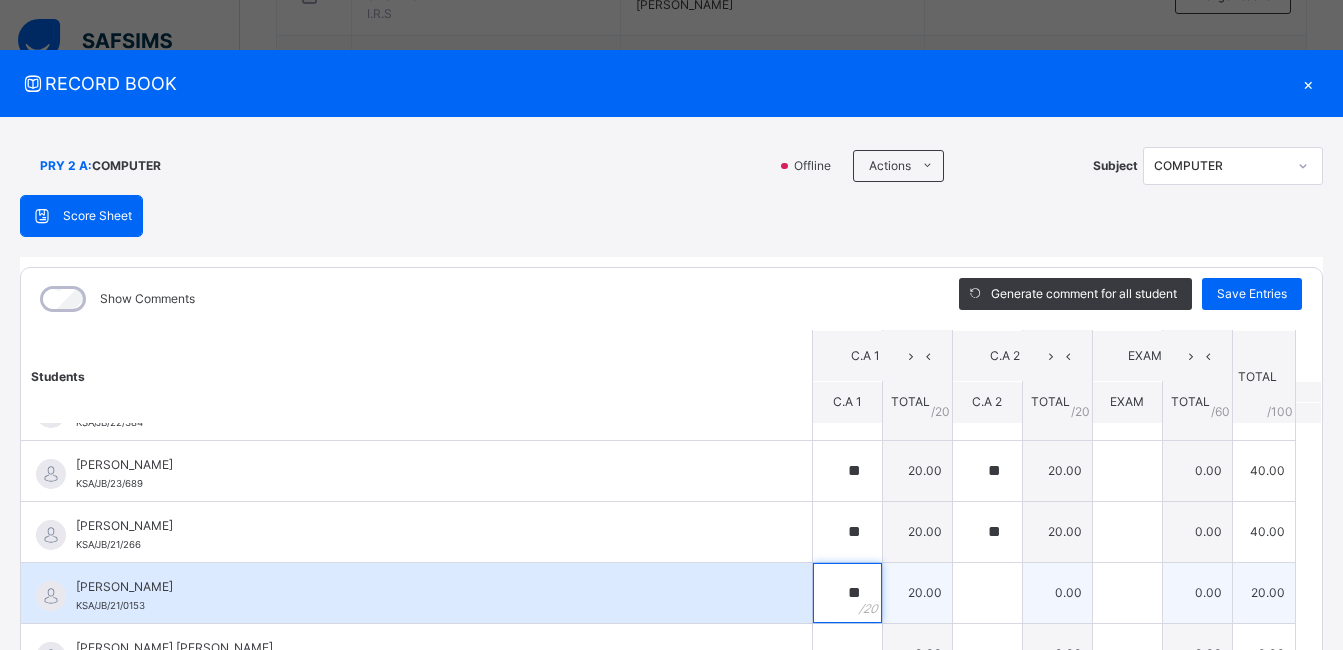 type on "**" 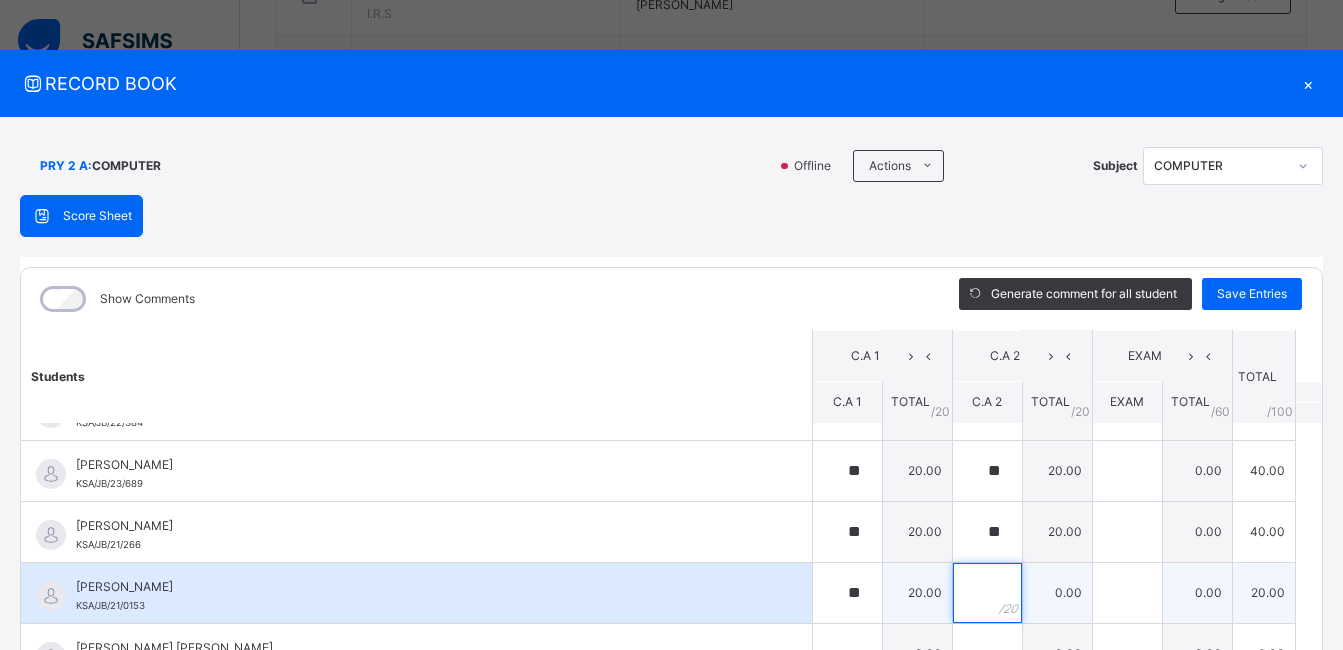 click at bounding box center [987, 593] 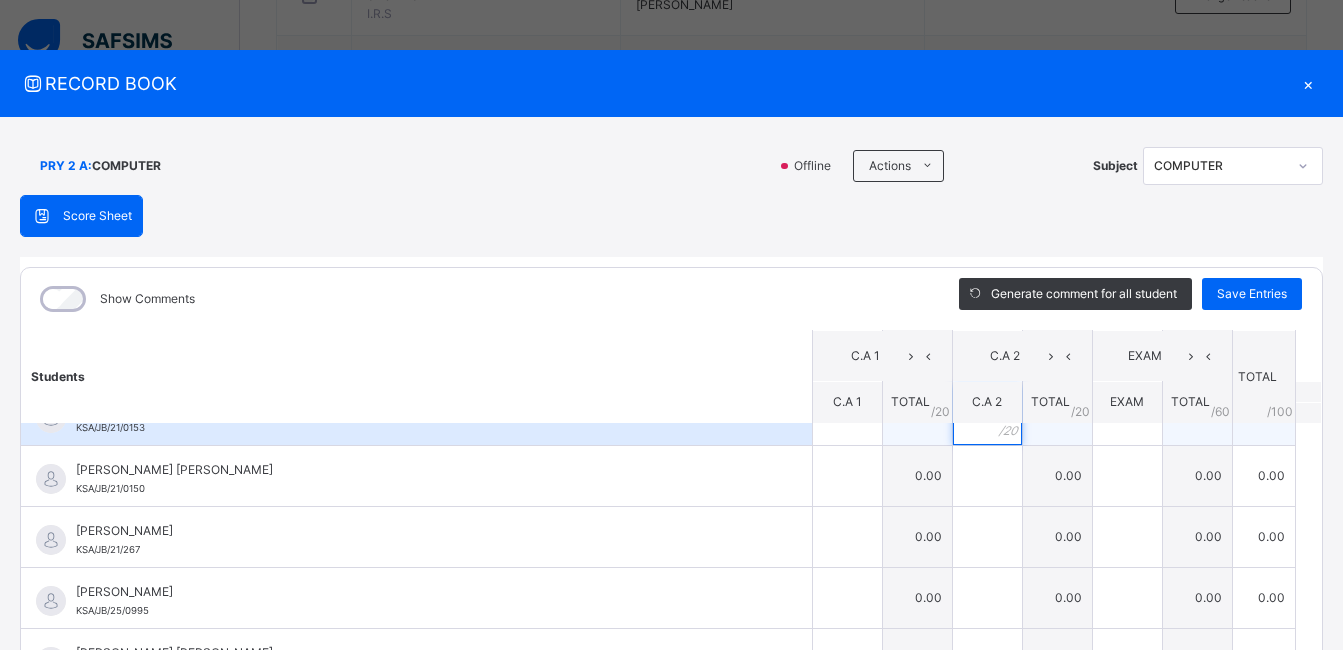 scroll, scrollTop: 1077, scrollLeft: 0, axis: vertical 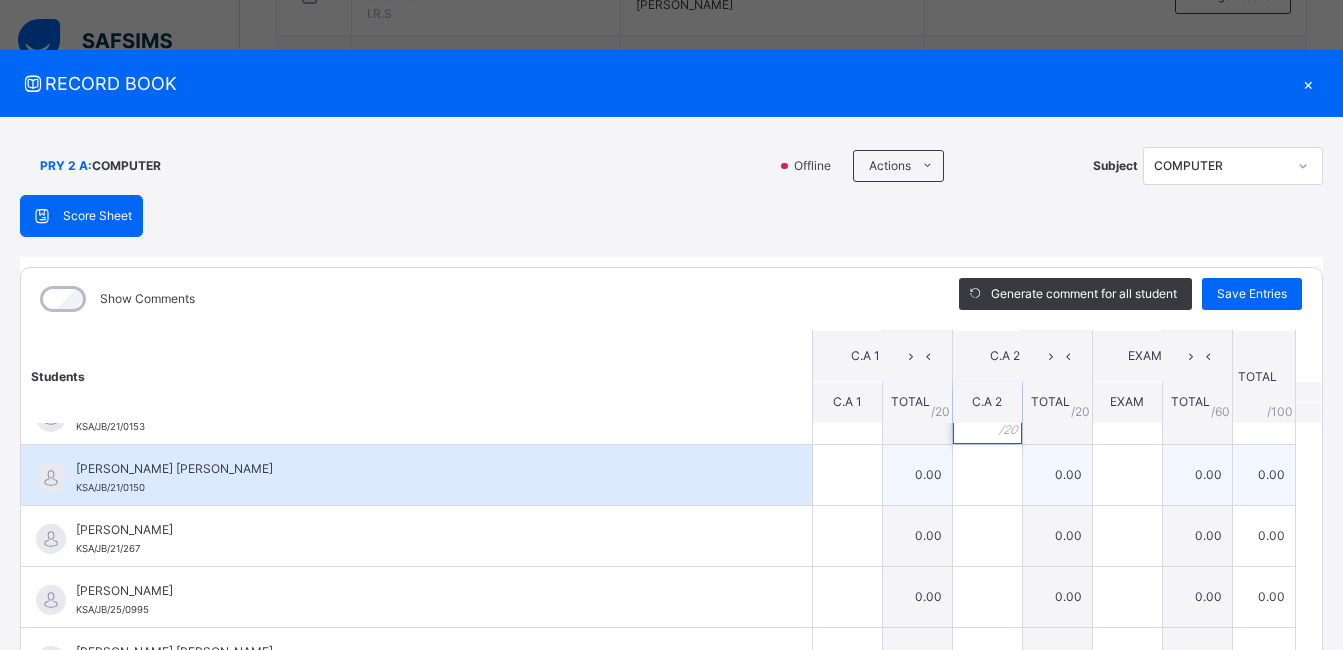 type on "**" 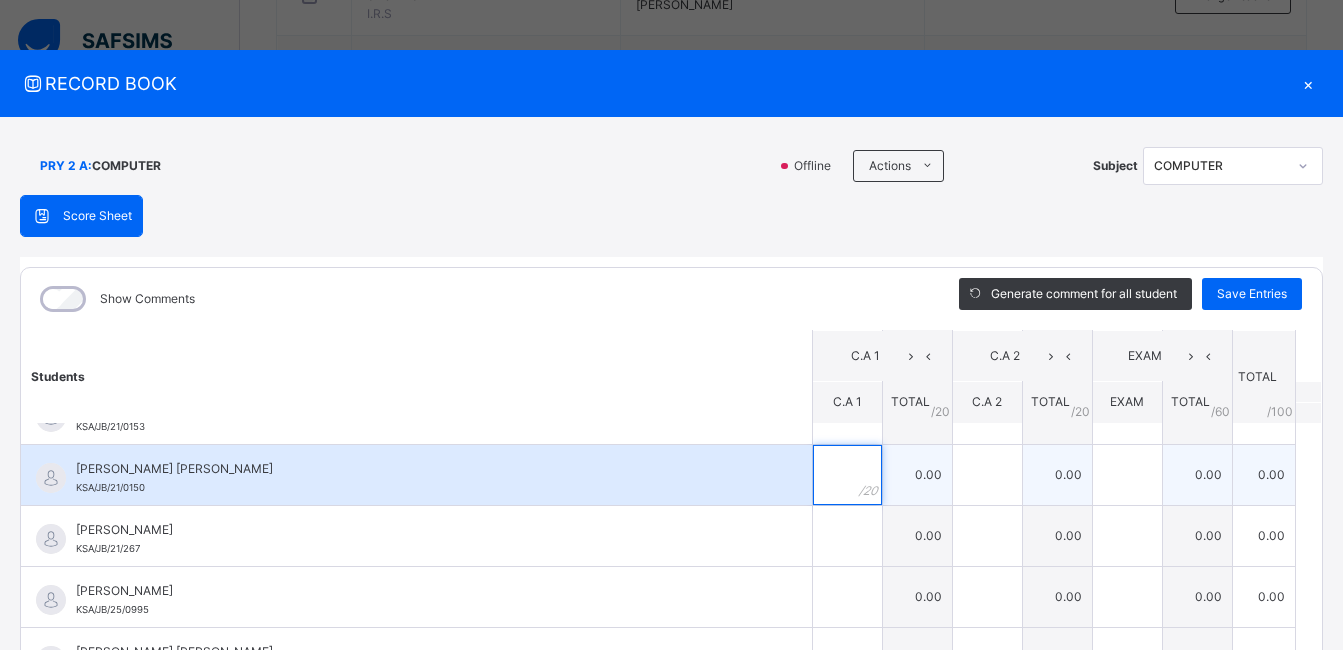 click at bounding box center (847, 475) 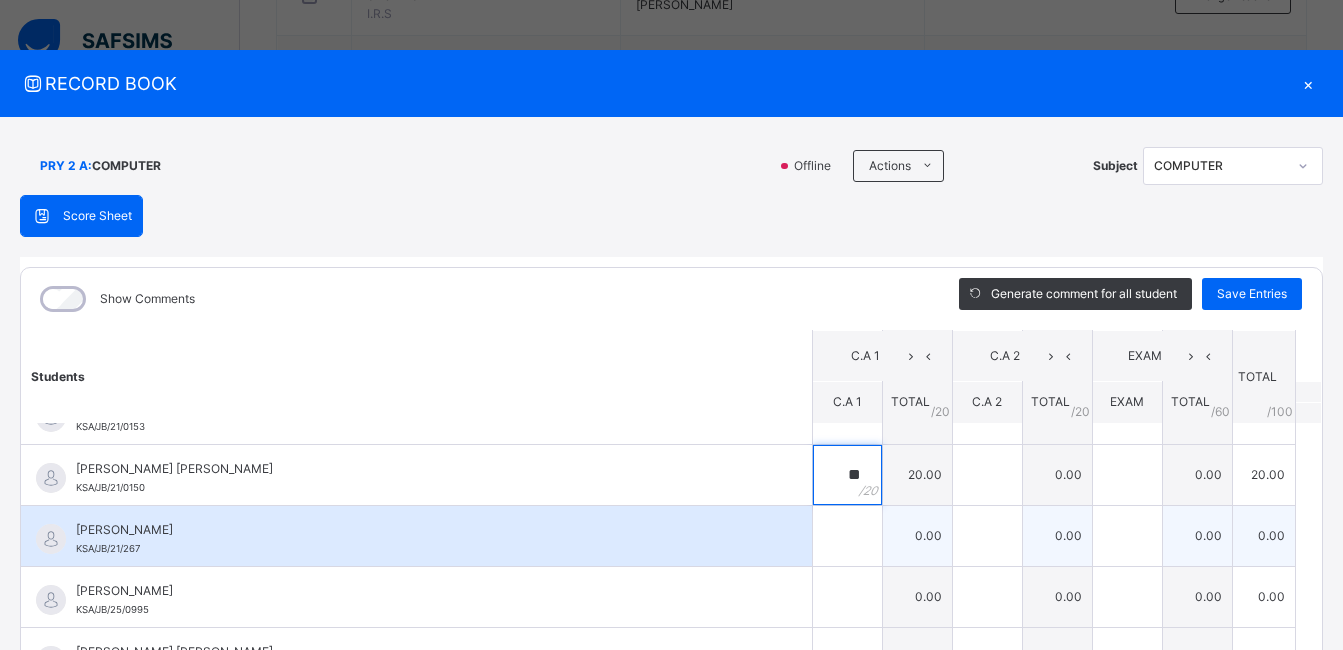 type on "**" 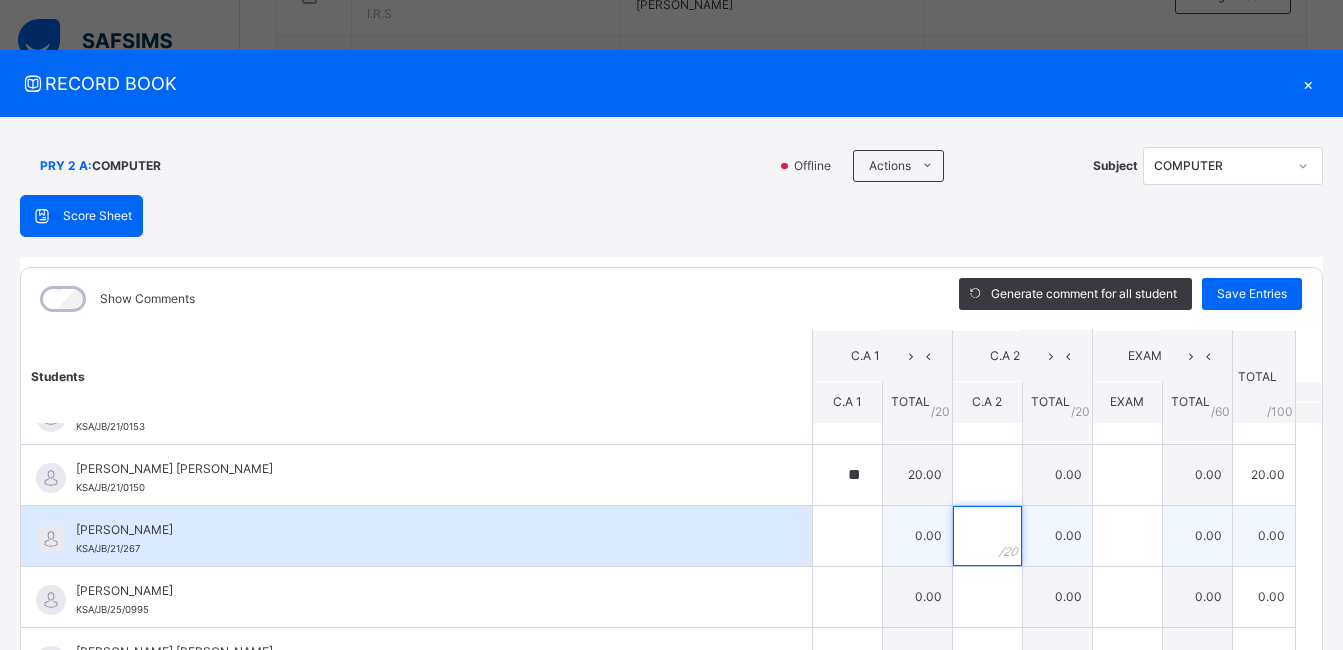click at bounding box center (987, 536) 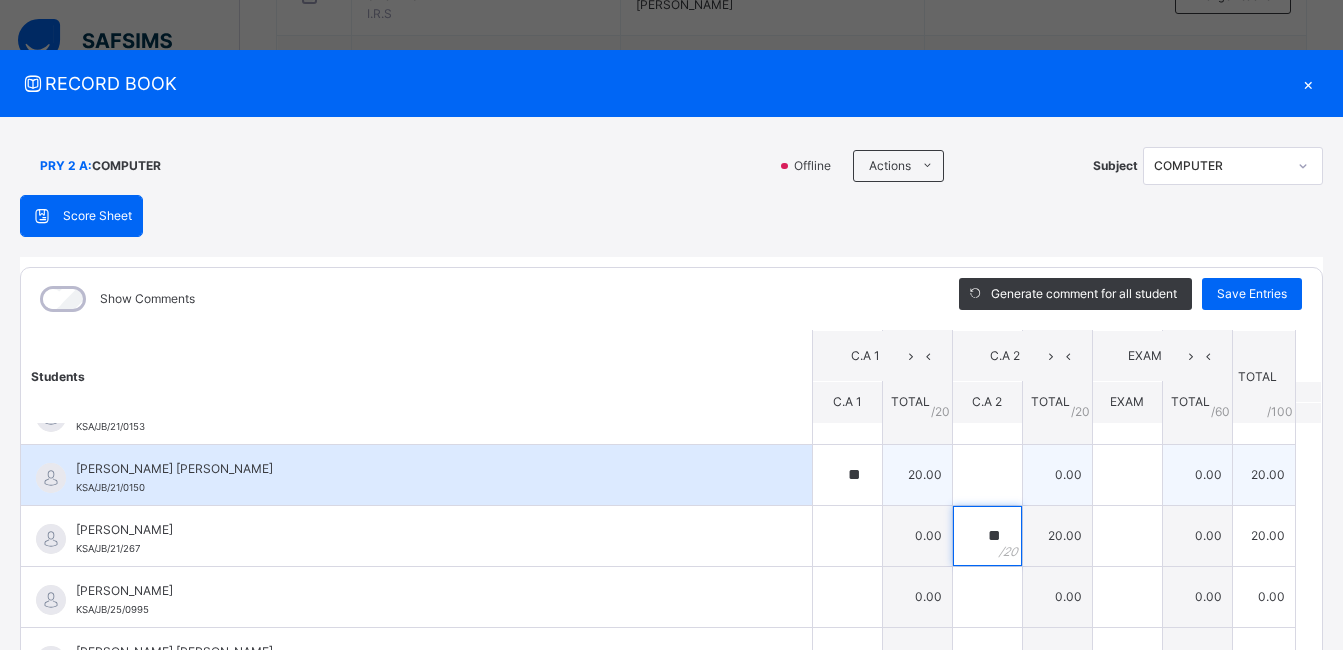 type on "**" 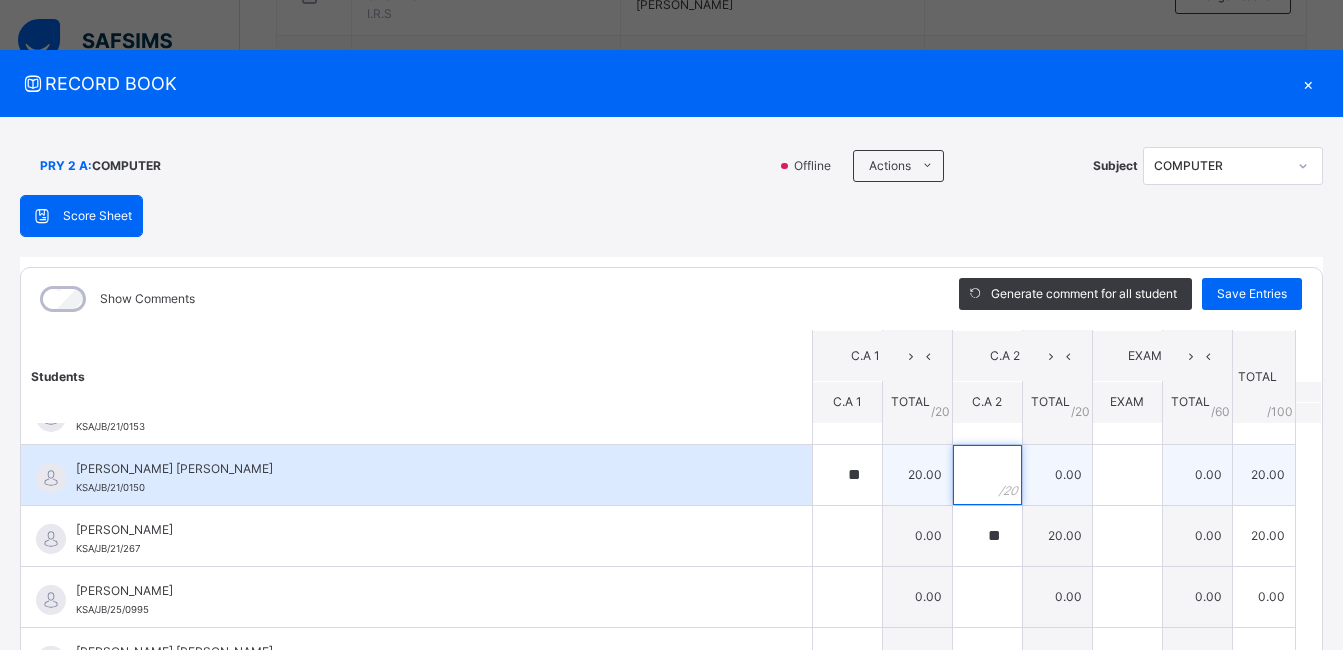 click at bounding box center (987, 475) 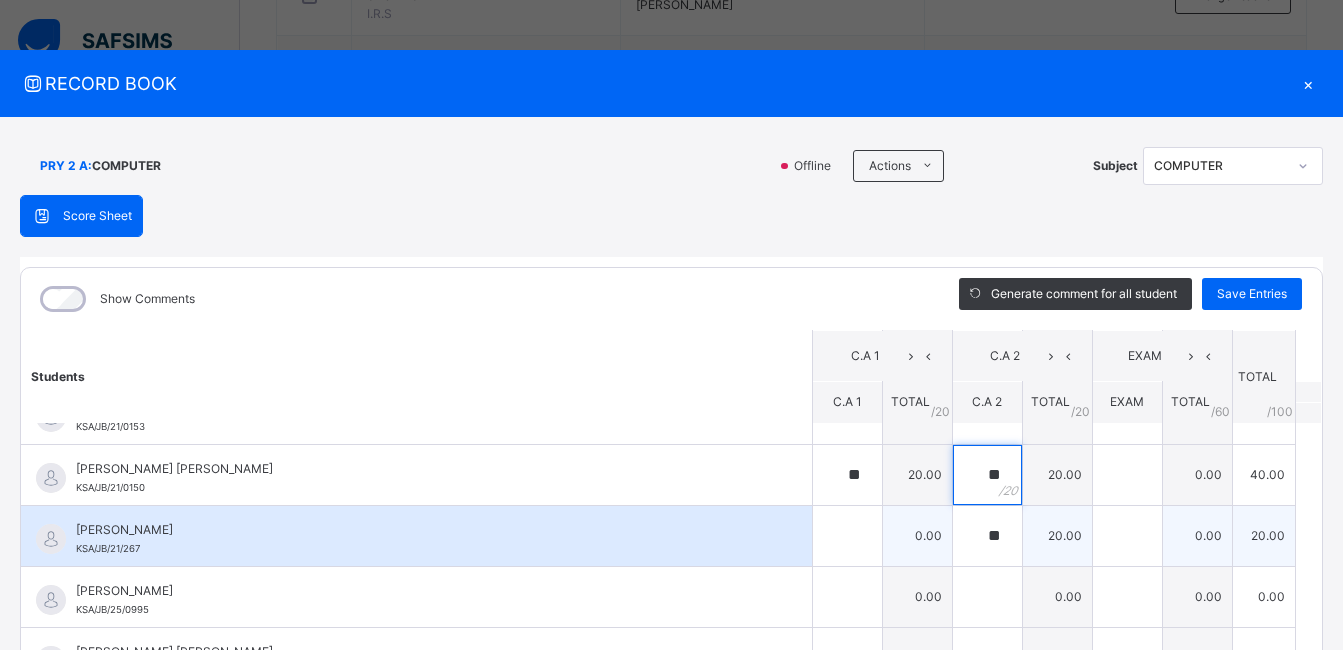 type on "**" 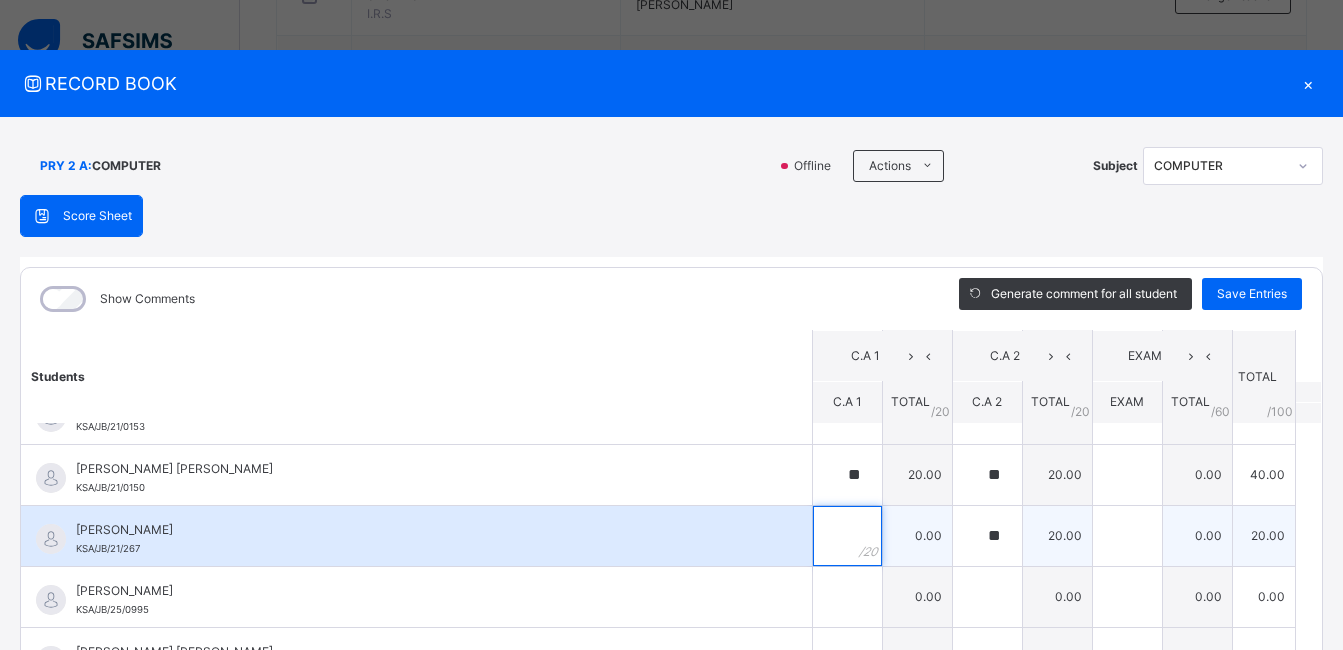 click at bounding box center [847, 536] 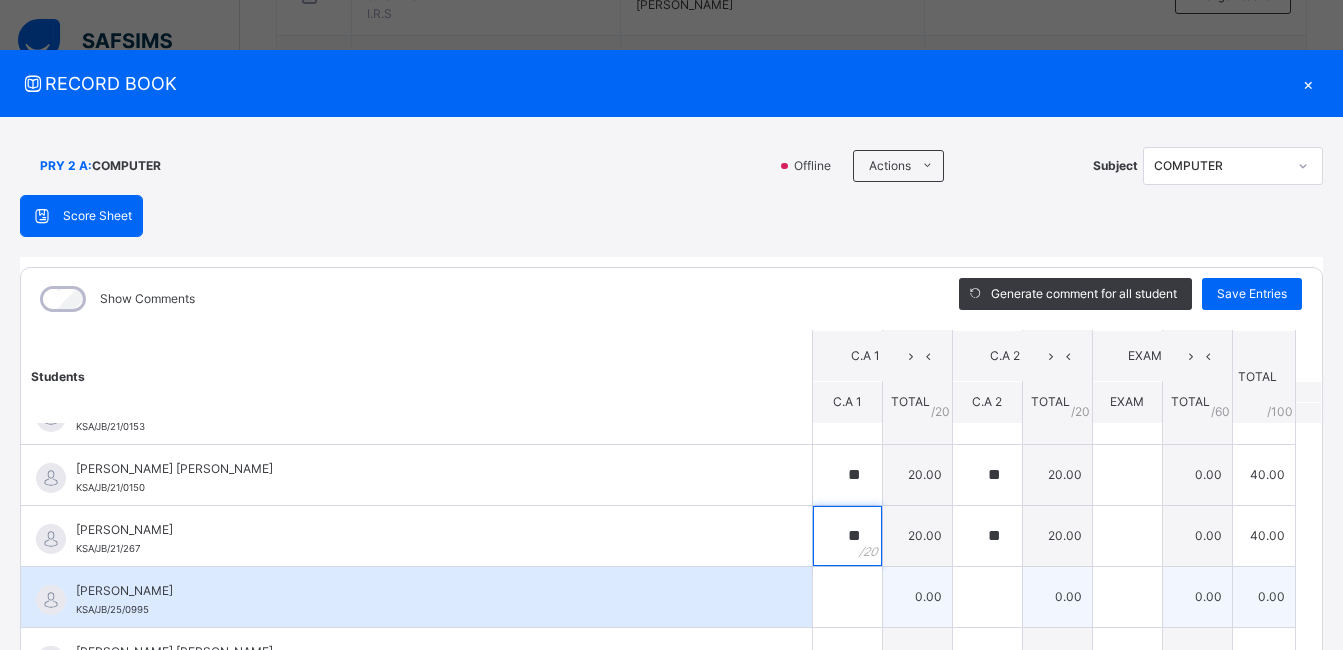 type on "**" 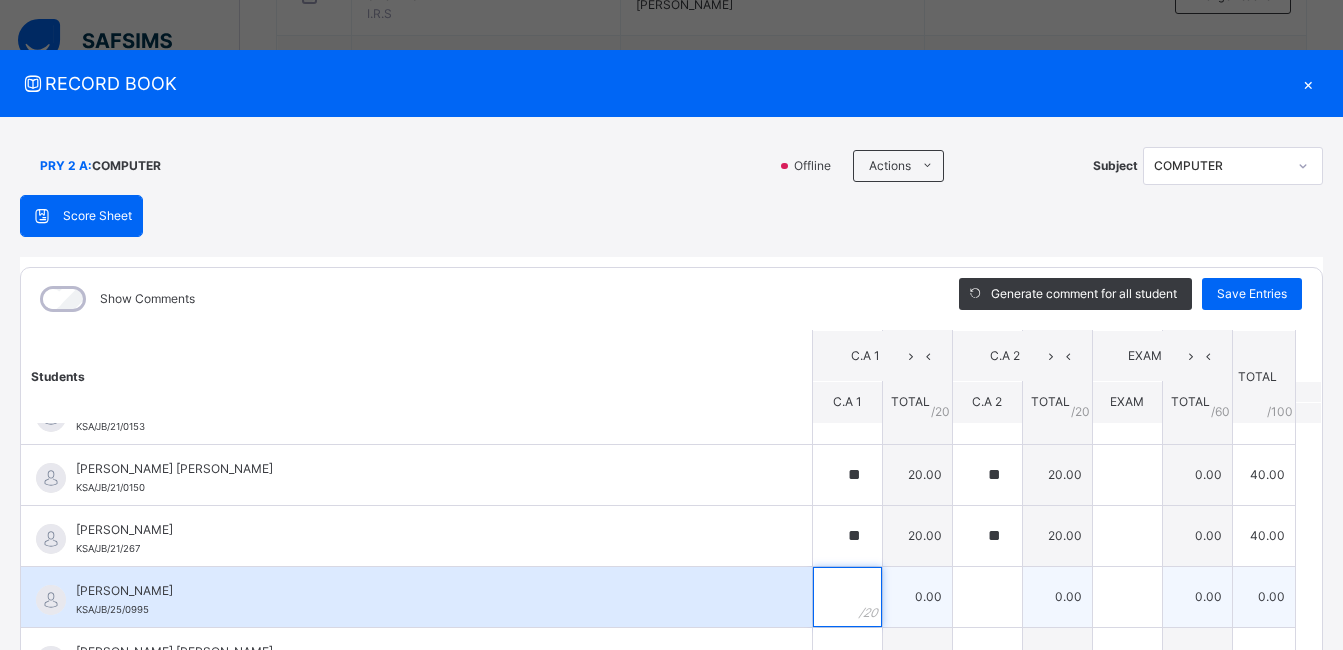 click at bounding box center (847, 597) 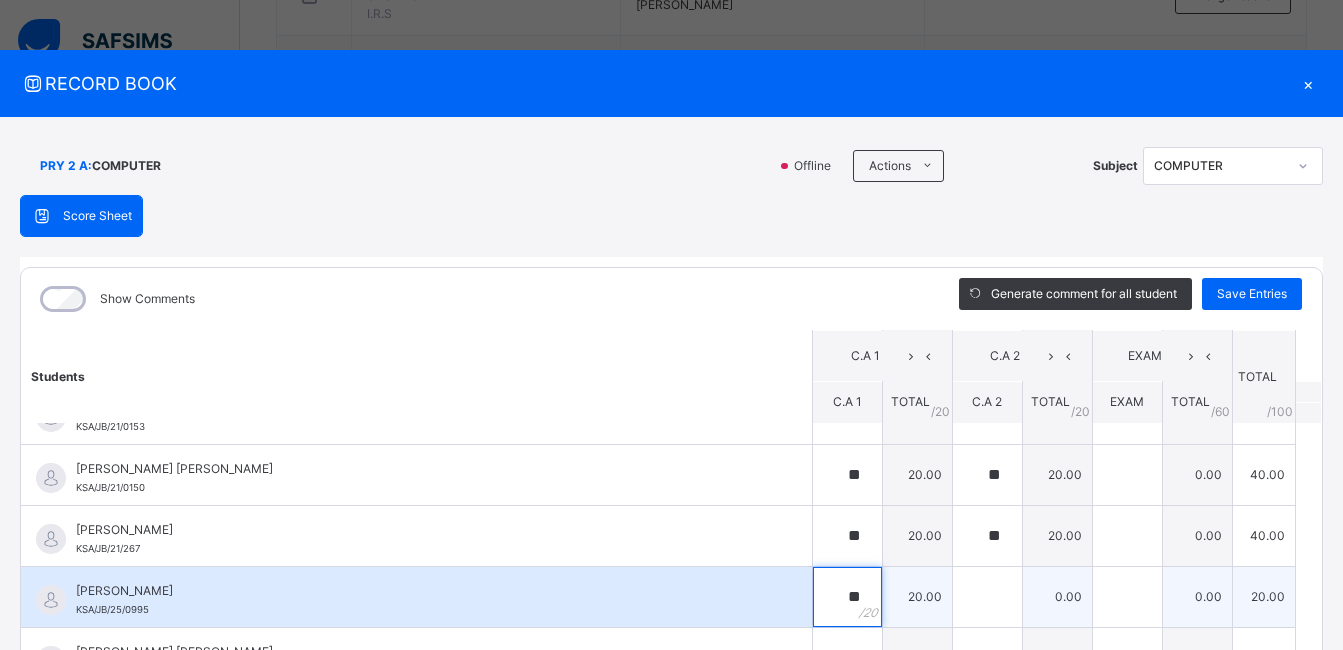 type on "**" 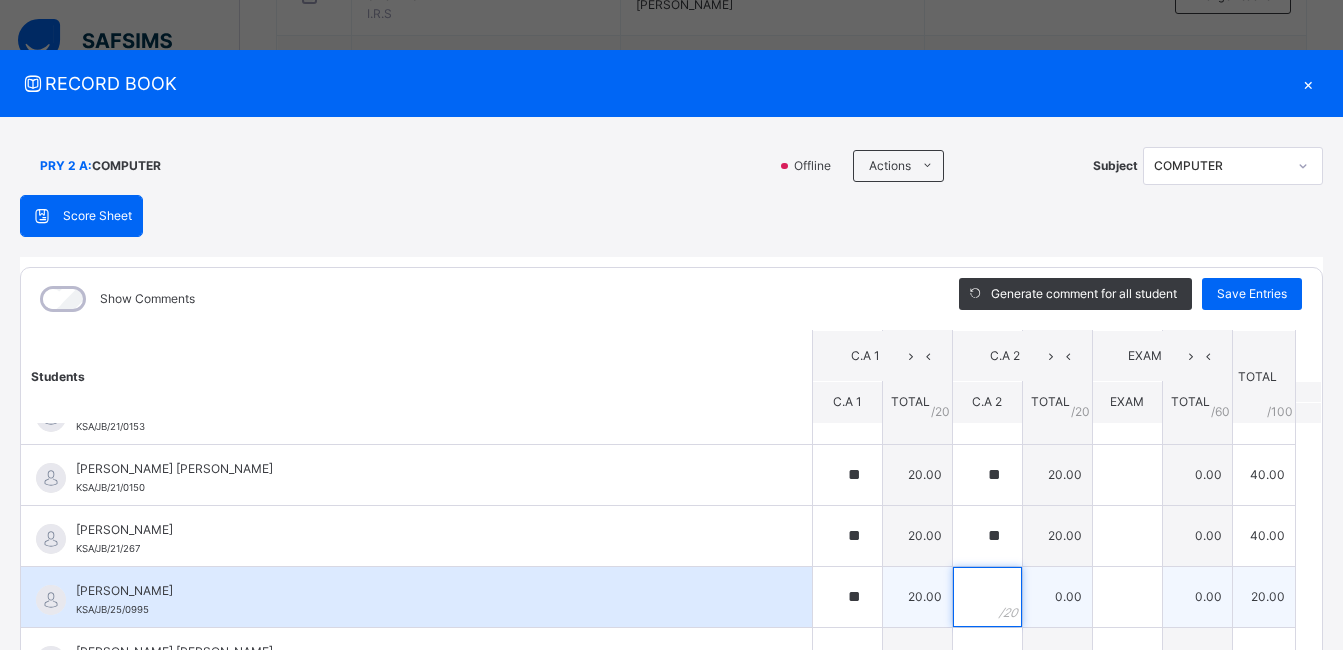 click at bounding box center (987, 597) 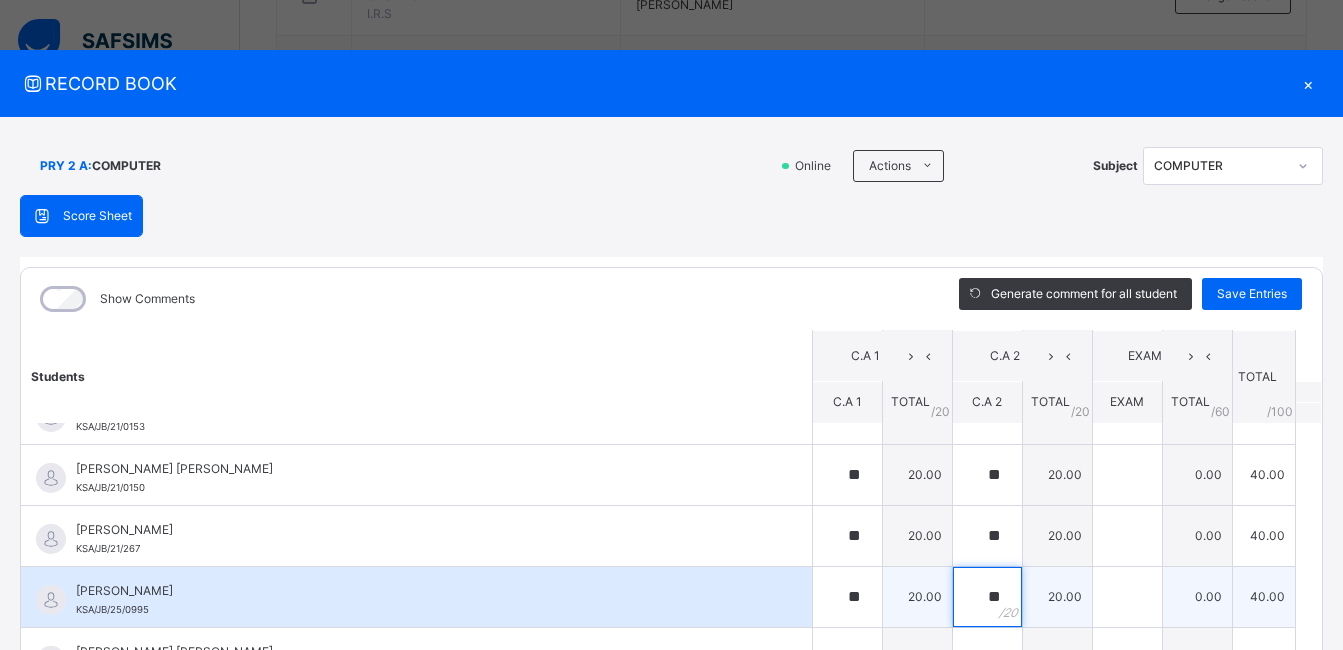 scroll, scrollTop: 1180, scrollLeft: 0, axis: vertical 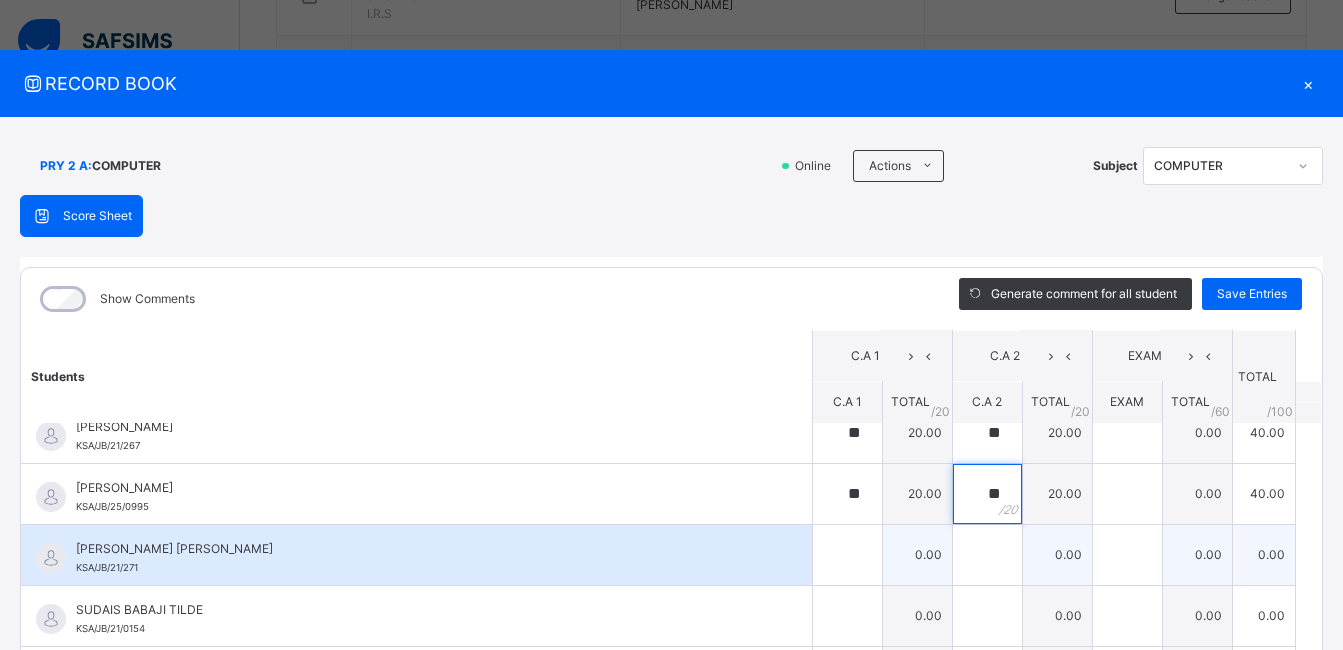 type on "**" 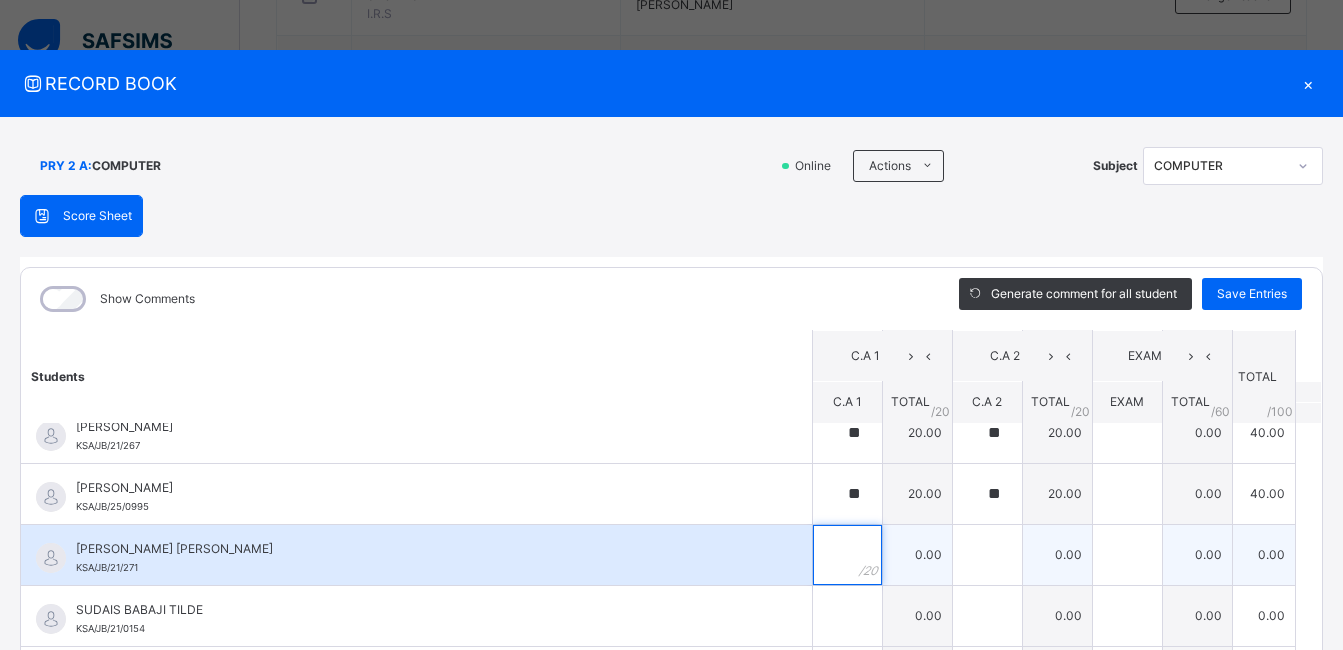 click at bounding box center [847, 555] 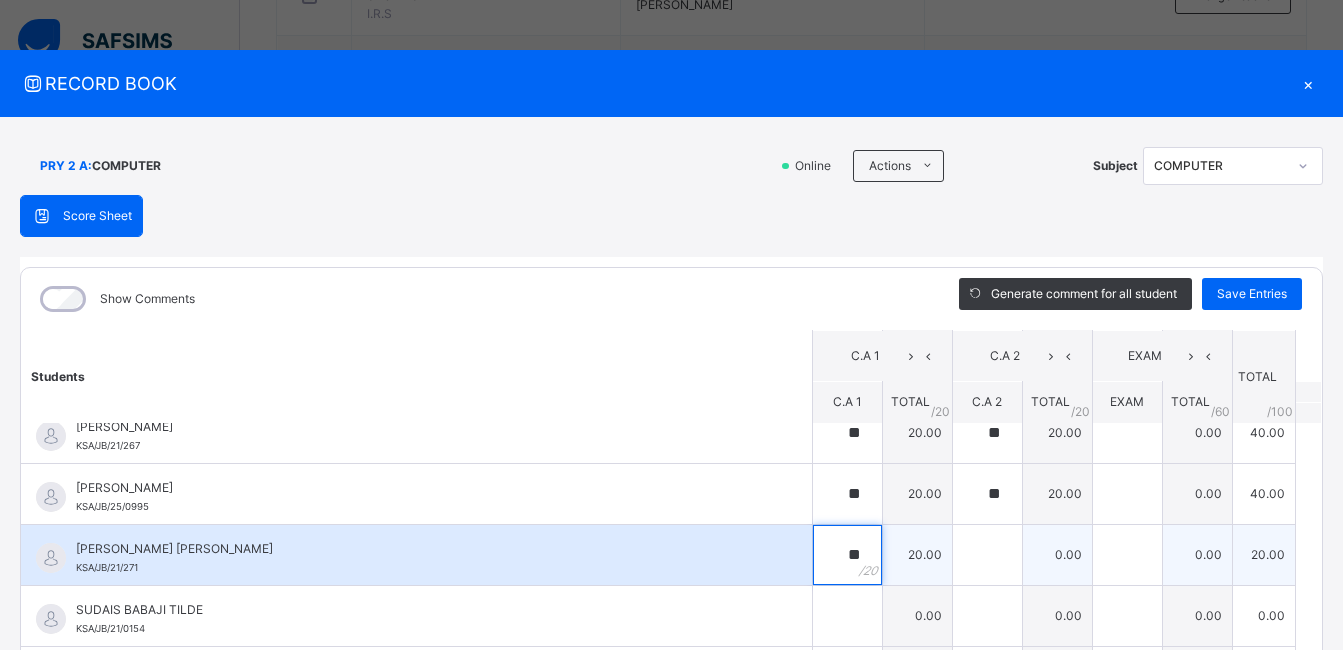 type on "**" 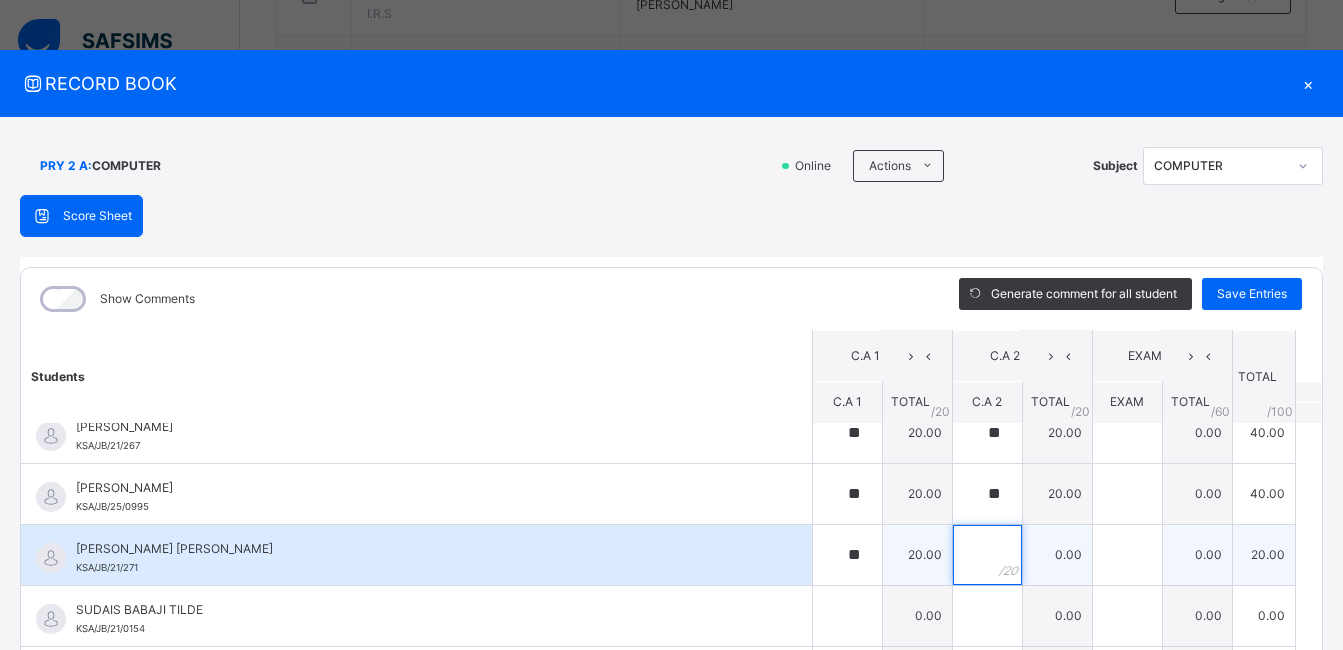 click at bounding box center [987, 555] 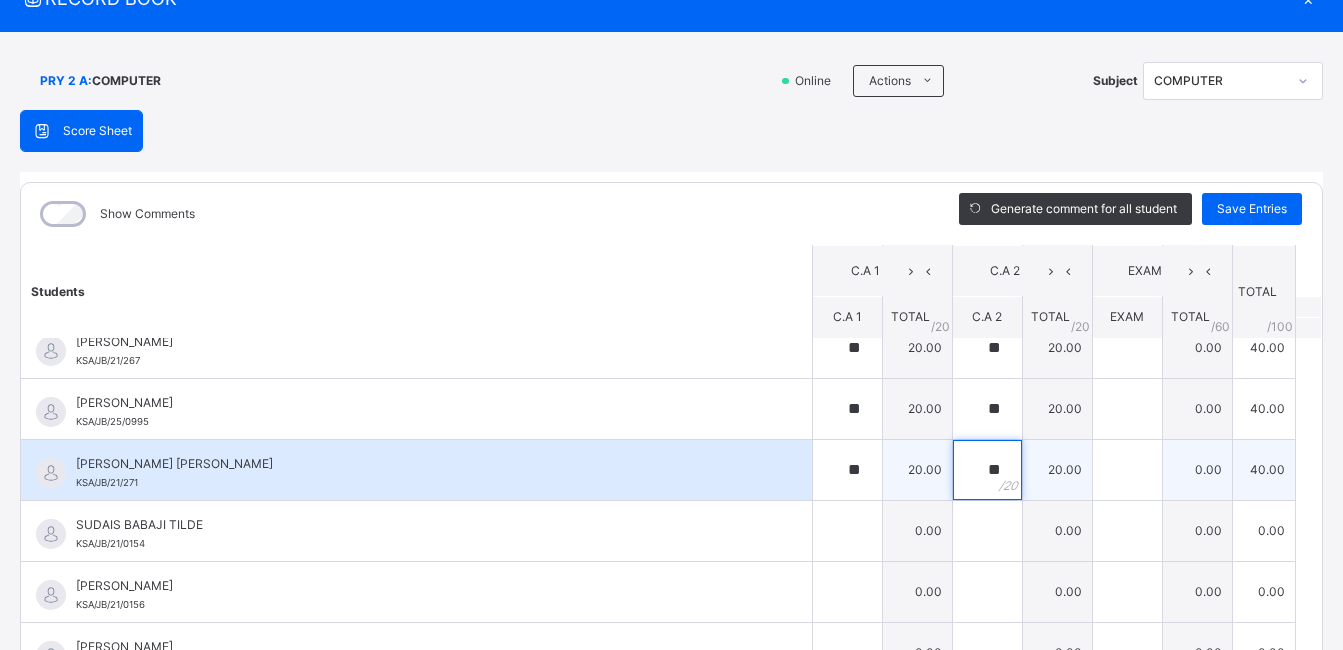 scroll, scrollTop: 147, scrollLeft: 0, axis: vertical 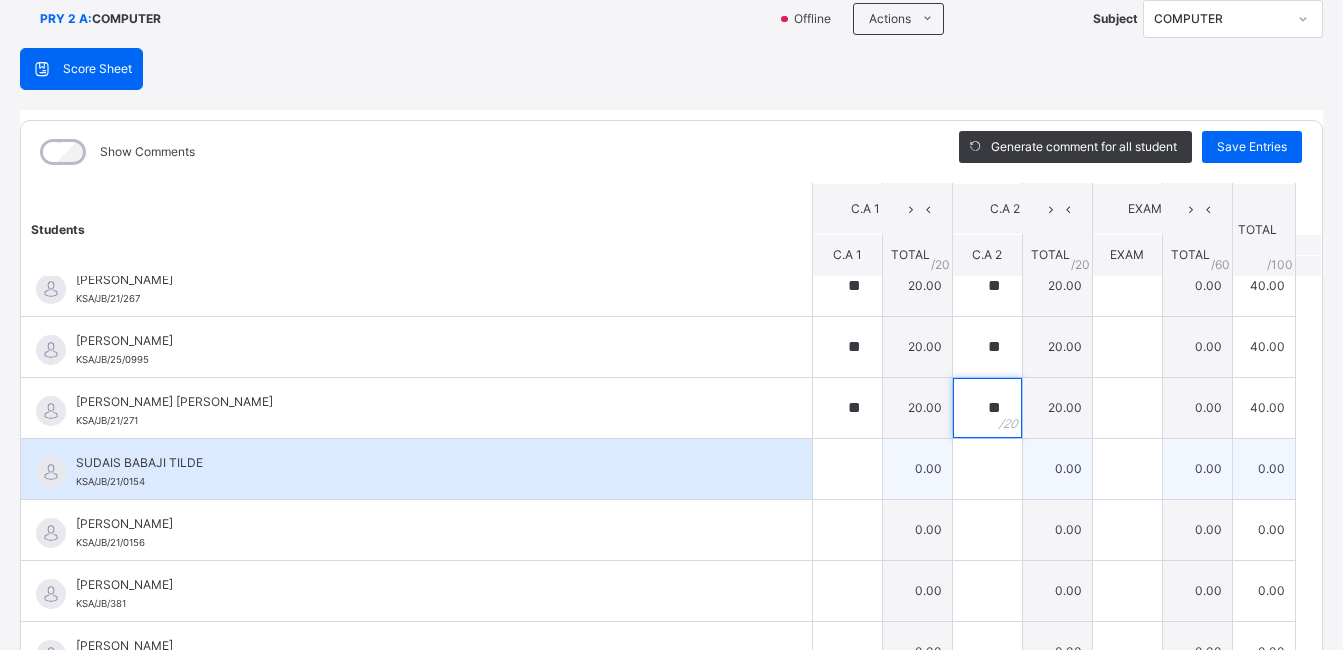 type 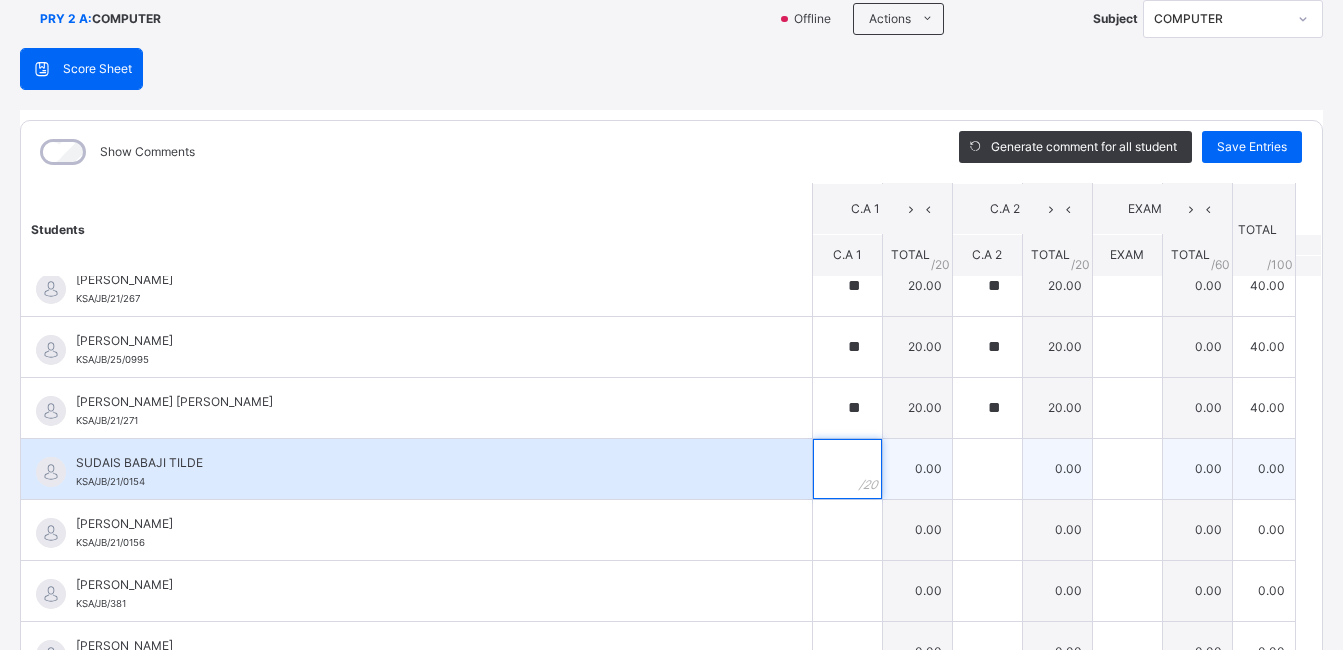 click at bounding box center (847, 469) 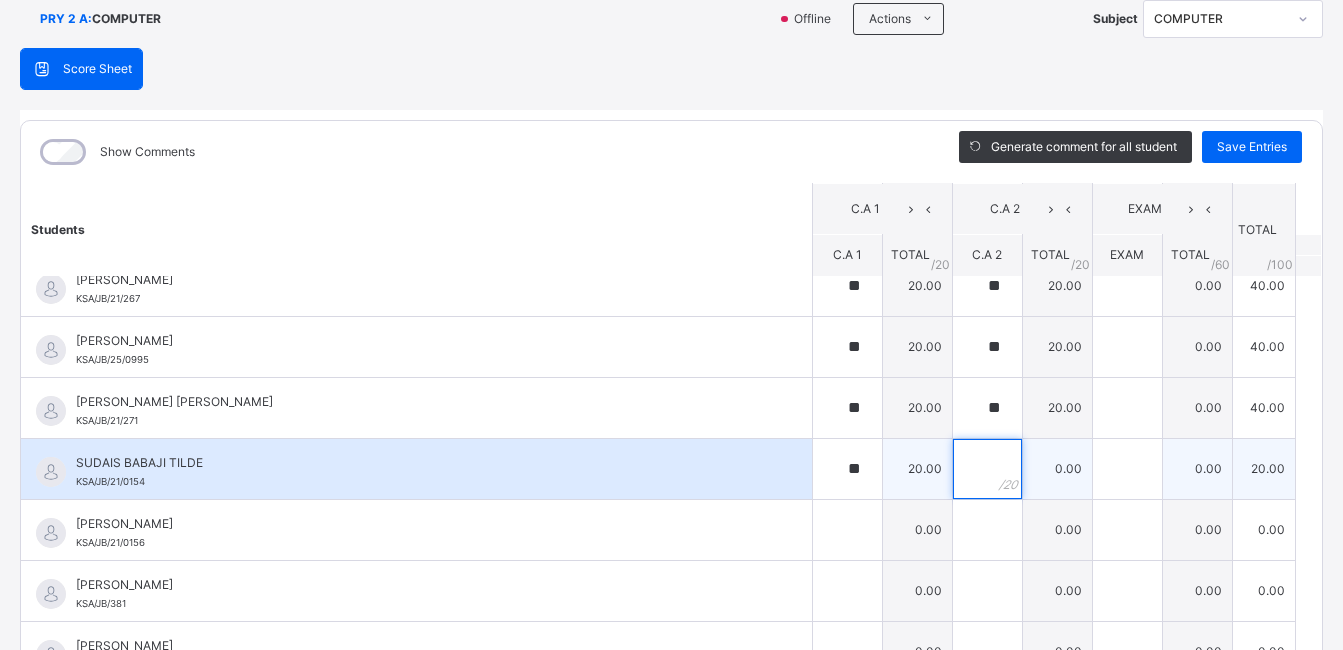click at bounding box center [987, 469] 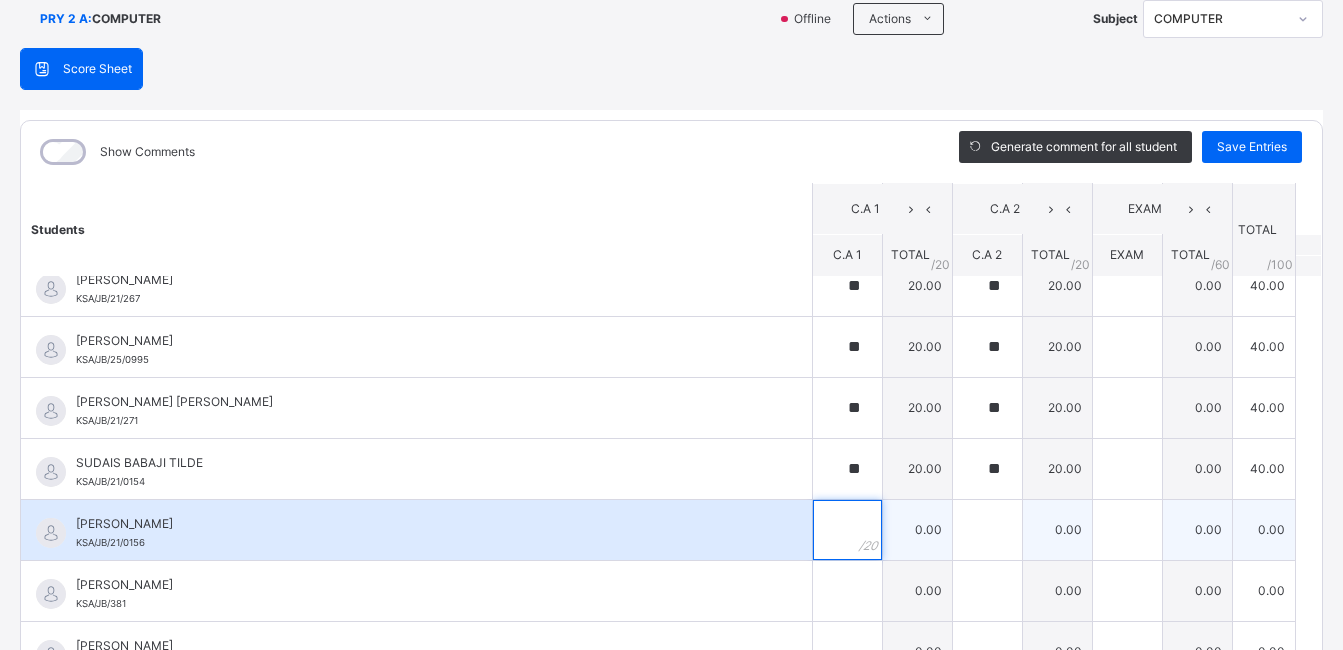 click at bounding box center (847, 530) 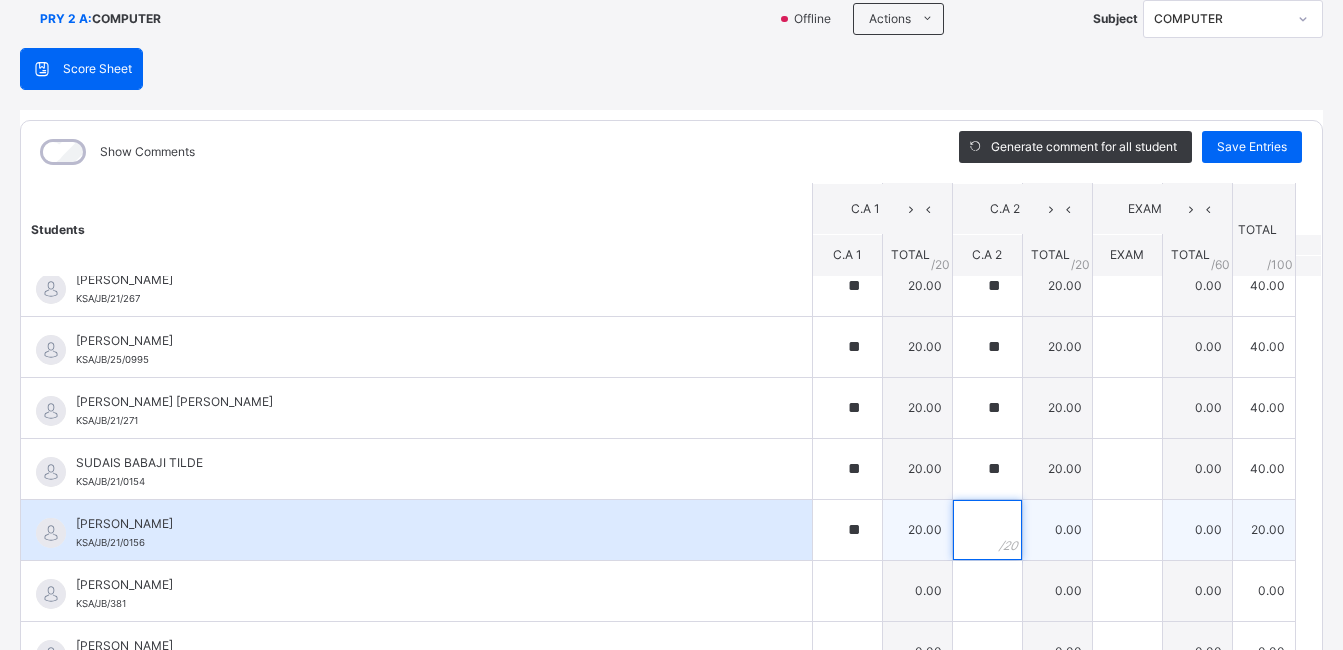 click at bounding box center [987, 530] 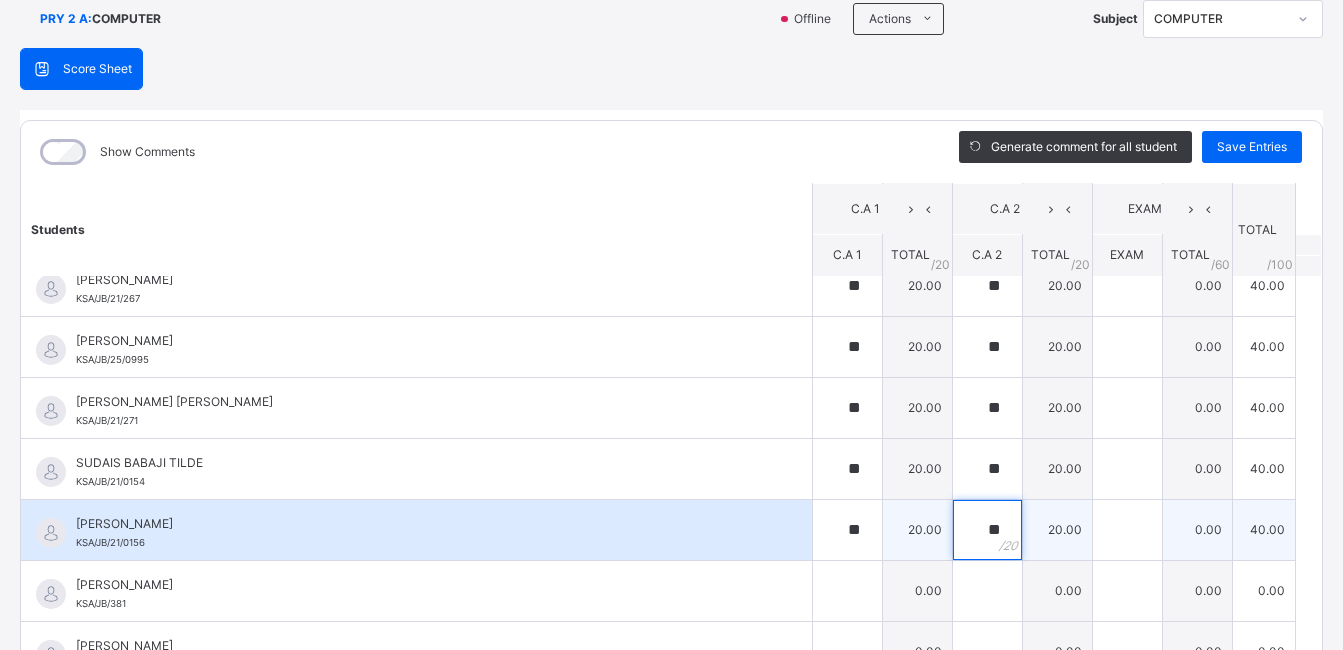 scroll, scrollTop: 261, scrollLeft: 0, axis: vertical 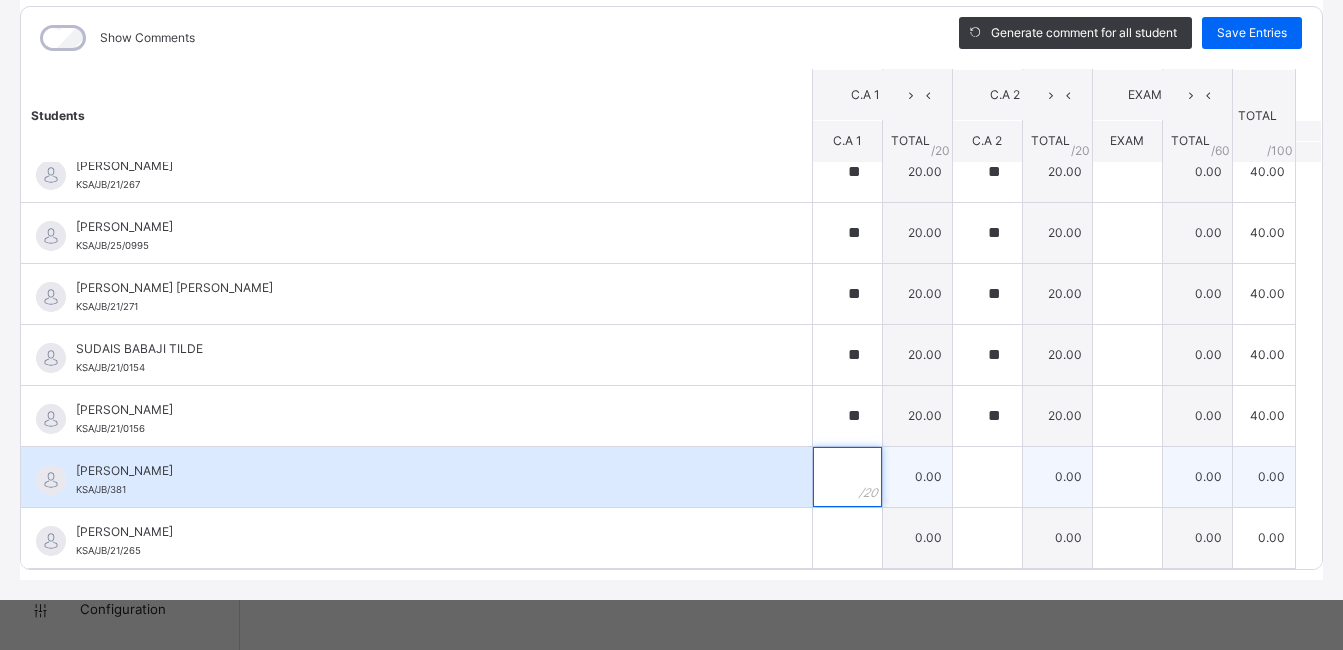 click at bounding box center (847, 477) 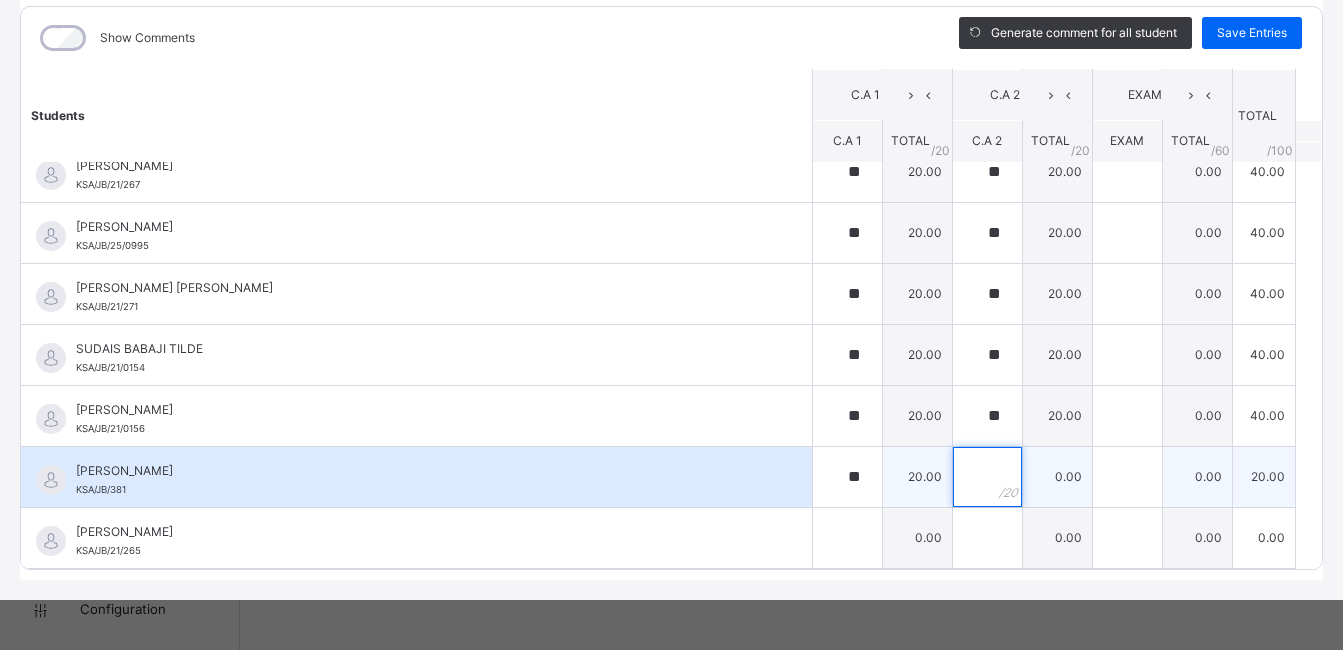 click at bounding box center (987, 477) 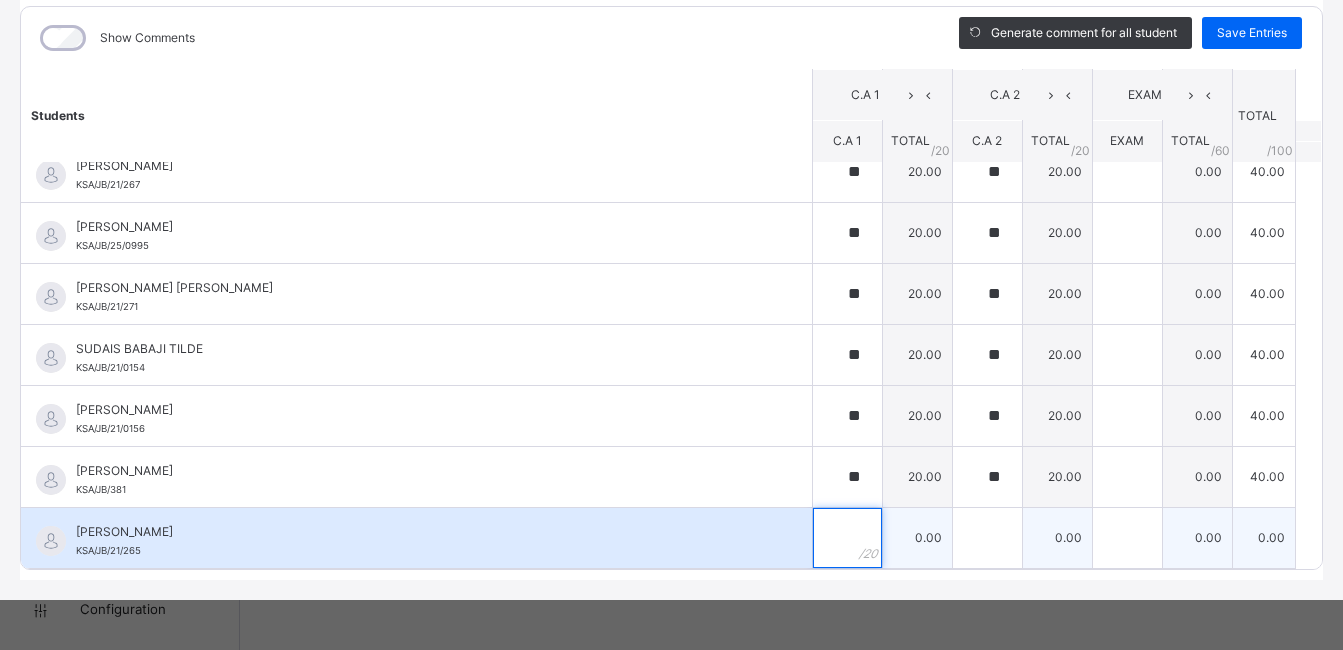 click at bounding box center (847, 538) 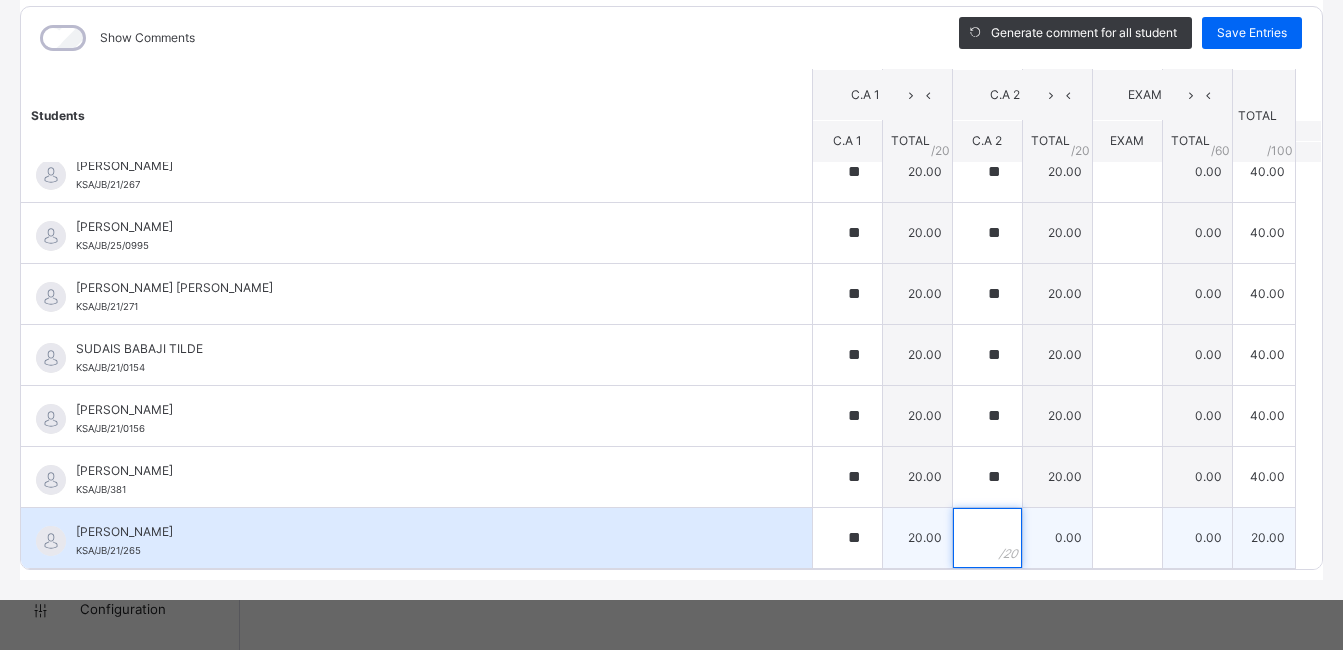 click at bounding box center [987, 538] 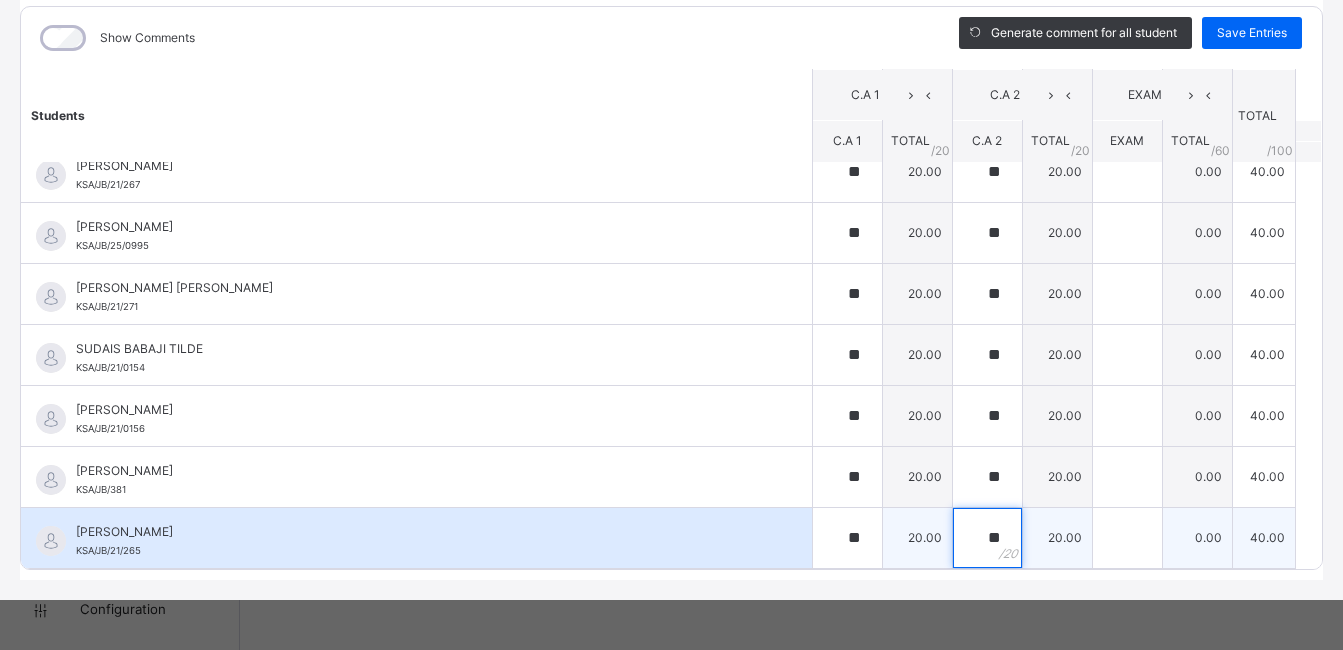 scroll, scrollTop: 1012, scrollLeft: 0, axis: vertical 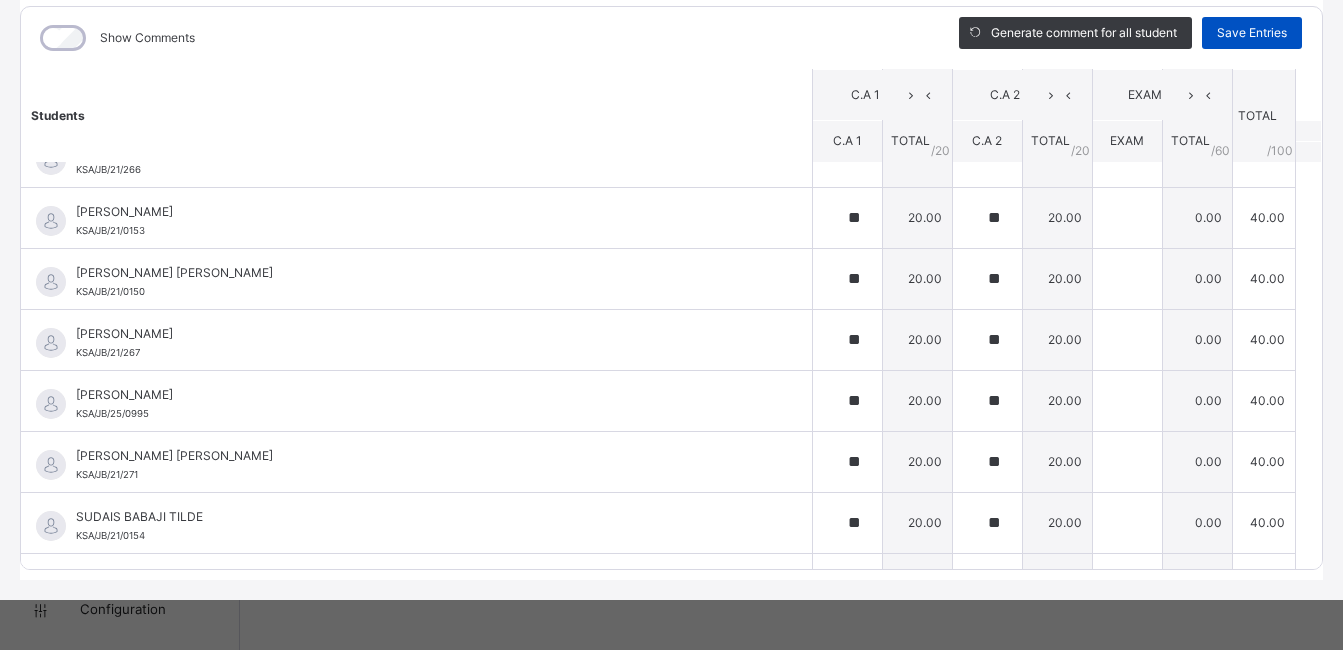 click on "Save Entries" at bounding box center (1252, 33) 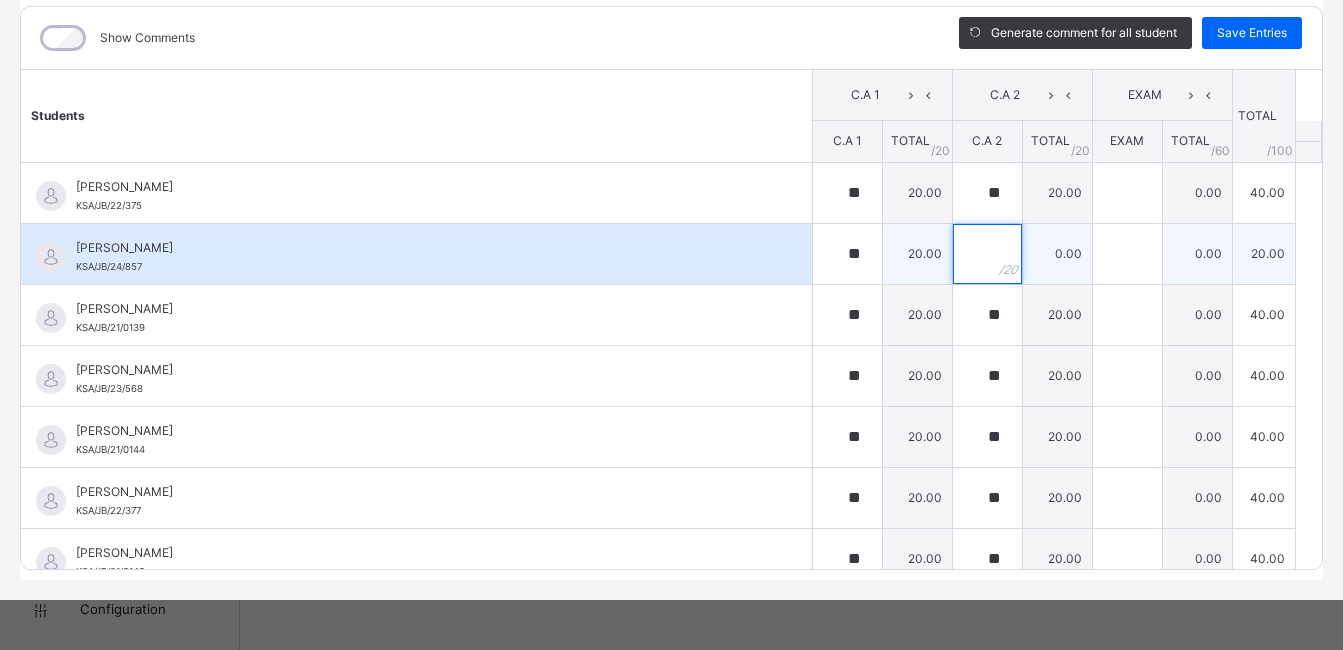 click at bounding box center (987, 254) 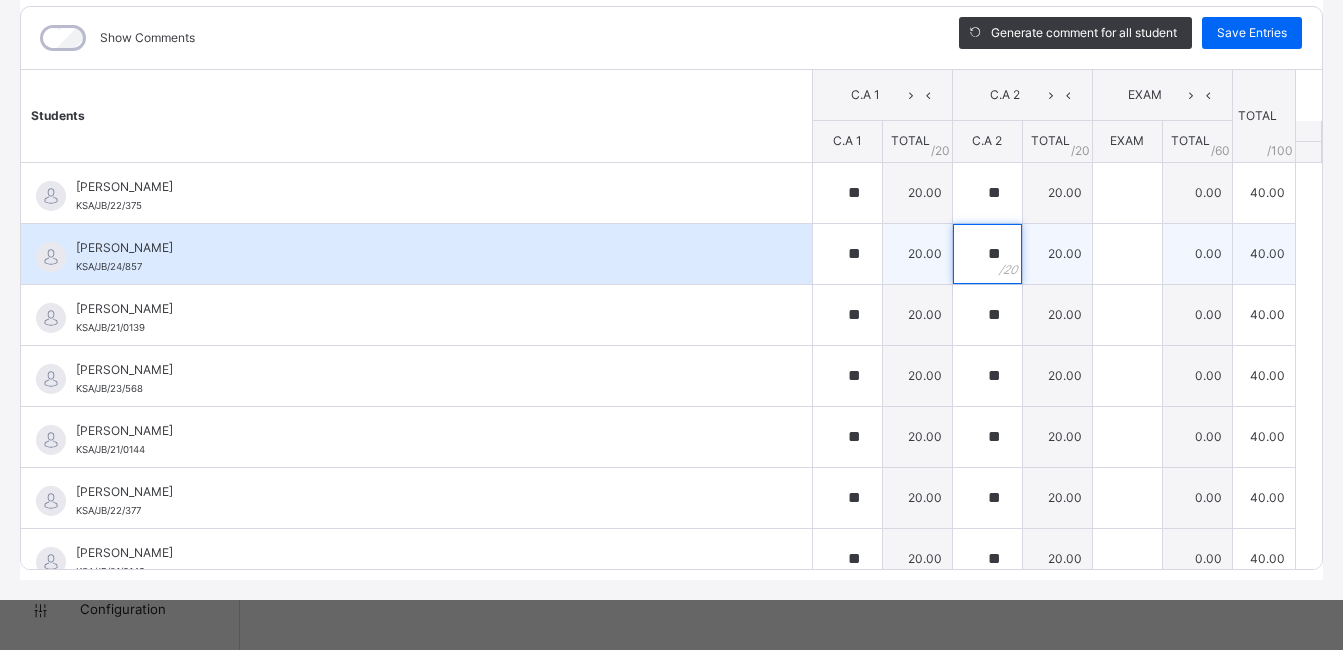 scroll, scrollTop: 0, scrollLeft: 0, axis: both 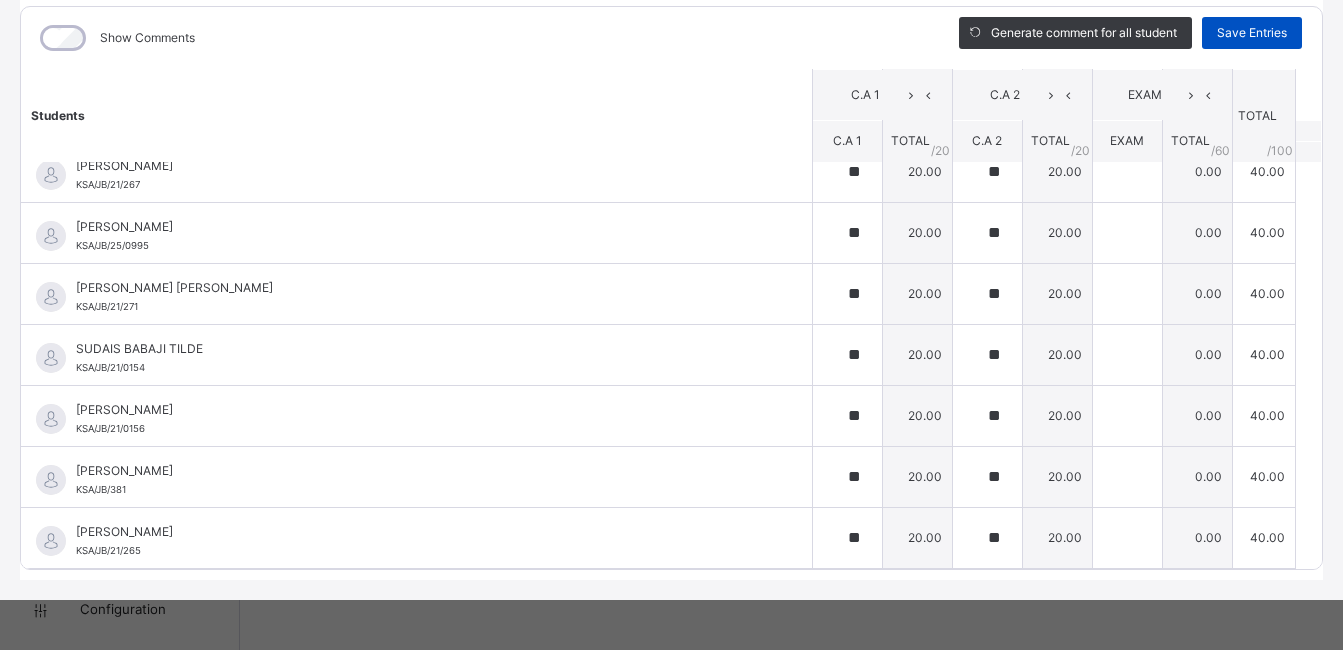 click on "Save Entries" at bounding box center [1252, 33] 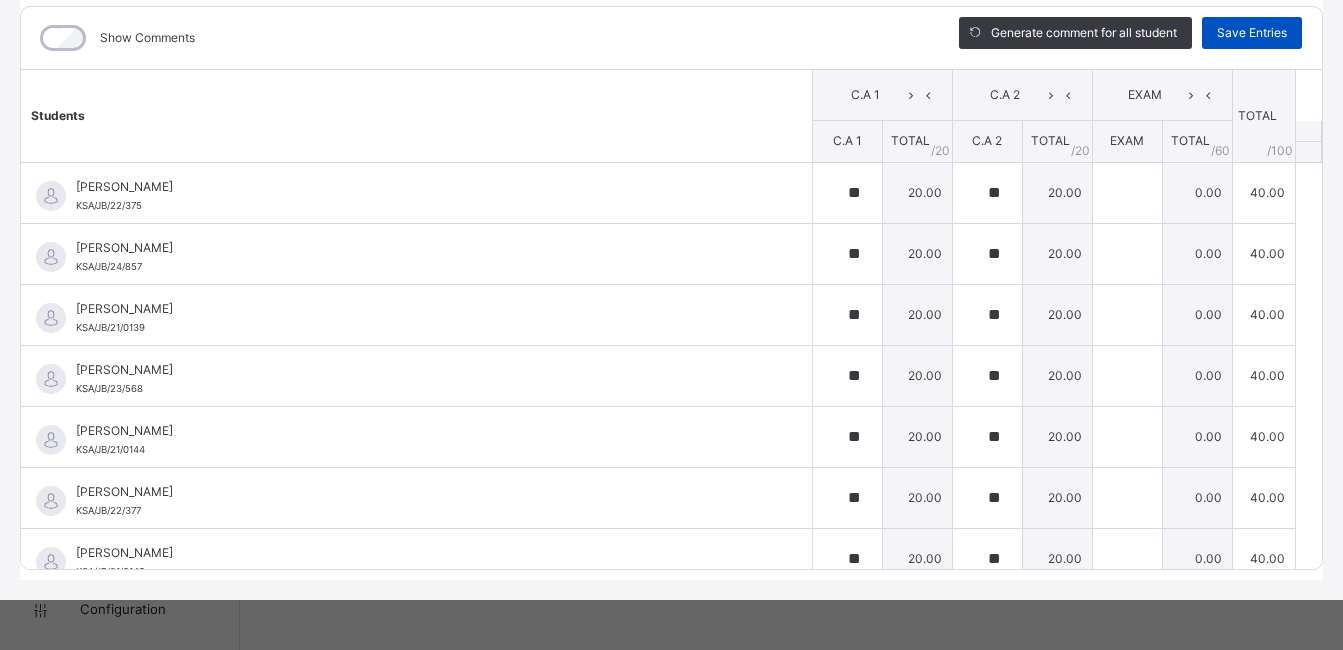 click on "Save Entries" at bounding box center (1252, 33) 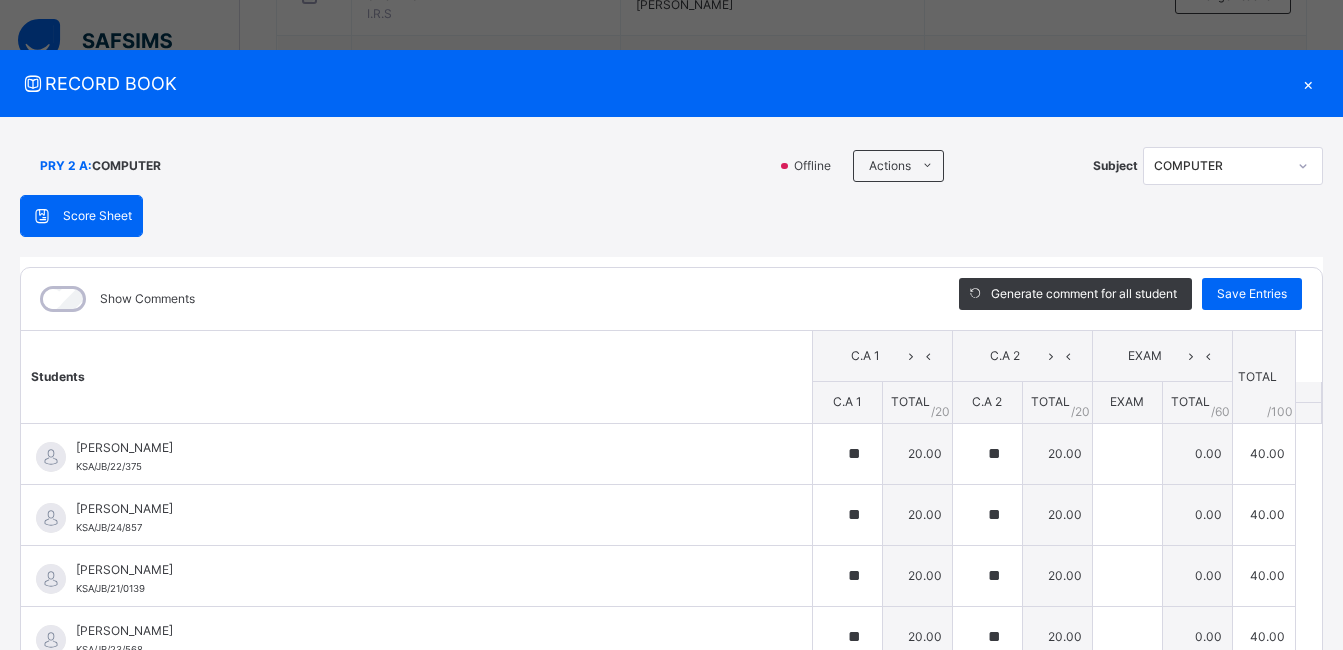 click on "×" at bounding box center (1308, 83) 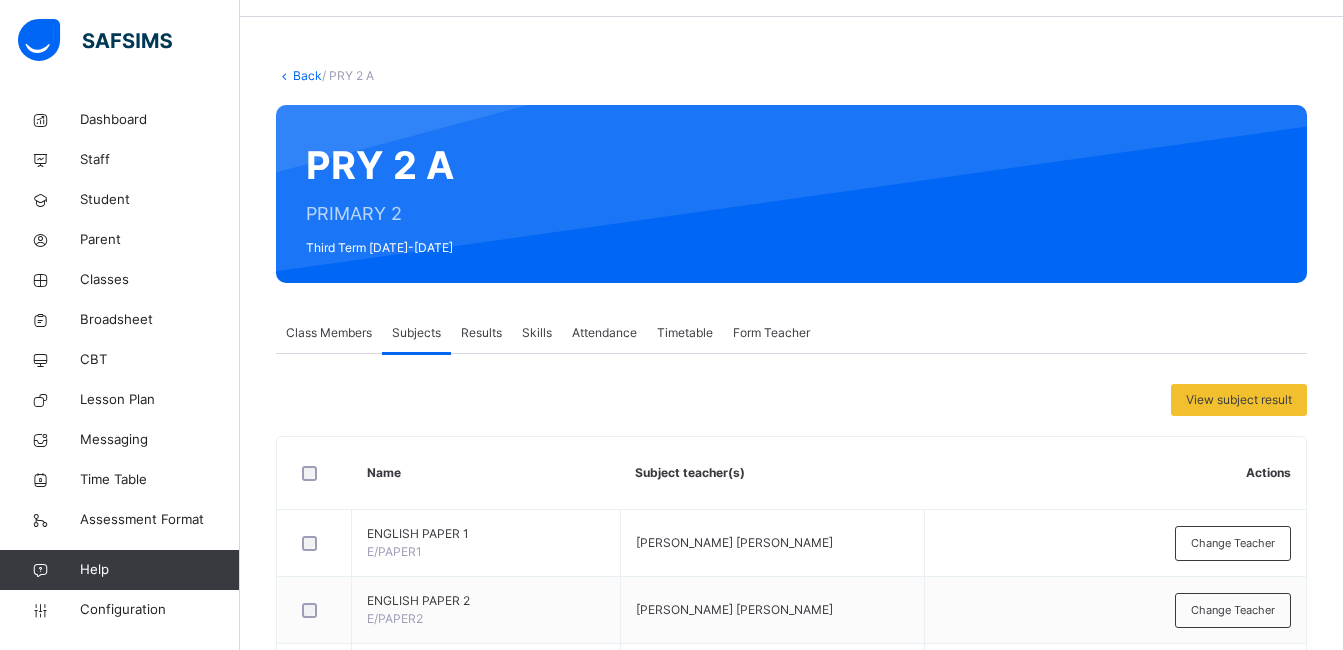 scroll, scrollTop: 0, scrollLeft: 0, axis: both 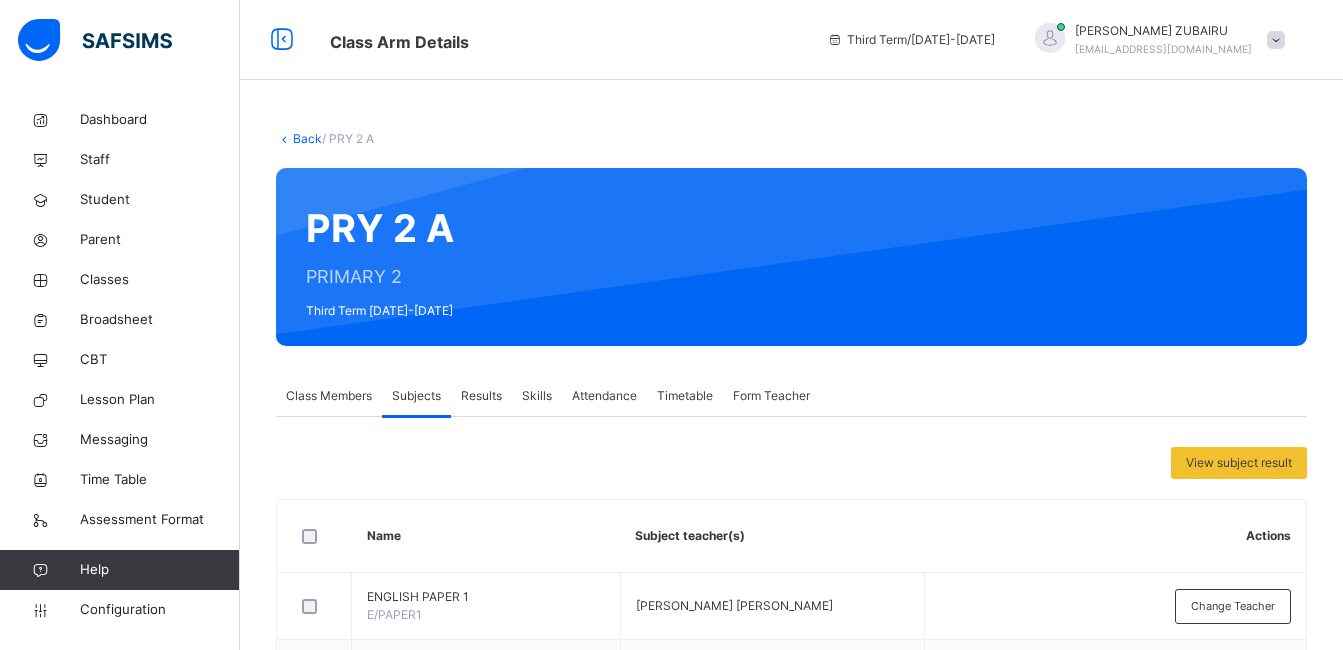 click on "Back" at bounding box center (307, 138) 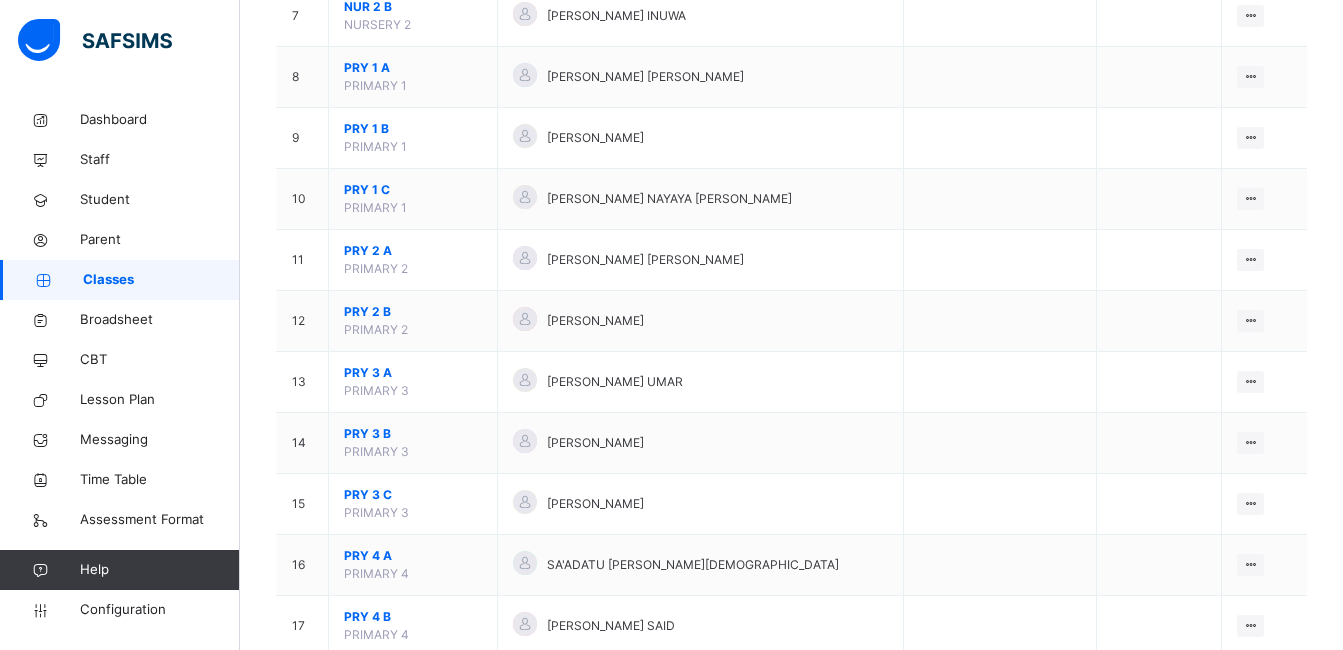 scroll, scrollTop: 619, scrollLeft: 0, axis: vertical 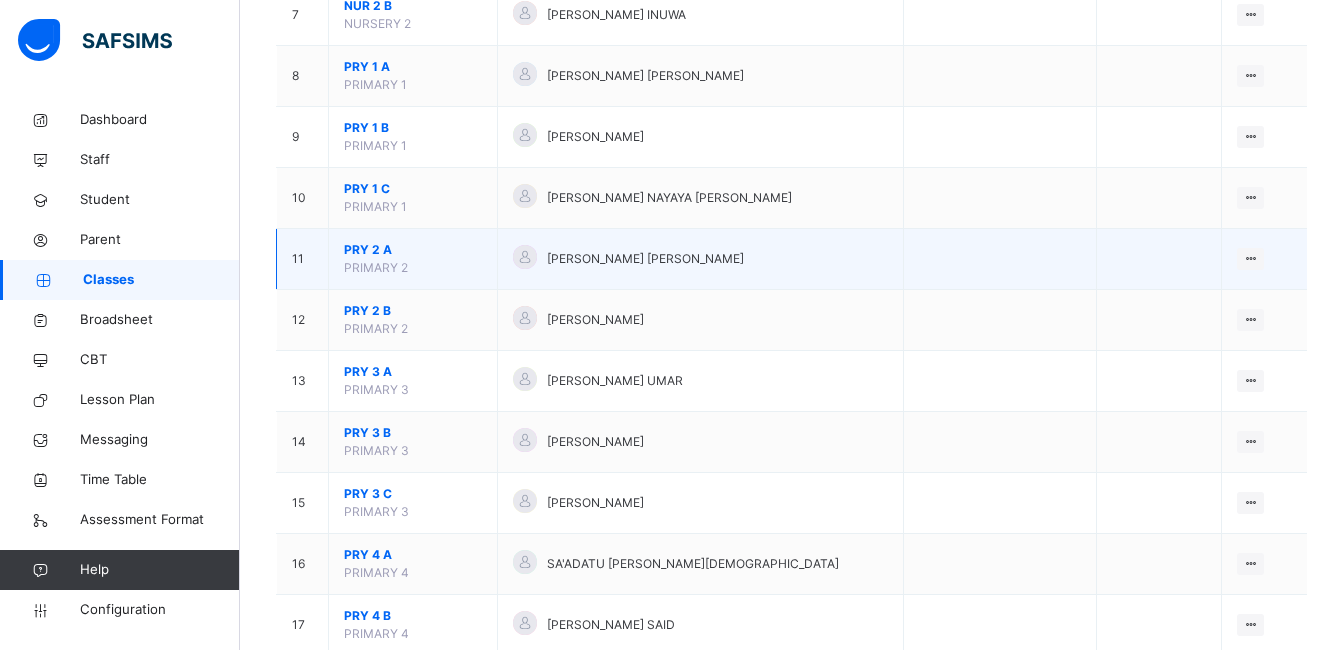 click on "PRY 2   A" at bounding box center [413, 250] 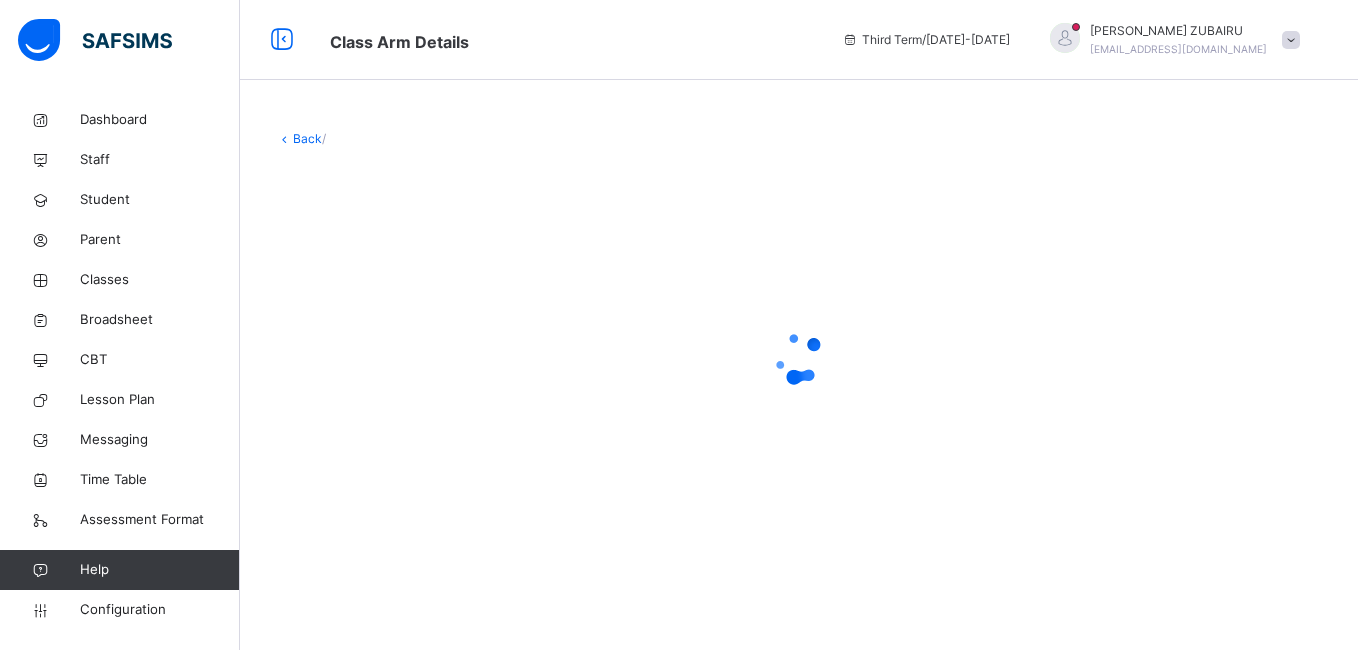 click on "Back" at bounding box center [307, 138] 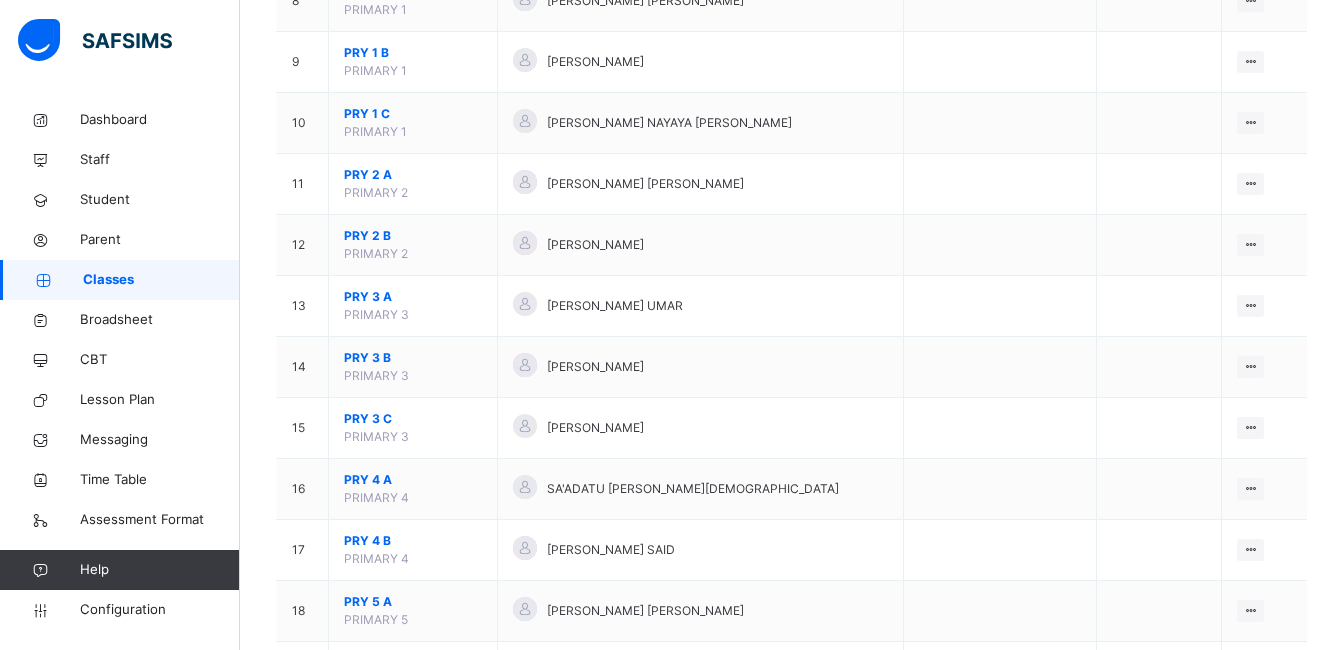 scroll, scrollTop: 692, scrollLeft: 0, axis: vertical 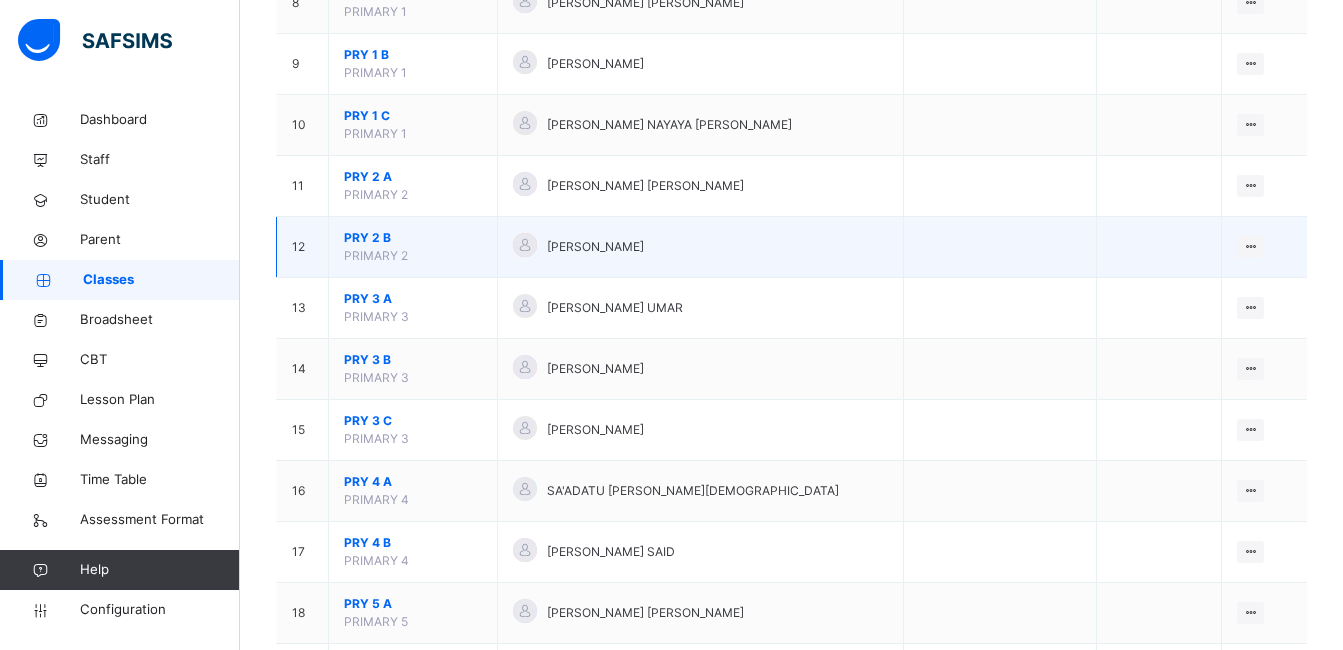 click on "PRY 2   B" at bounding box center (413, 238) 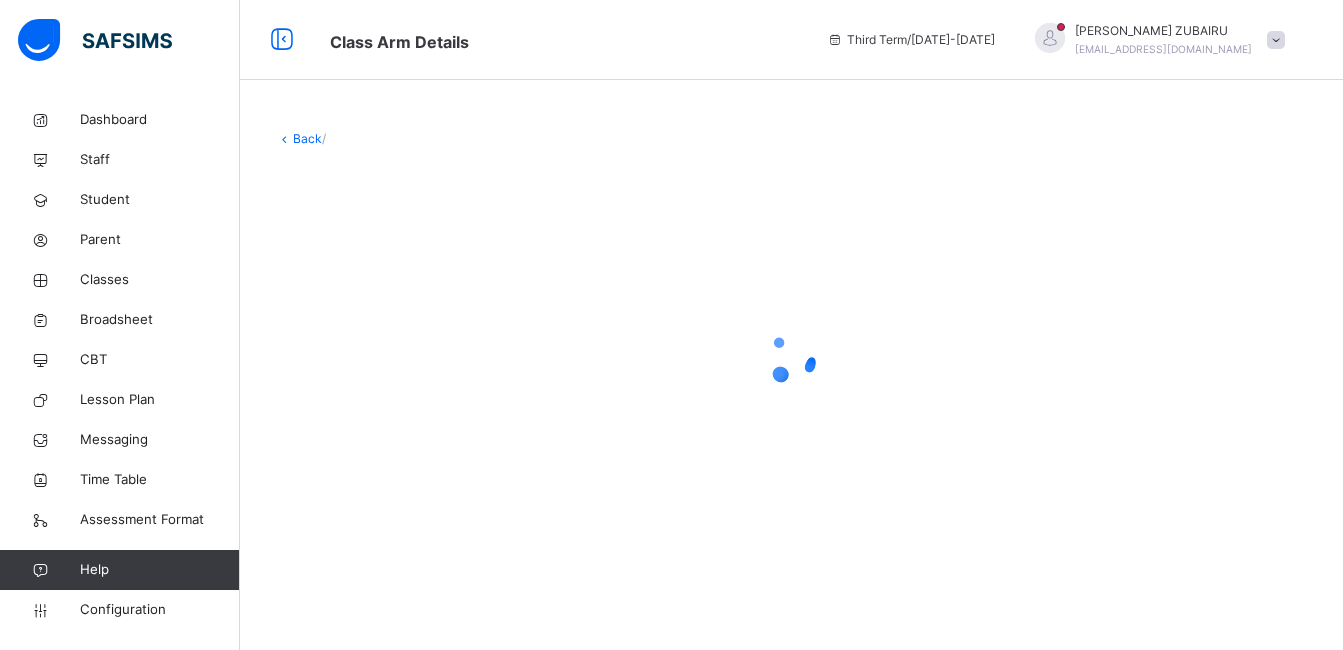 scroll, scrollTop: 0, scrollLeft: 0, axis: both 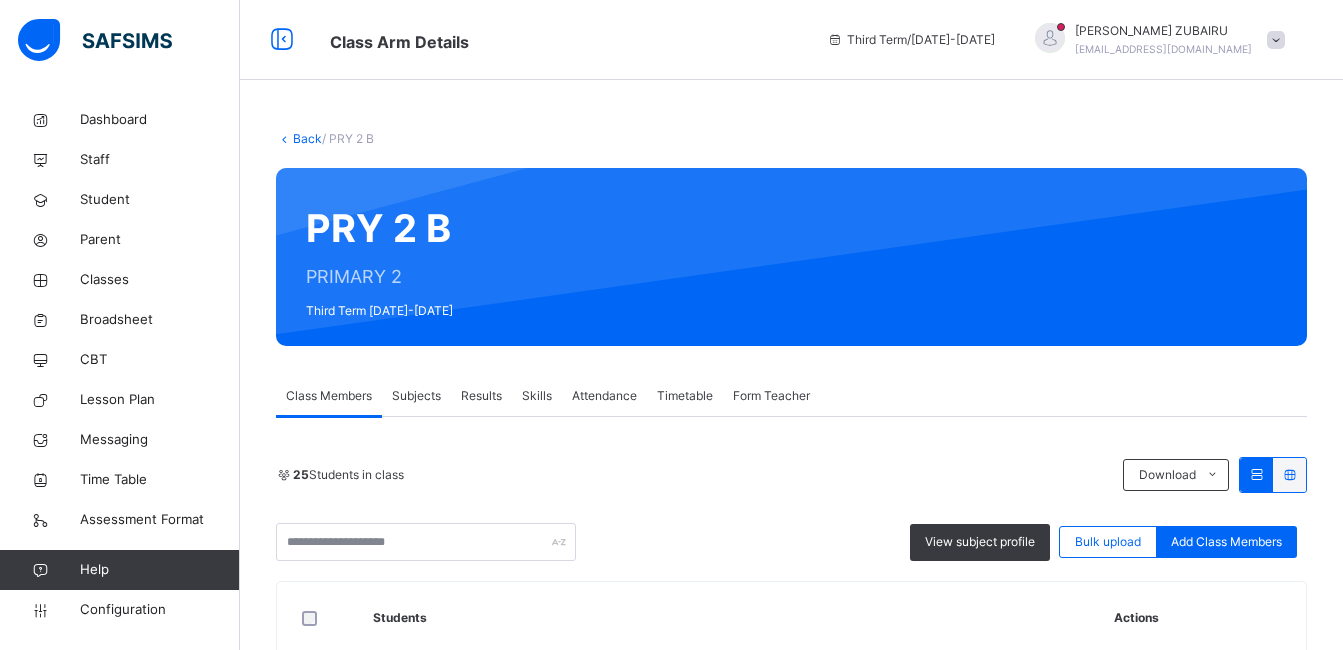 click on "Subjects" at bounding box center (416, 396) 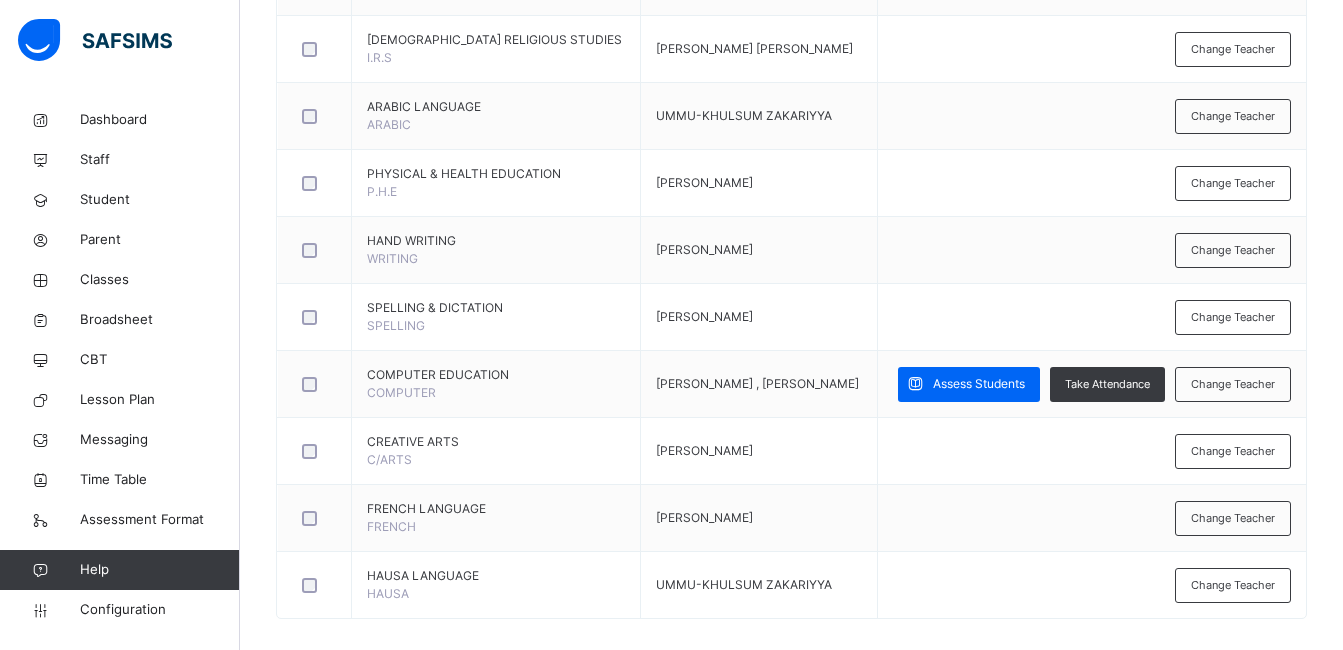 scroll, scrollTop: 1030, scrollLeft: 0, axis: vertical 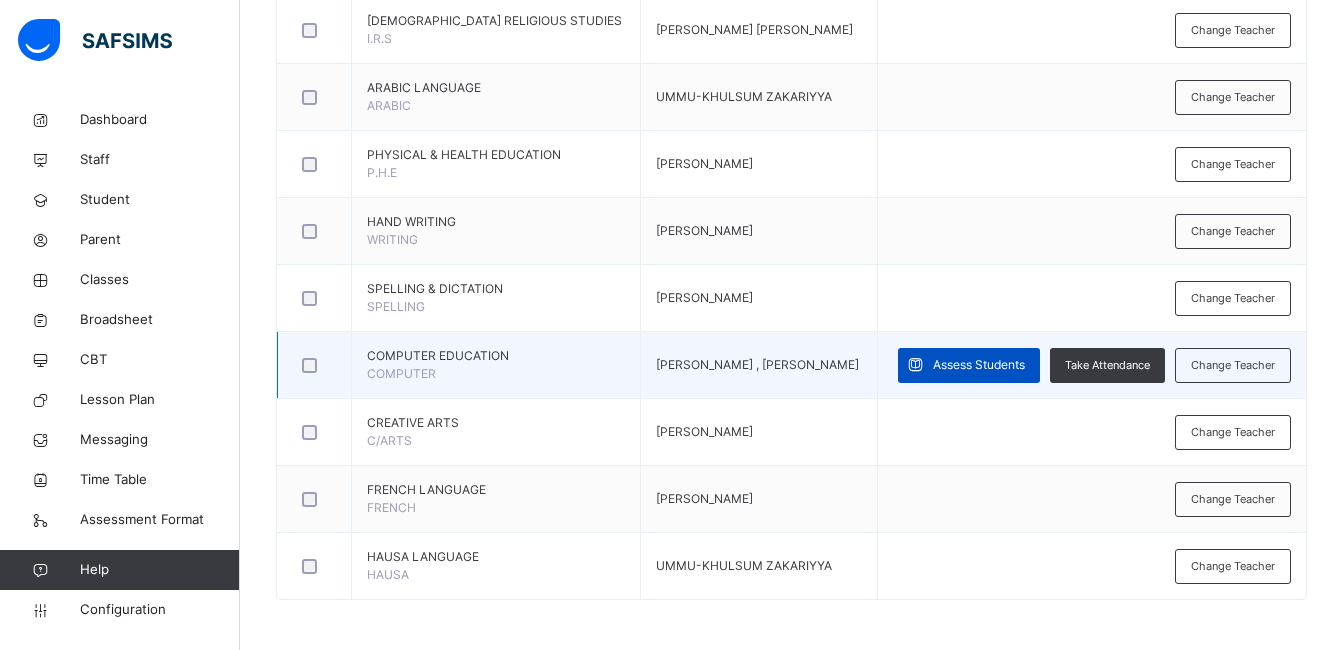 click on "Assess Students" at bounding box center (969, 365) 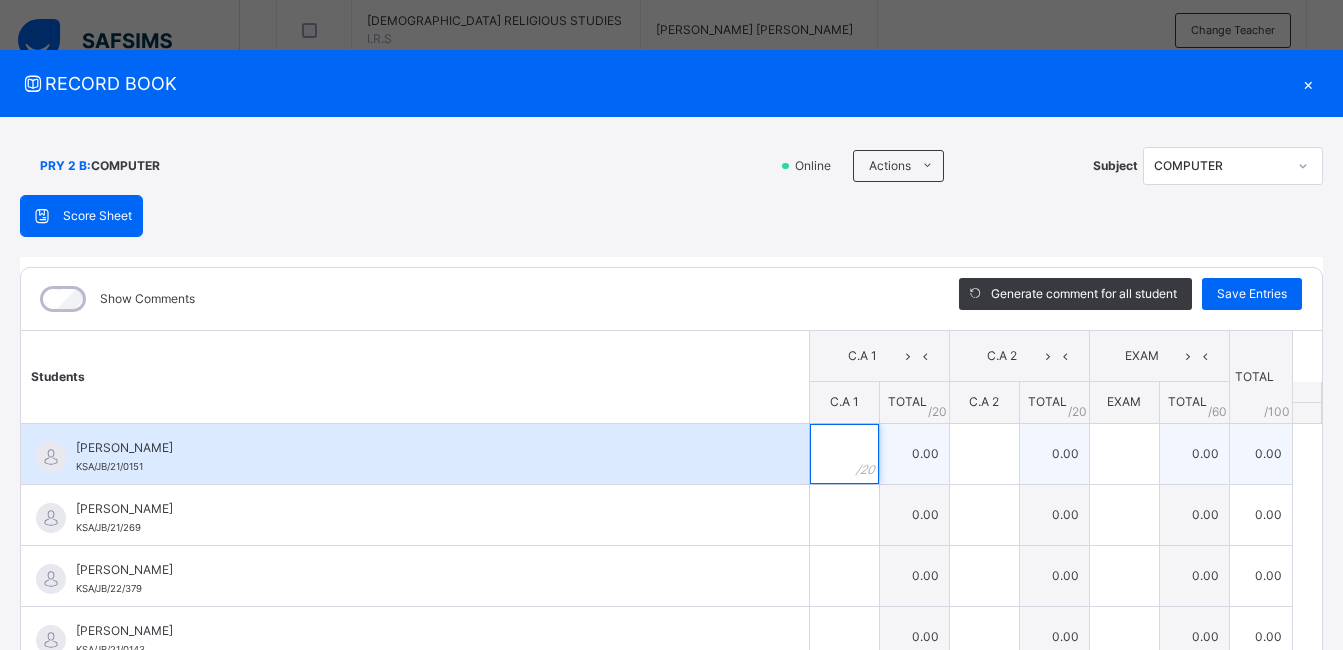 click at bounding box center [844, 454] 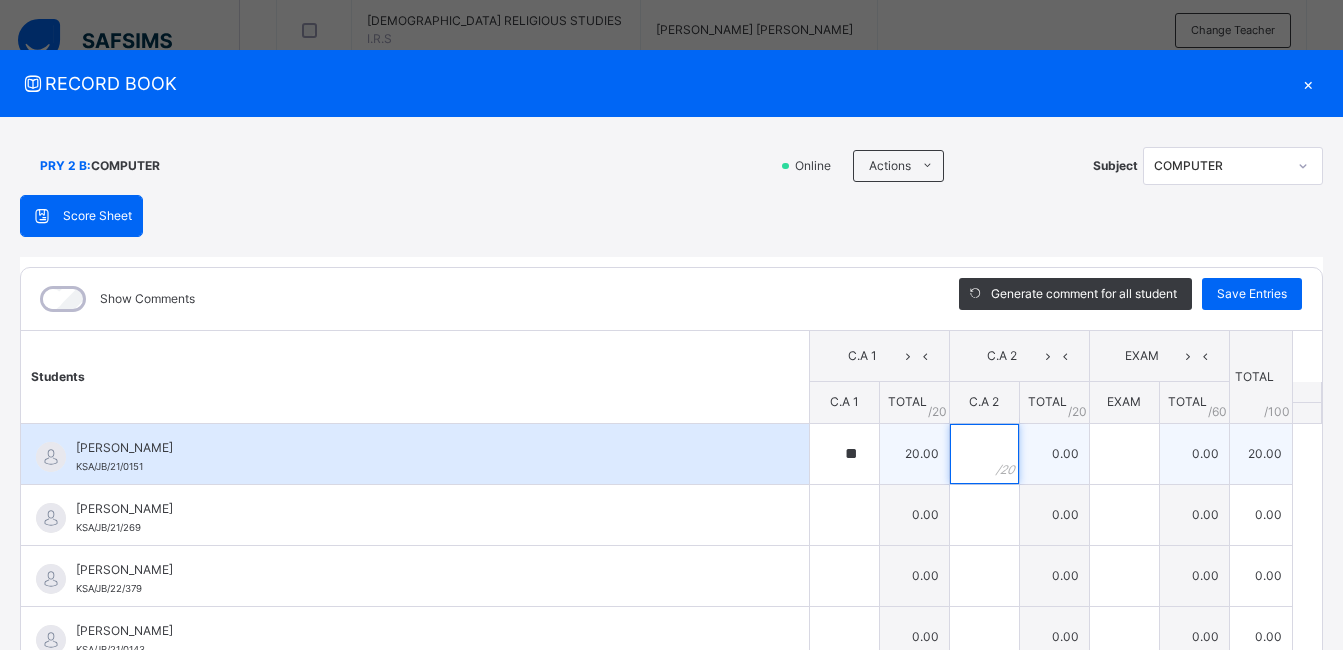 click at bounding box center (984, 454) 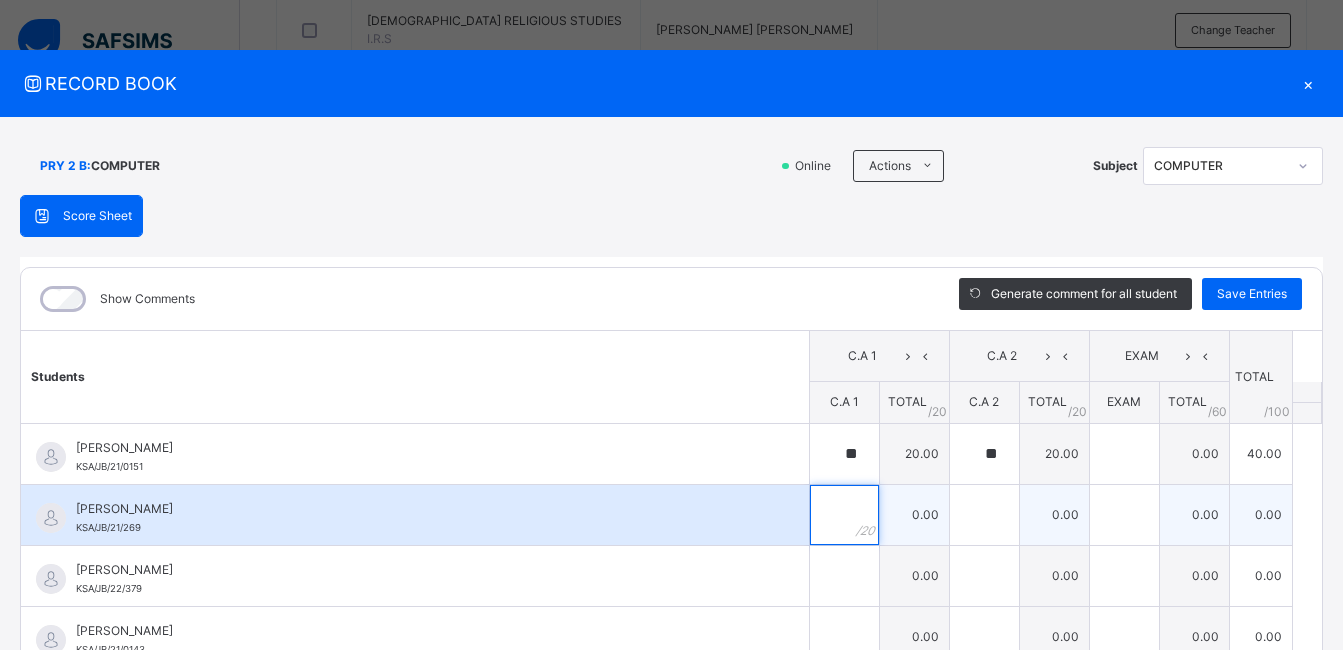 click at bounding box center (844, 515) 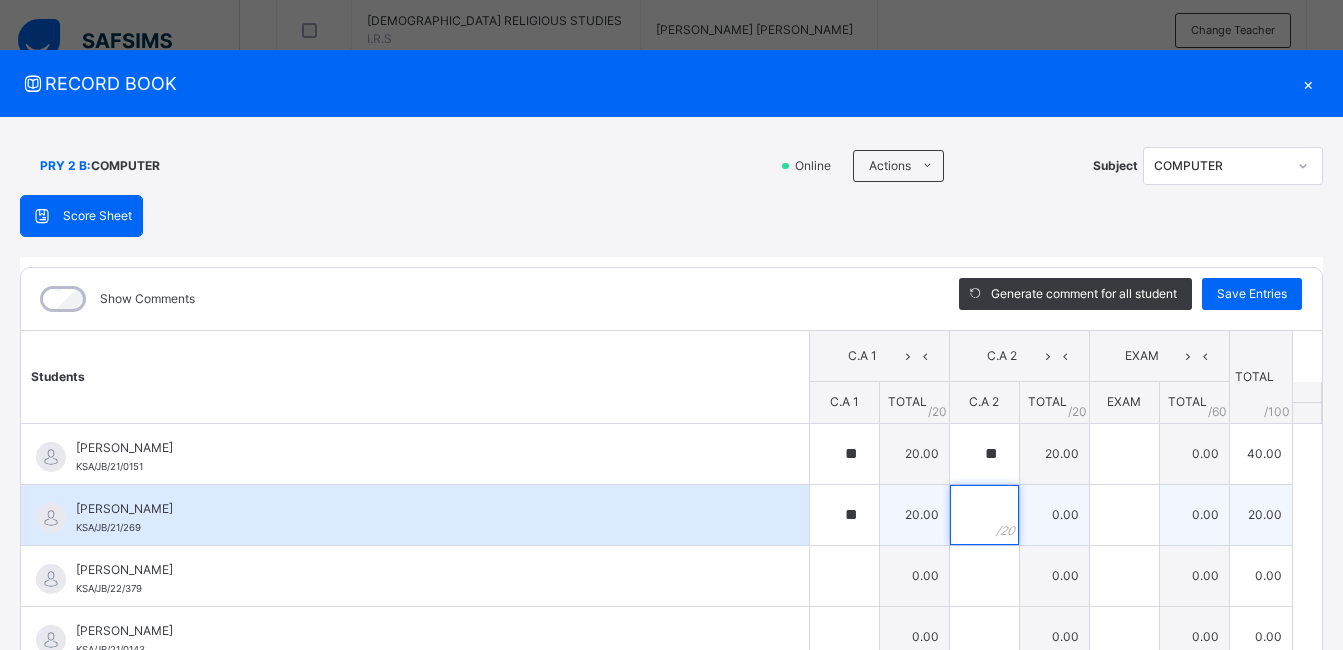 click at bounding box center [984, 515] 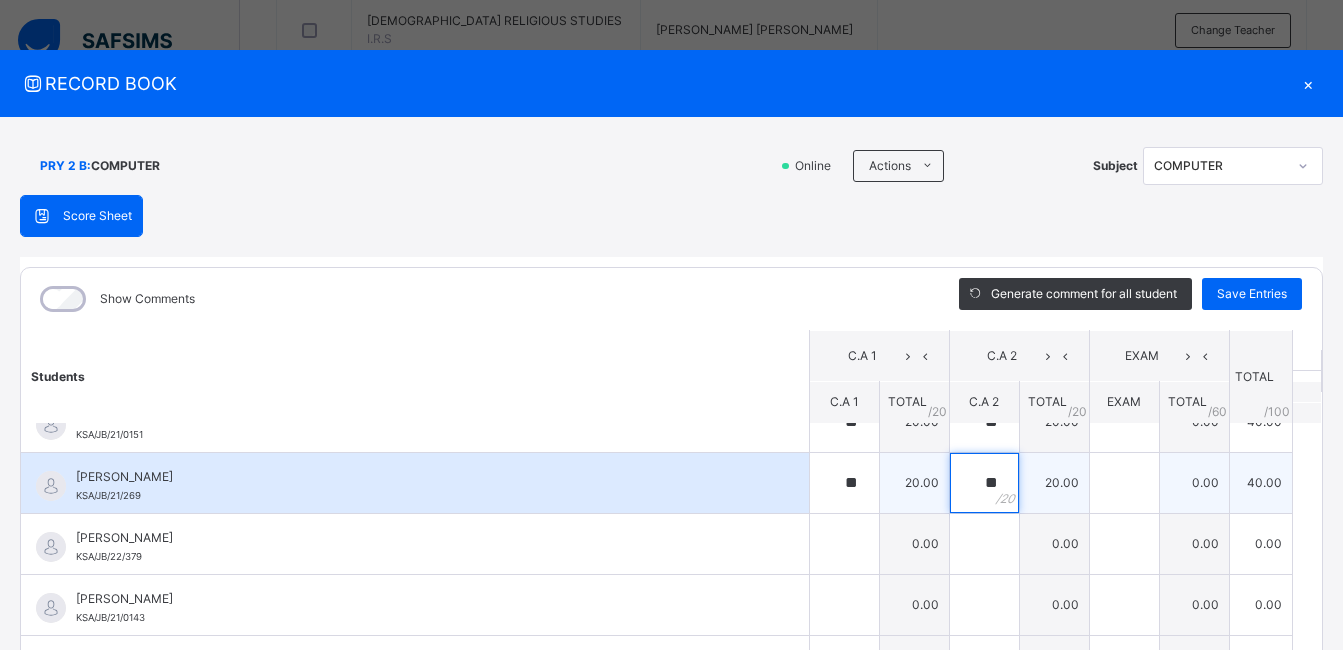 scroll, scrollTop: 32, scrollLeft: 0, axis: vertical 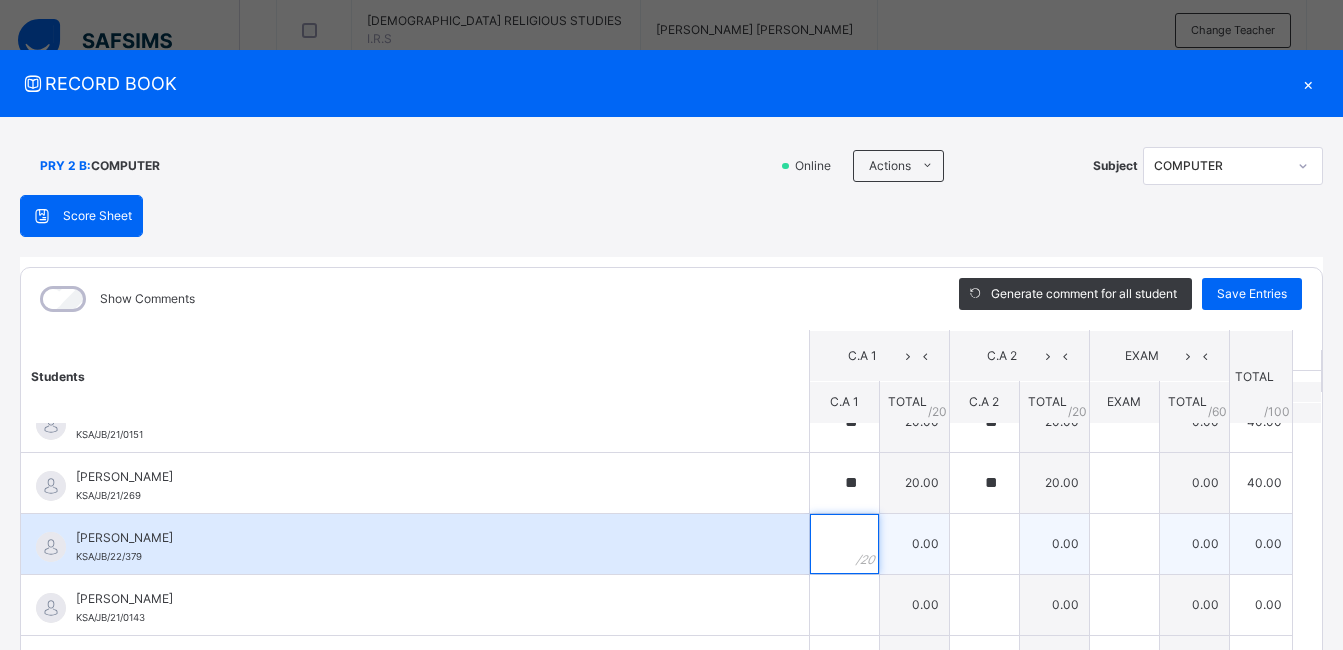 click at bounding box center (844, 544) 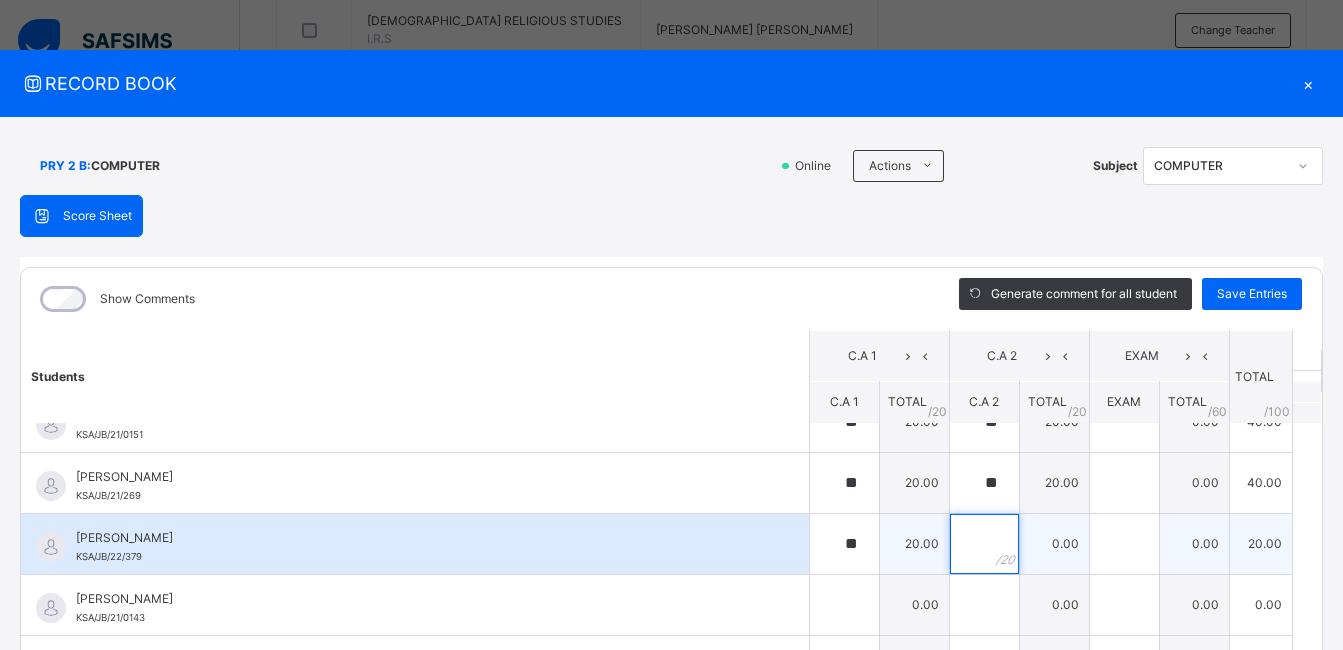 click at bounding box center [984, 544] 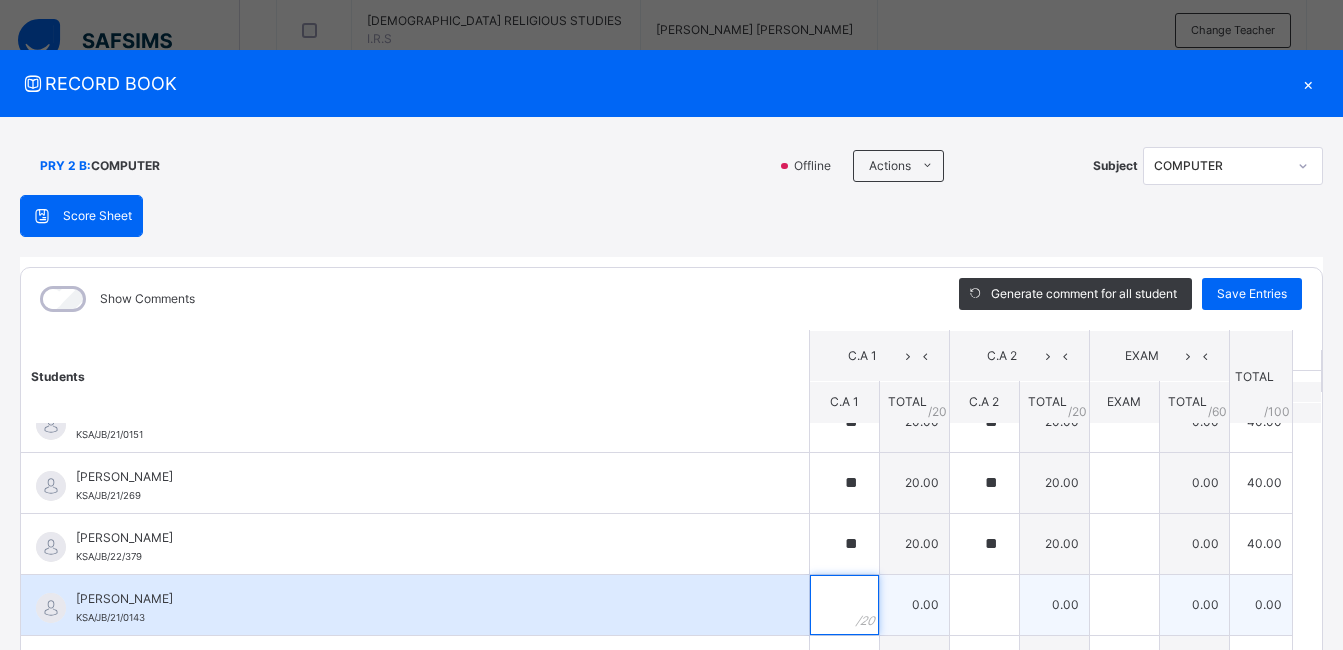 click at bounding box center [844, 605] 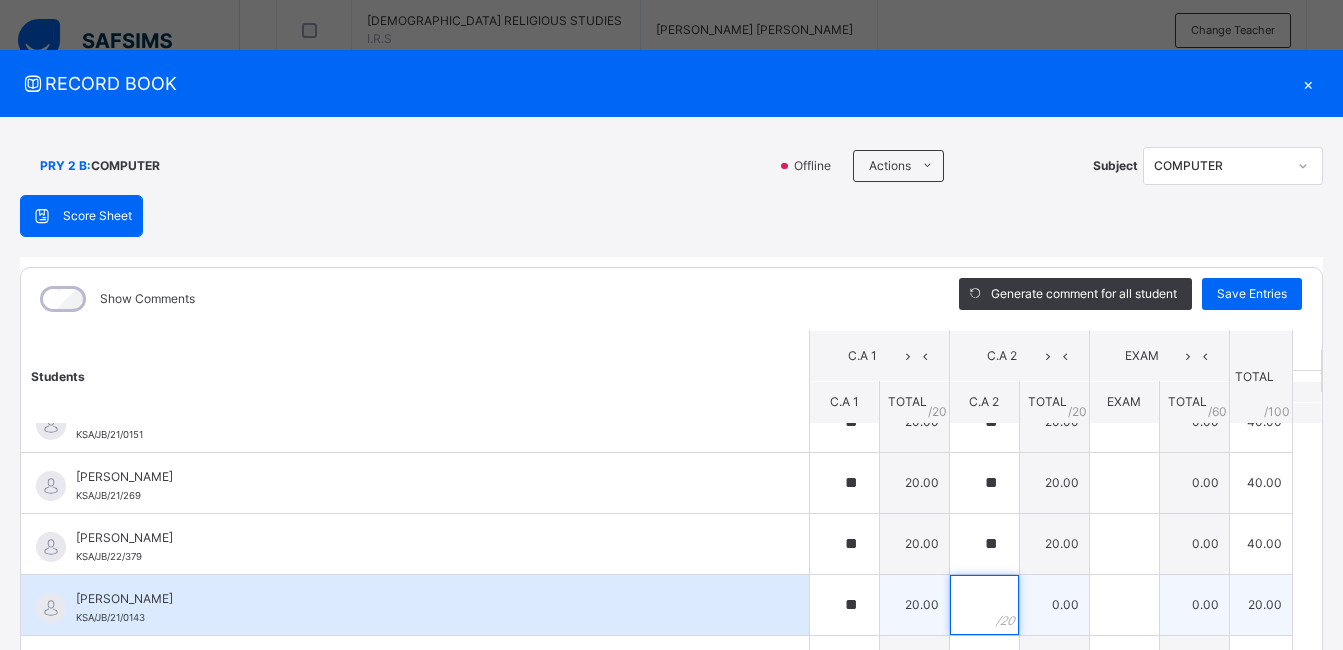 click at bounding box center (984, 605) 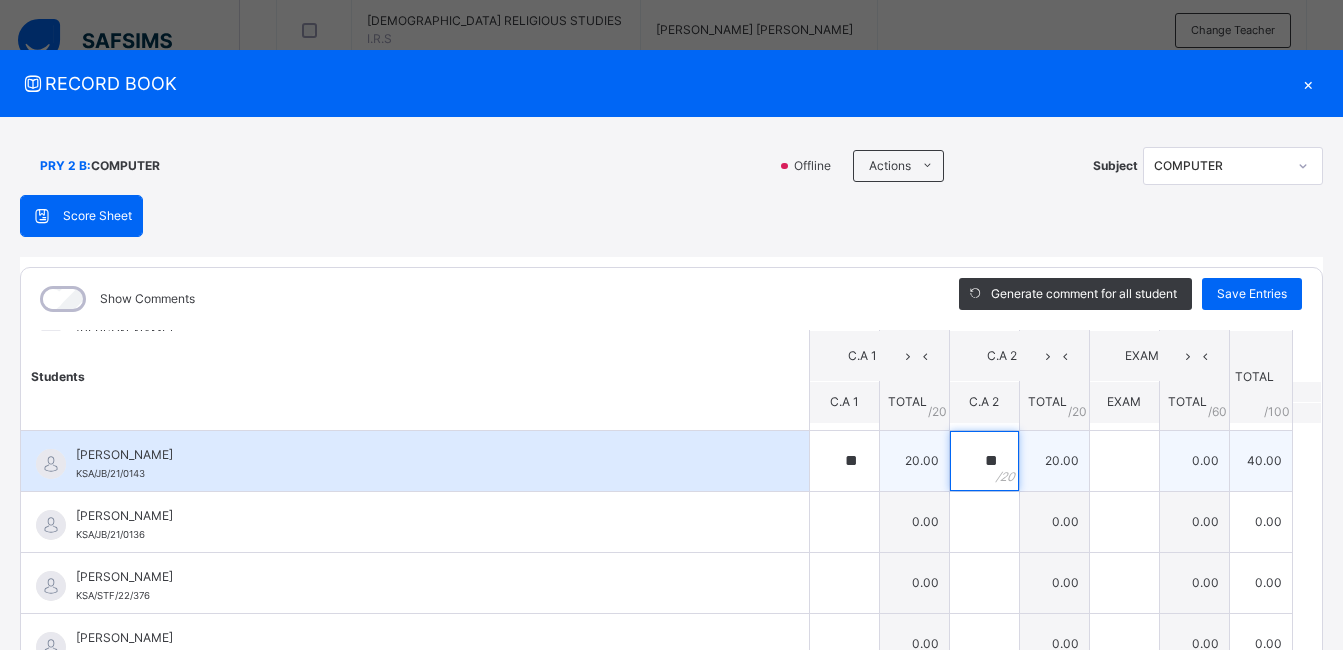 scroll, scrollTop: 178, scrollLeft: 0, axis: vertical 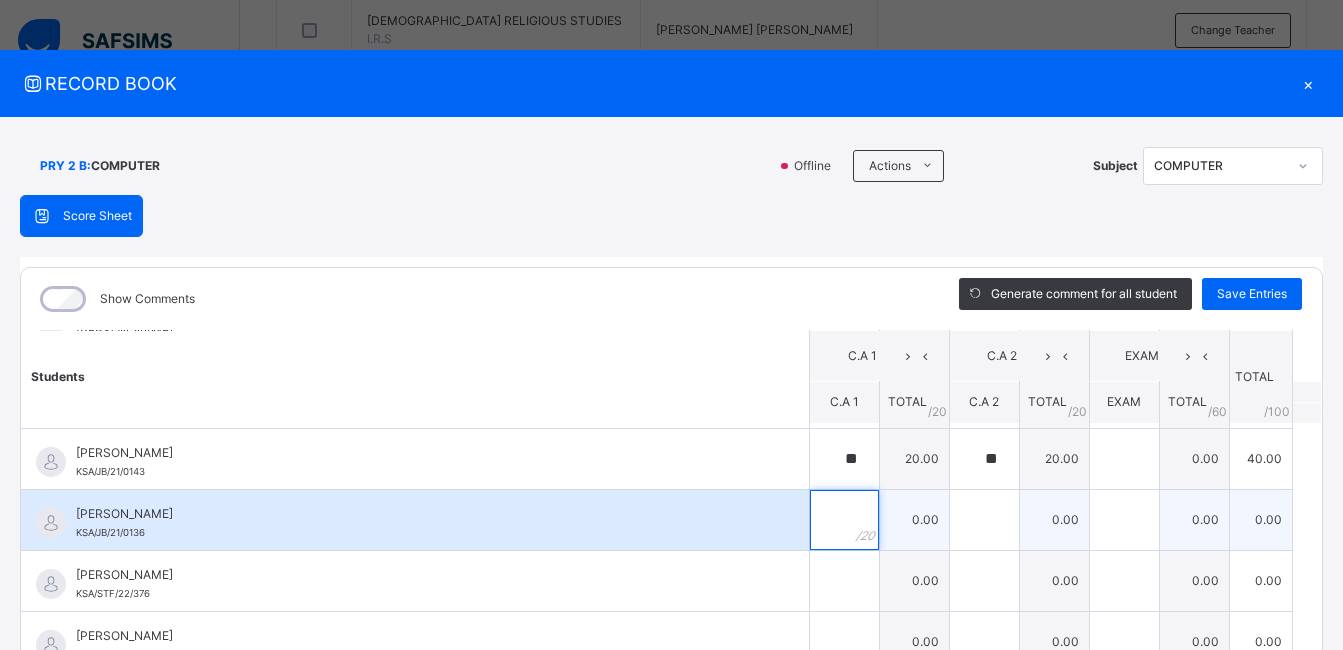 click at bounding box center [844, 520] 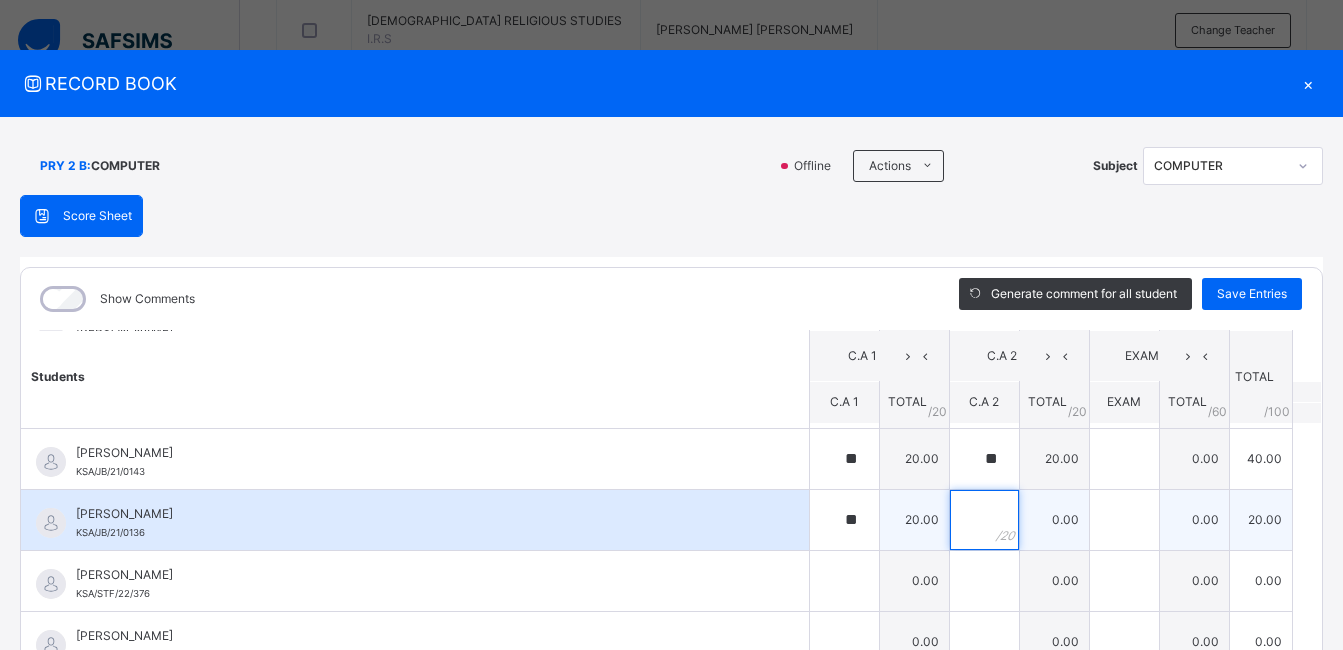 click at bounding box center [984, 520] 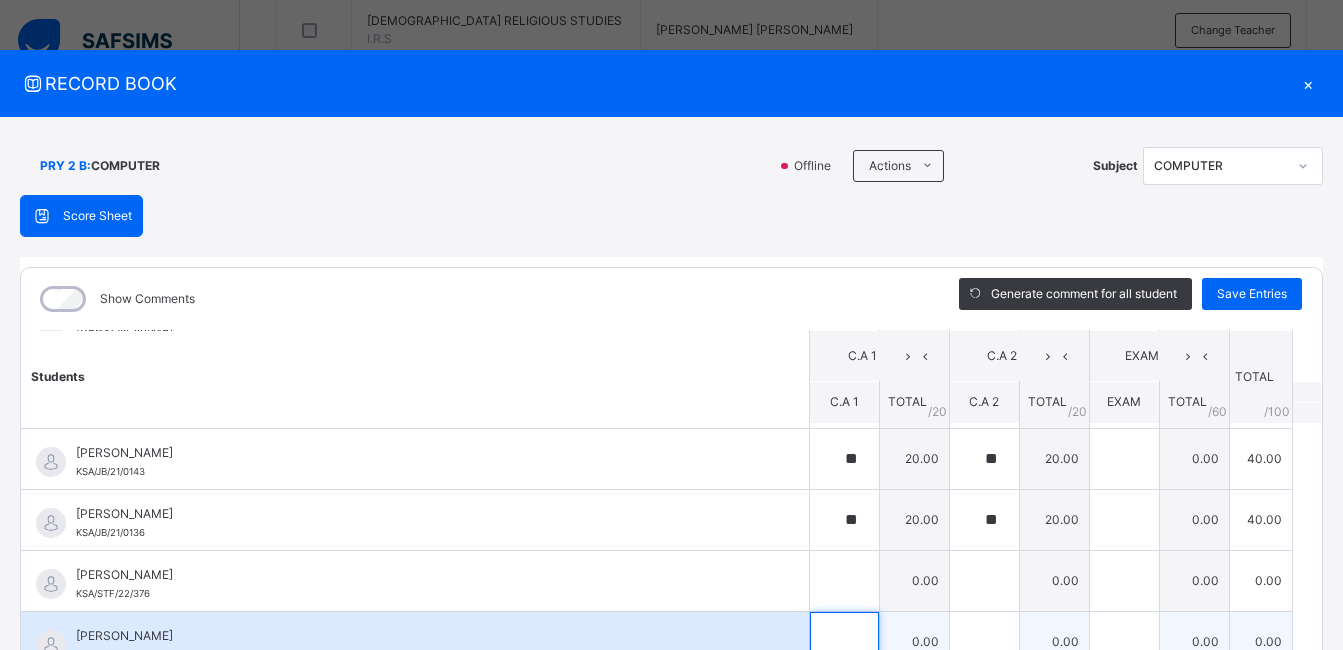 click at bounding box center [844, 642] 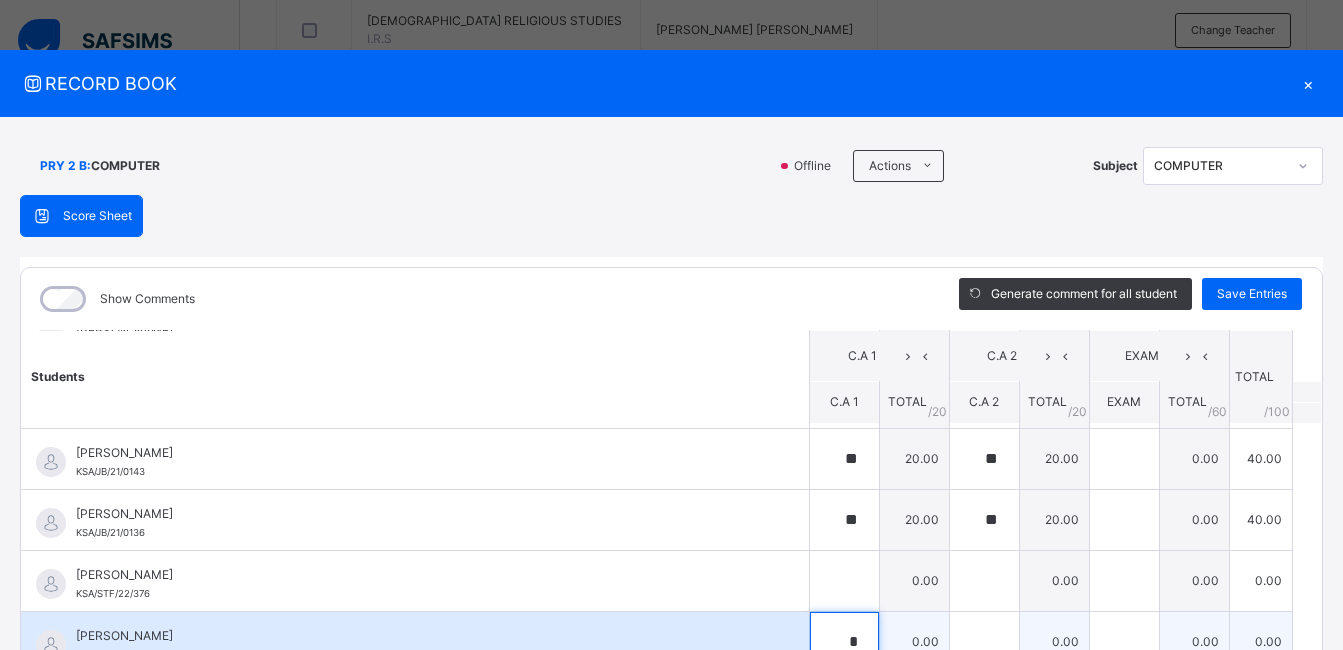 scroll, scrollTop: 2, scrollLeft: 0, axis: vertical 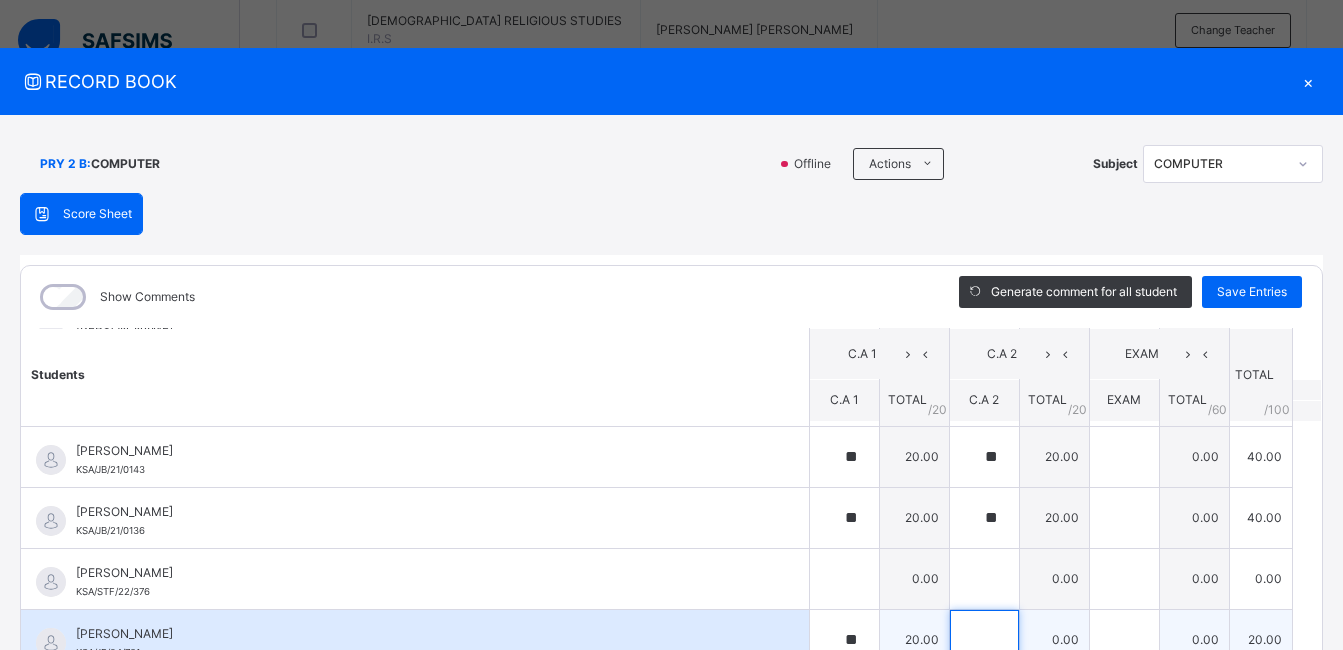 click at bounding box center [984, 640] 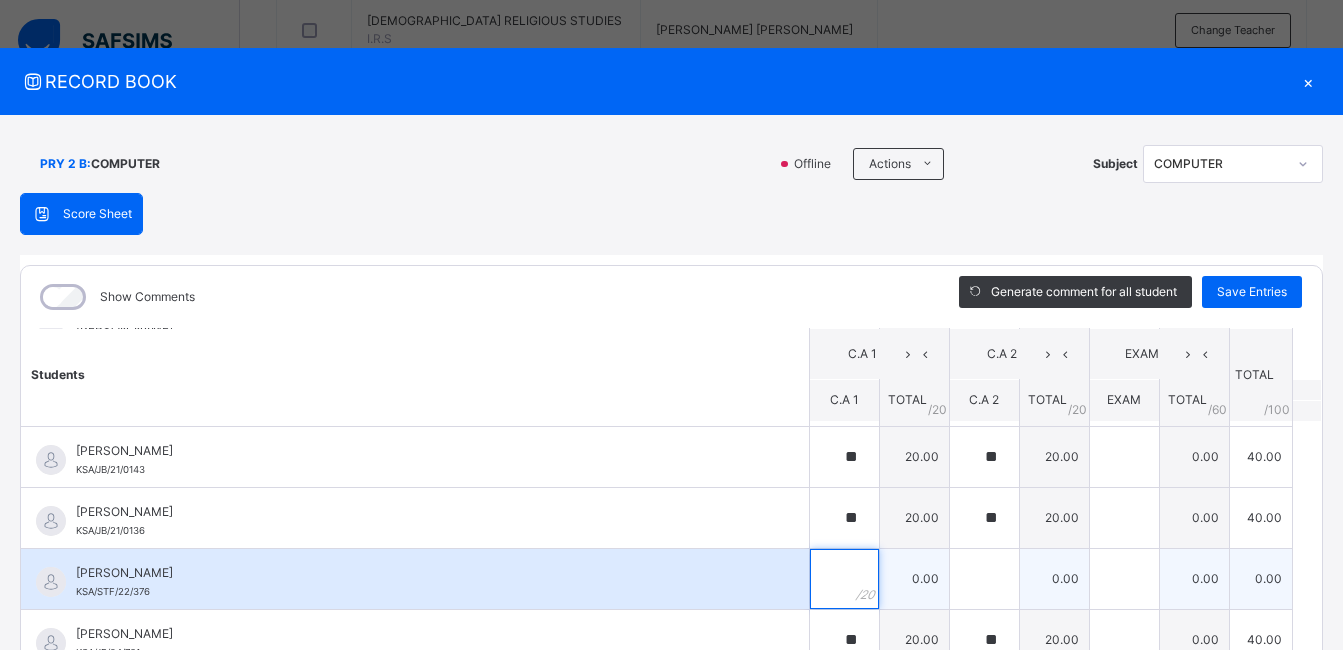 click at bounding box center (844, 579) 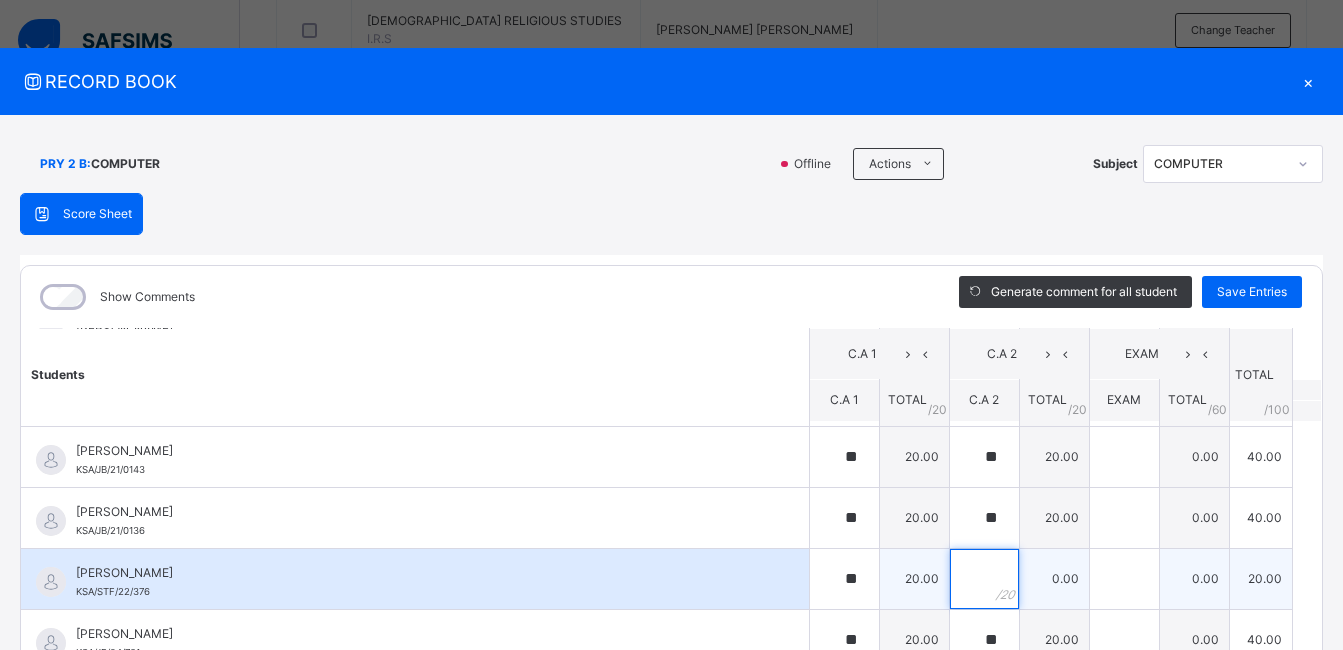 click at bounding box center [984, 579] 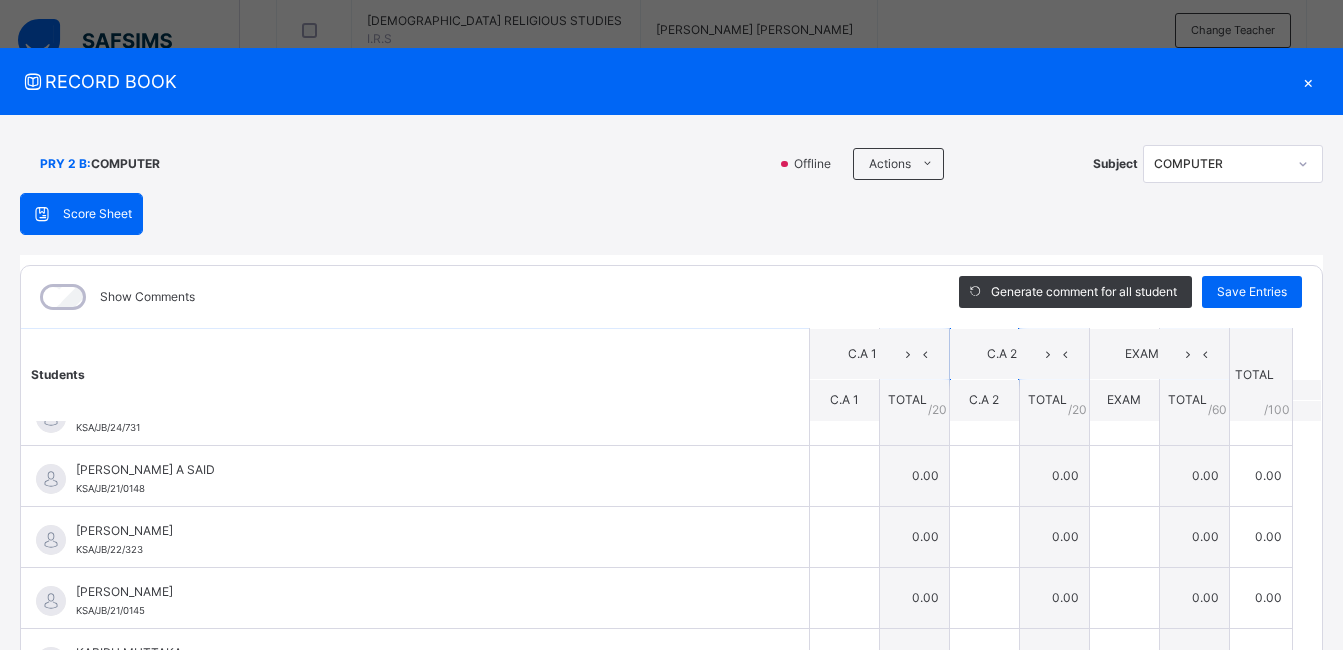 scroll, scrollTop: 404, scrollLeft: 0, axis: vertical 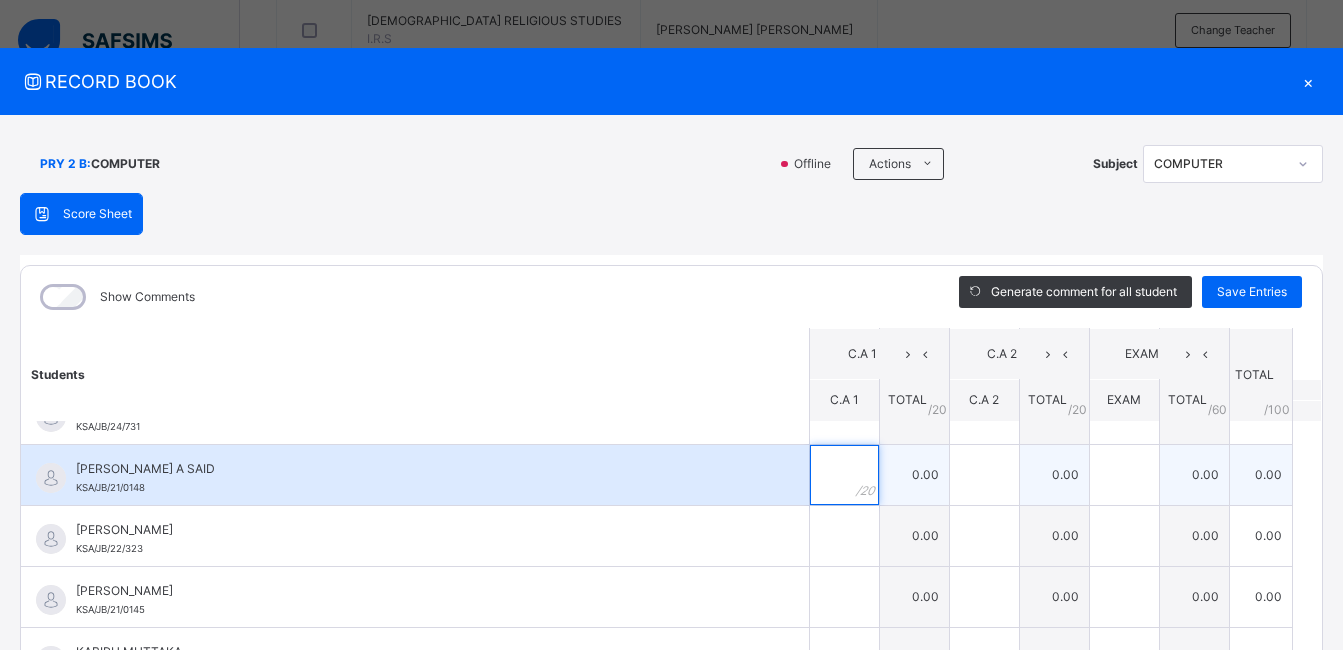 click at bounding box center (844, 475) 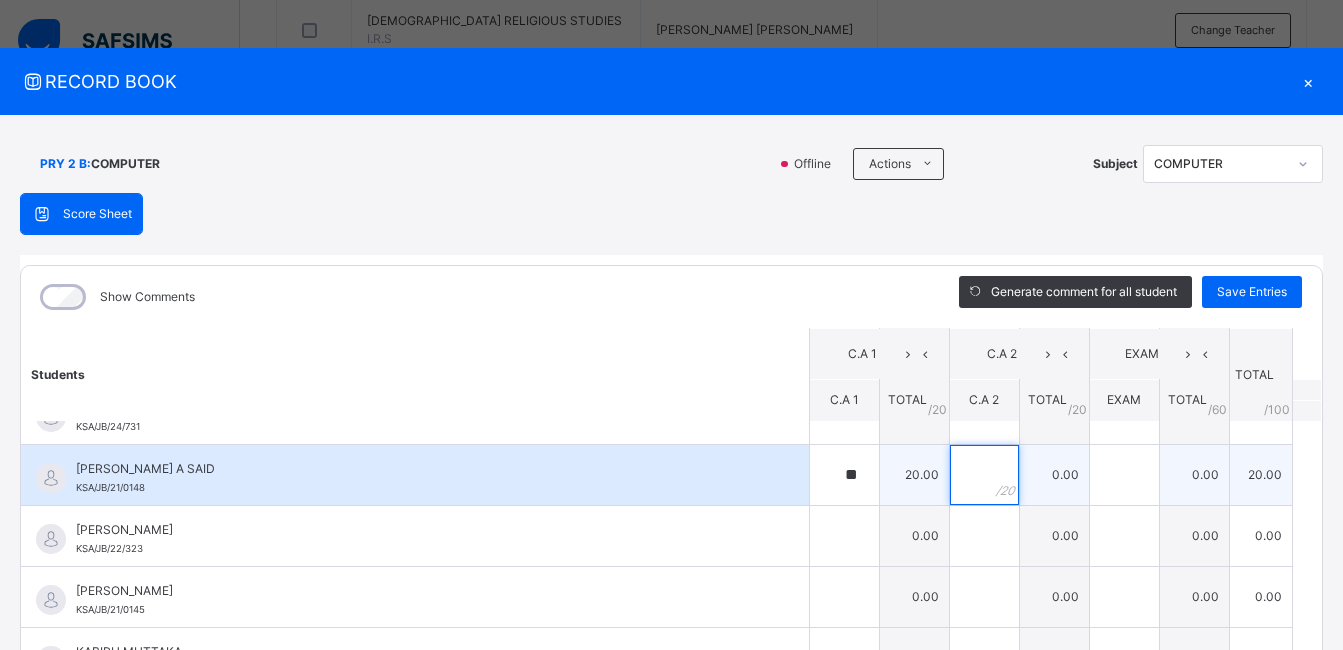 click at bounding box center (984, 475) 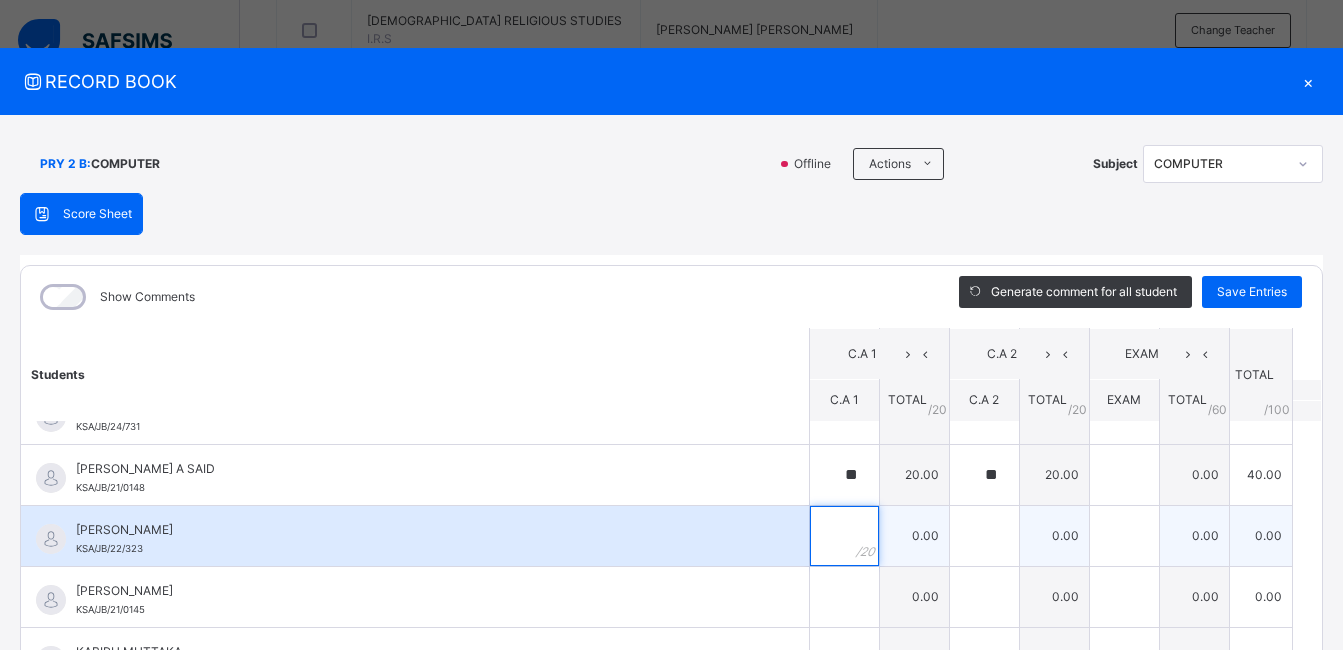click at bounding box center [844, 536] 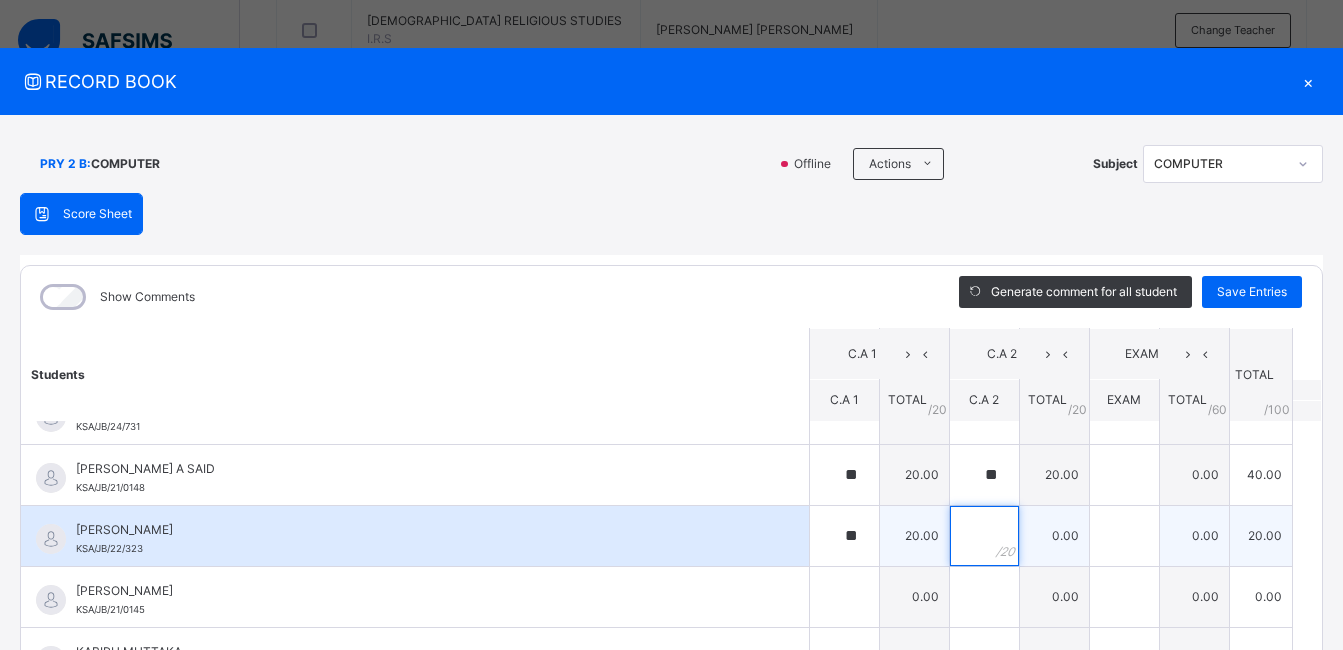 click at bounding box center (984, 536) 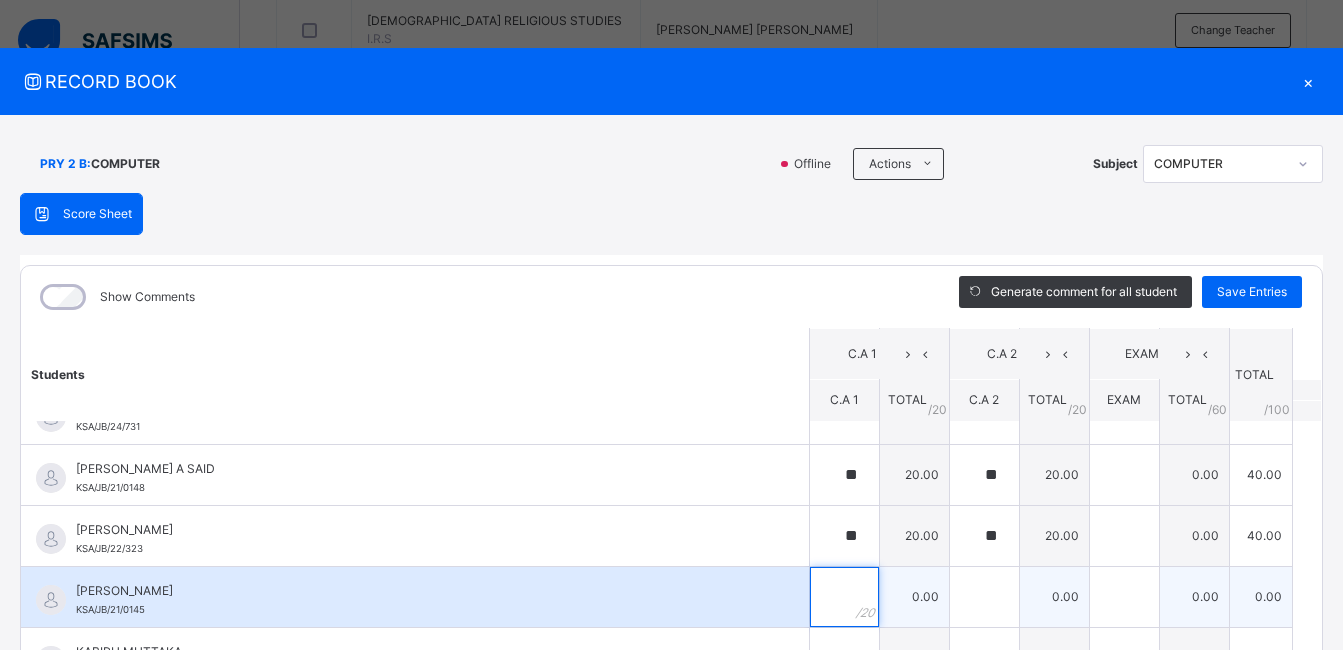 click at bounding box center [844, 597] 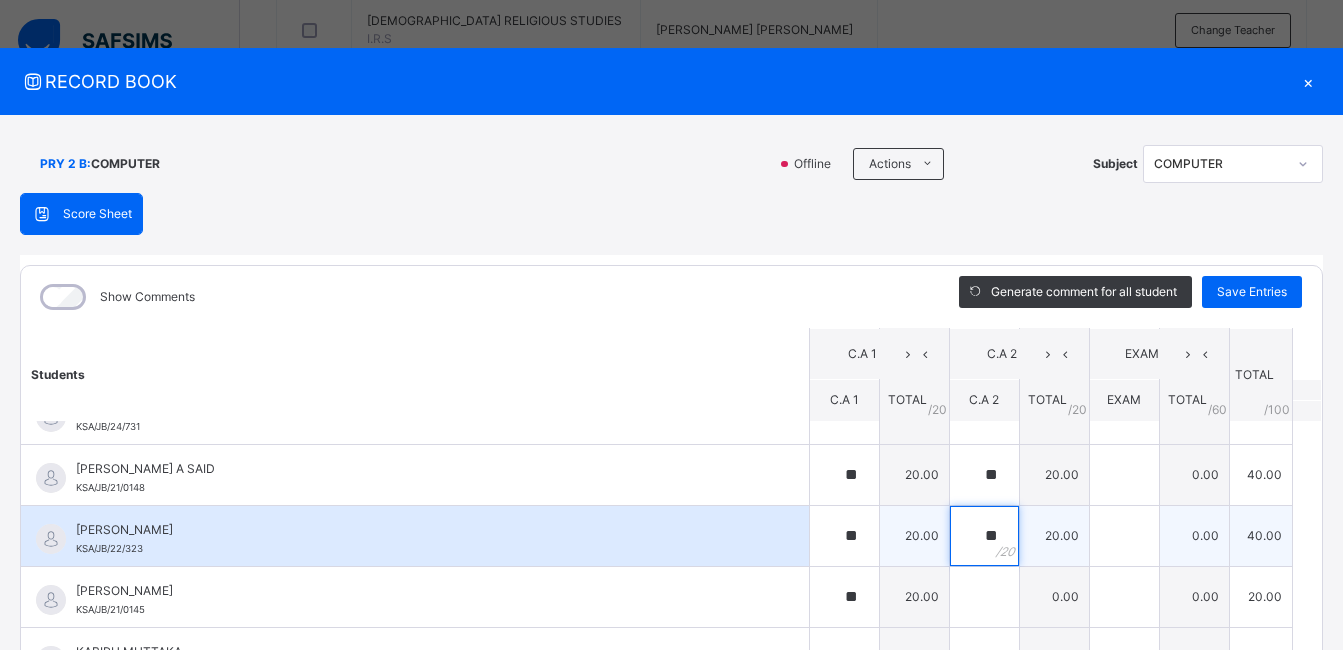 click on "**" at bounding box center (984, 536) 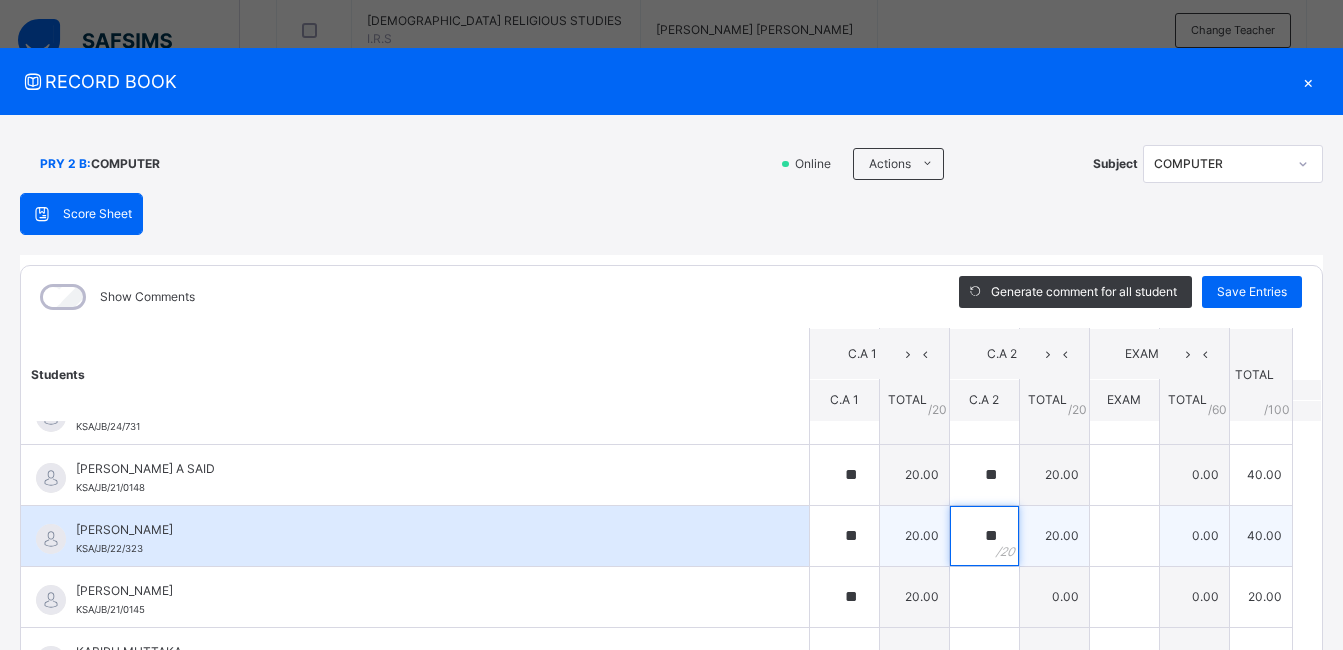 scroll, scrollTop: 526, scrollLeft: 0, axis: vertical 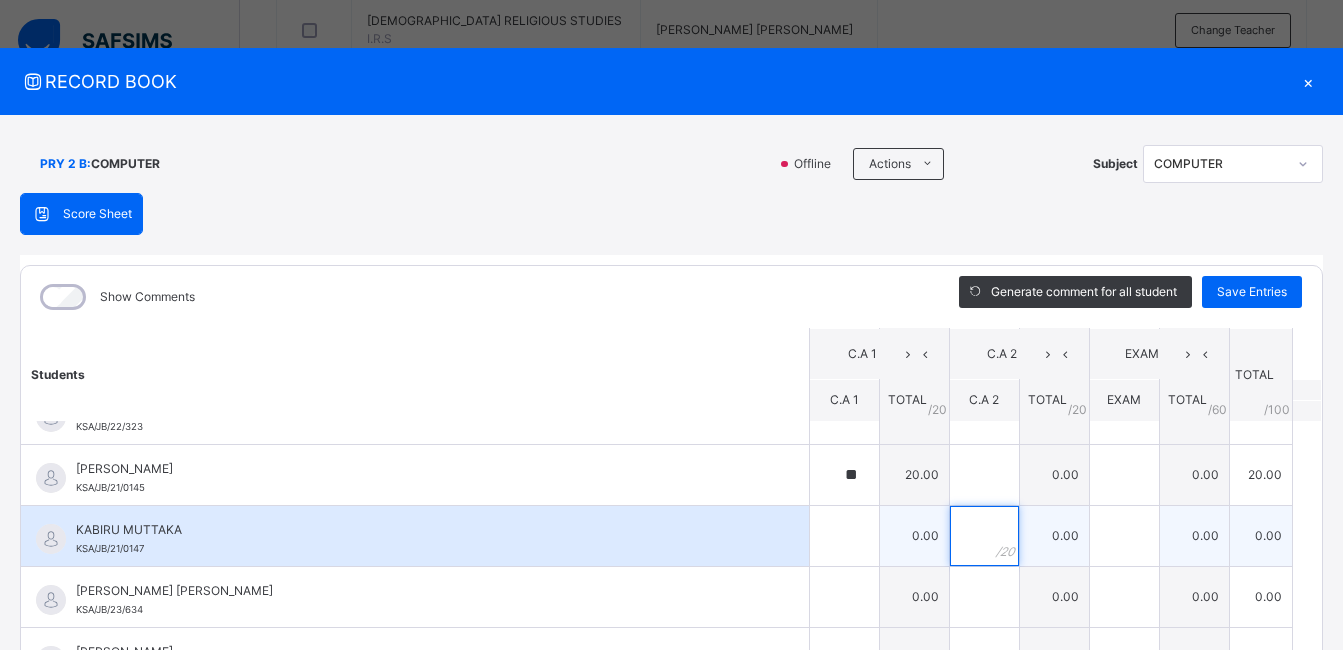 click at bounding box center (984, 536) 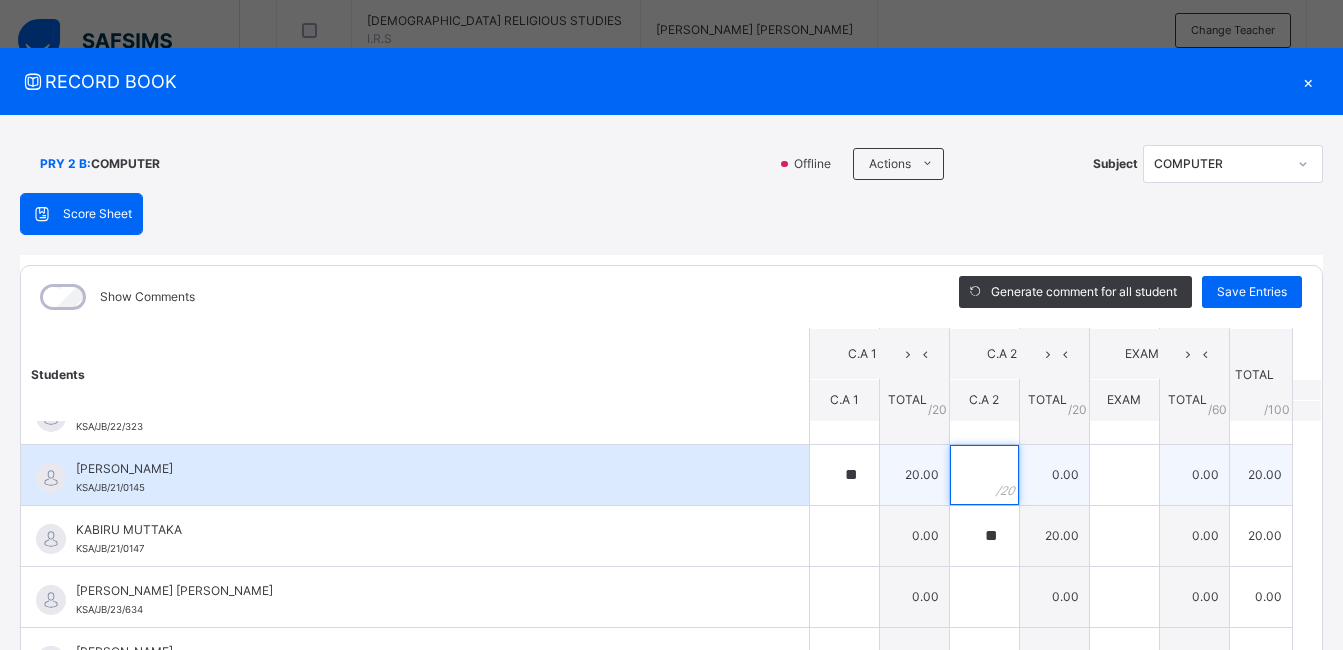 click at bounding box center [984, 475] 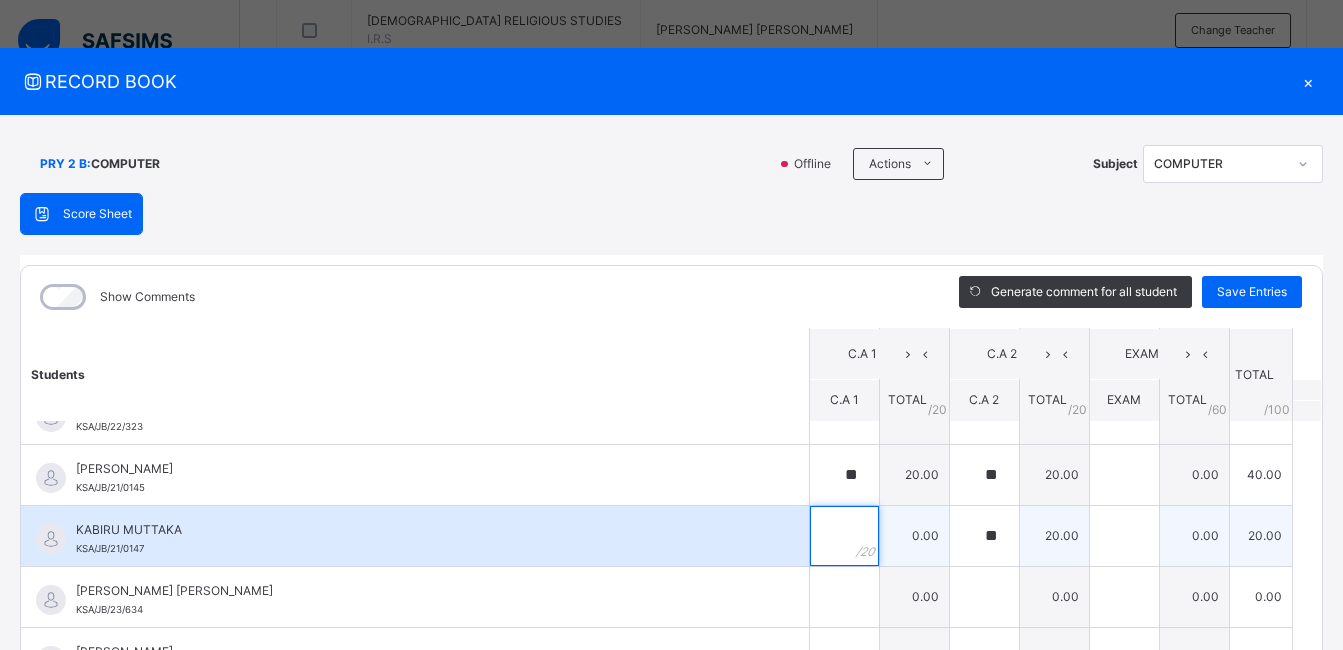 click at bounding box center [844, 536] 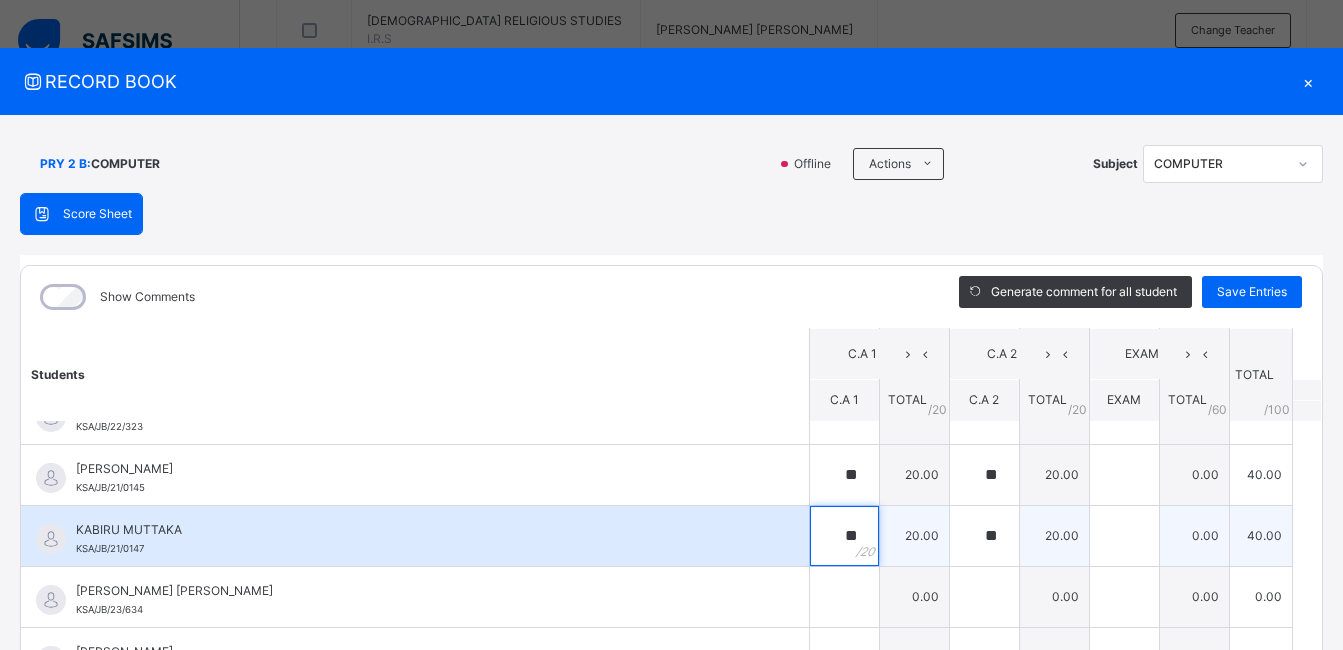 scroll, scrollTop: 624, scrollLeft: 0, axis: vertical 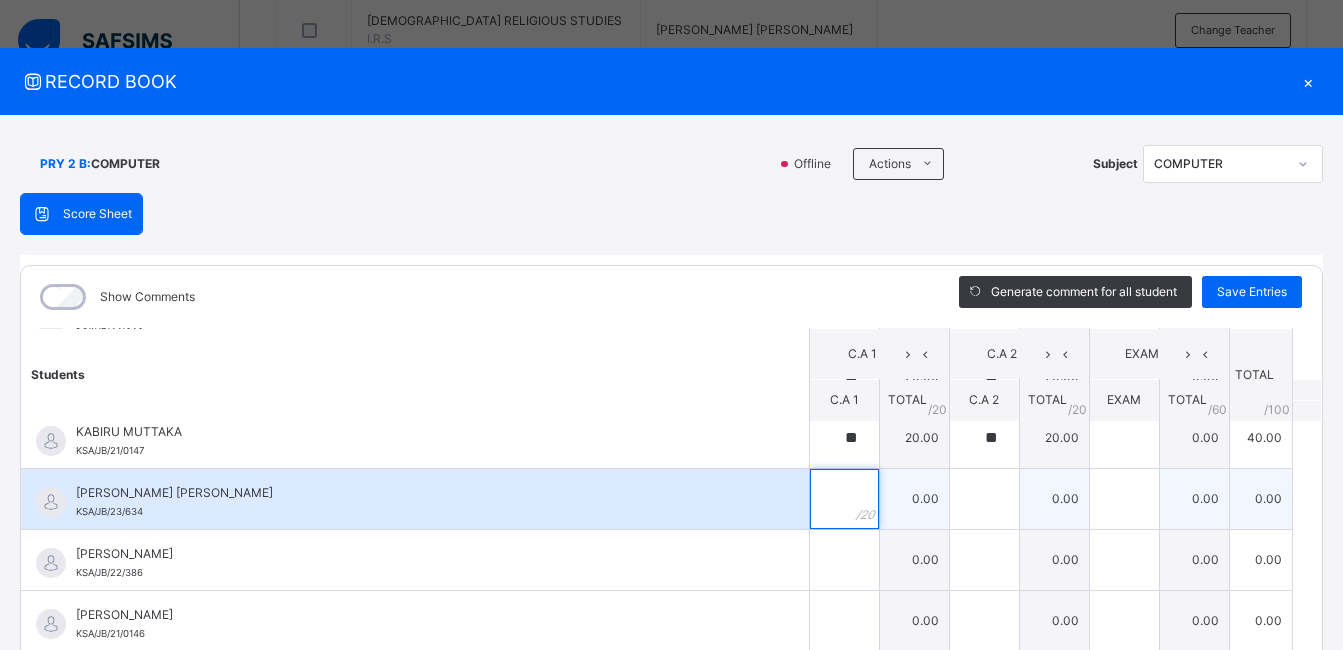 click at bounding box center (844, 499) 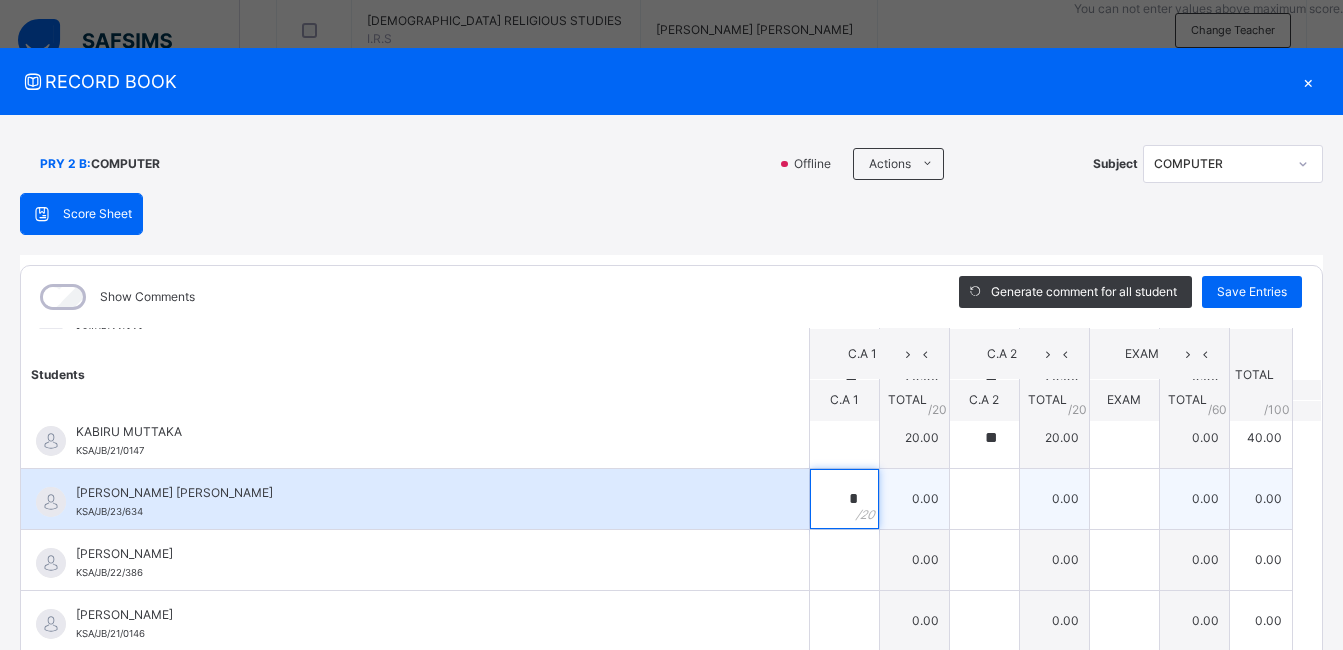 click on "*" at bounding box center [844, 499] 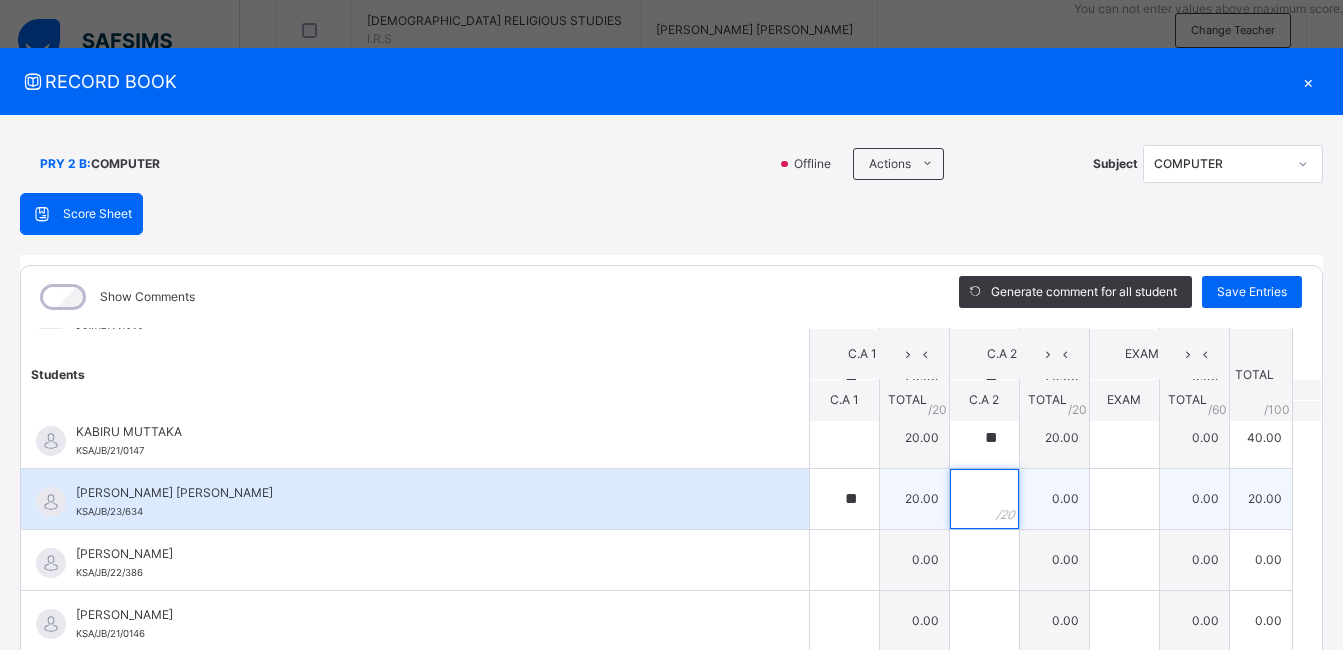 click at bounding box center [984, 499] 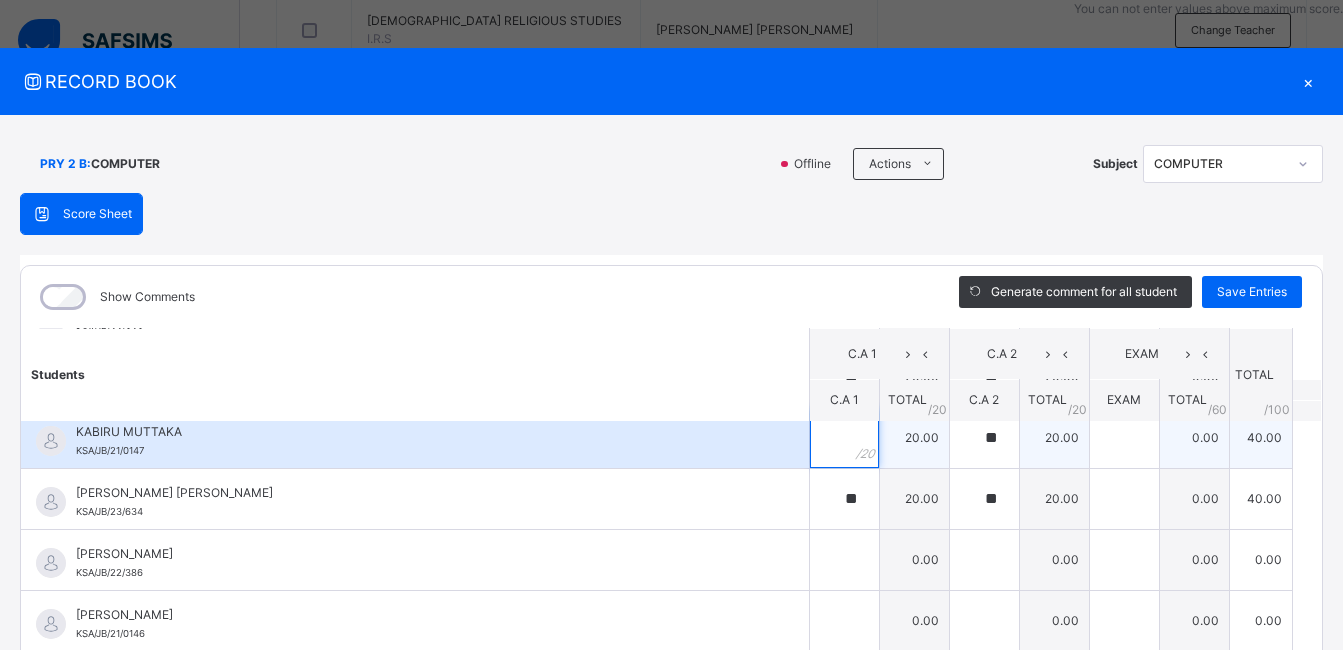 click at bounding box center [844, 438] 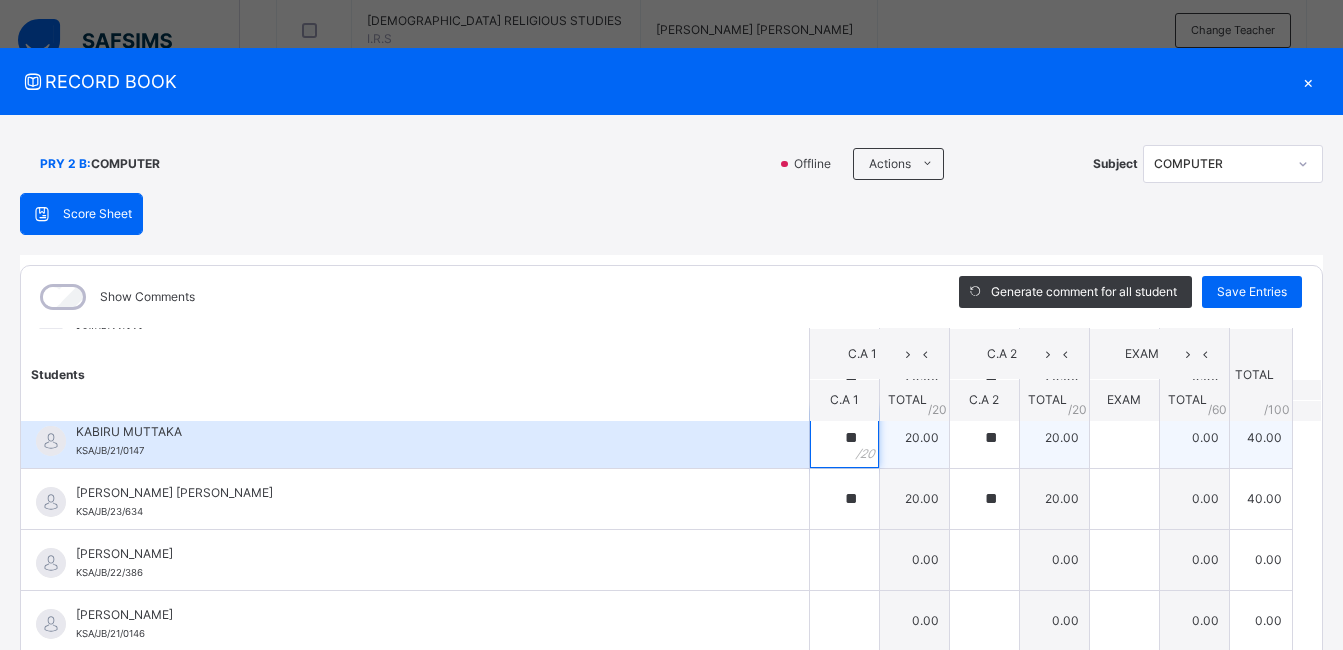 scroll, scrollTop: 698, scrollLeft: 0, axis: vertical 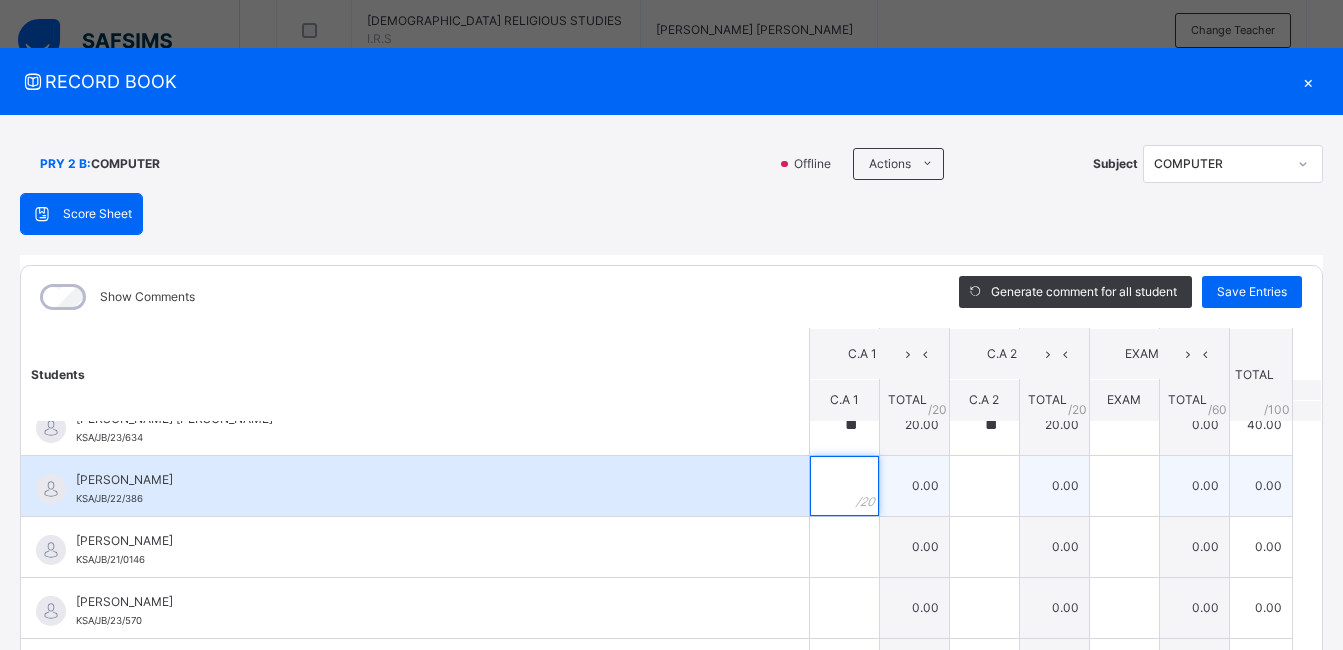 click at bounding box center (844, 486) 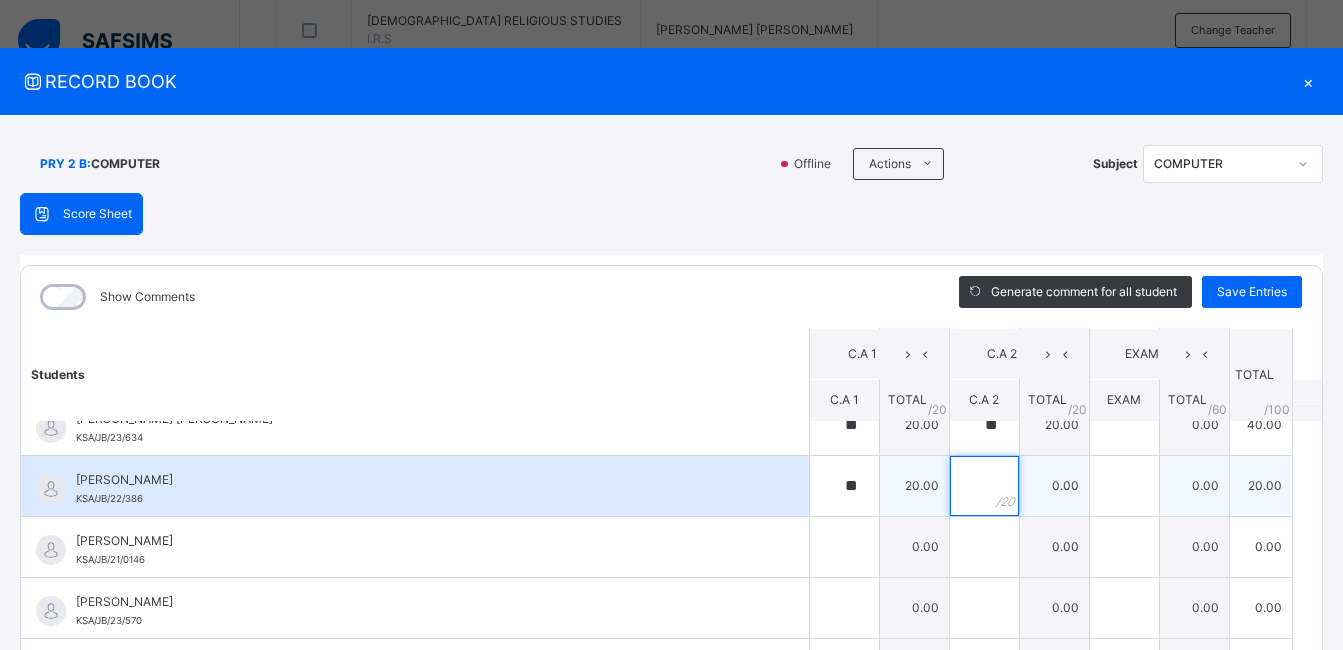 click at bounding box center (984, 486) 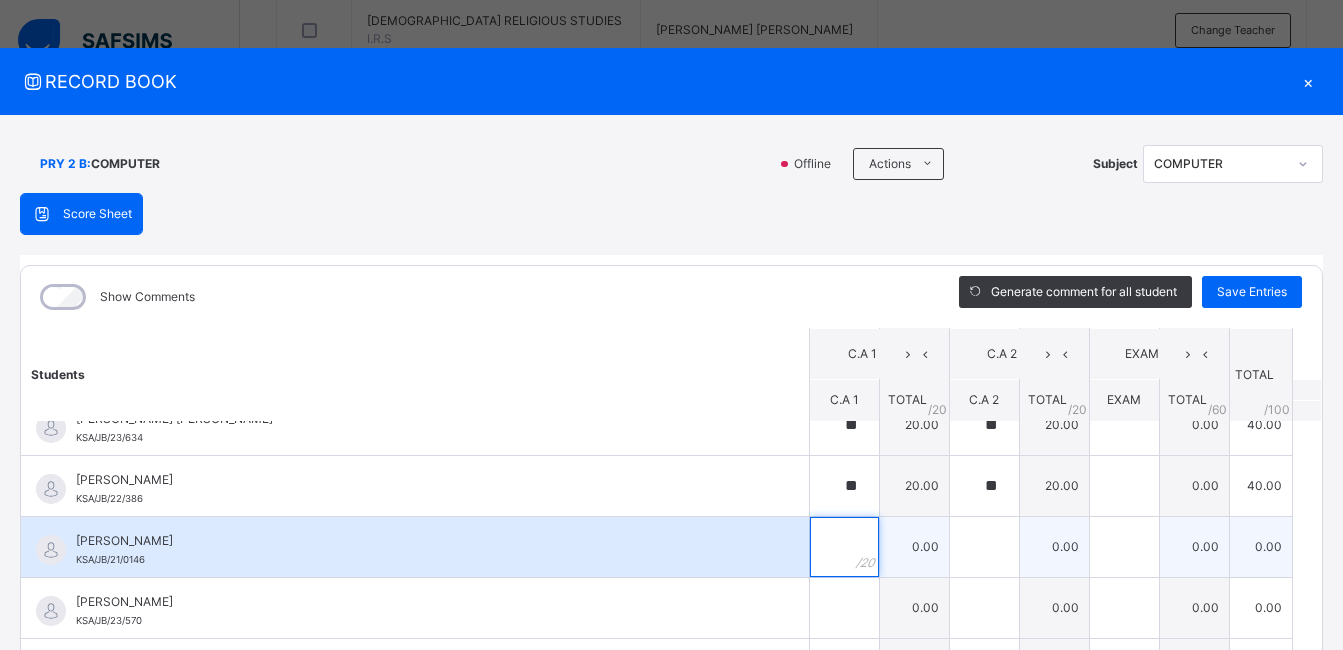 click at bounding box center [844, 547] 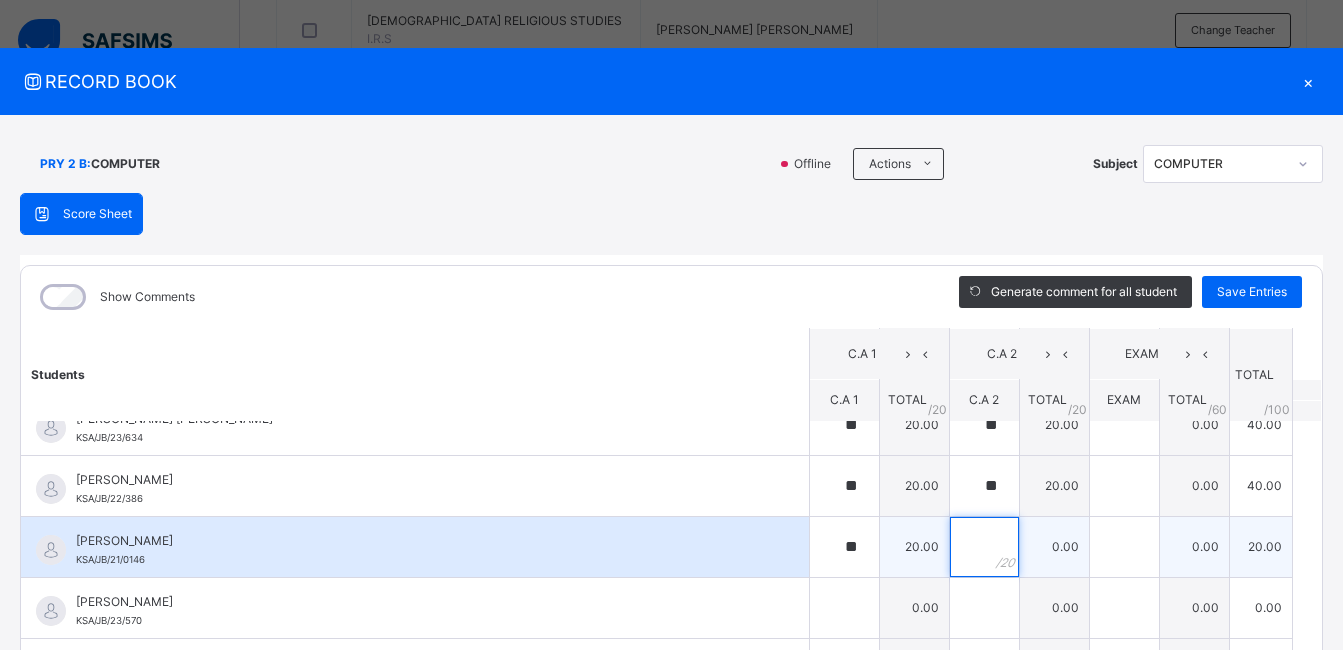 click at bounding box center (984, 547) 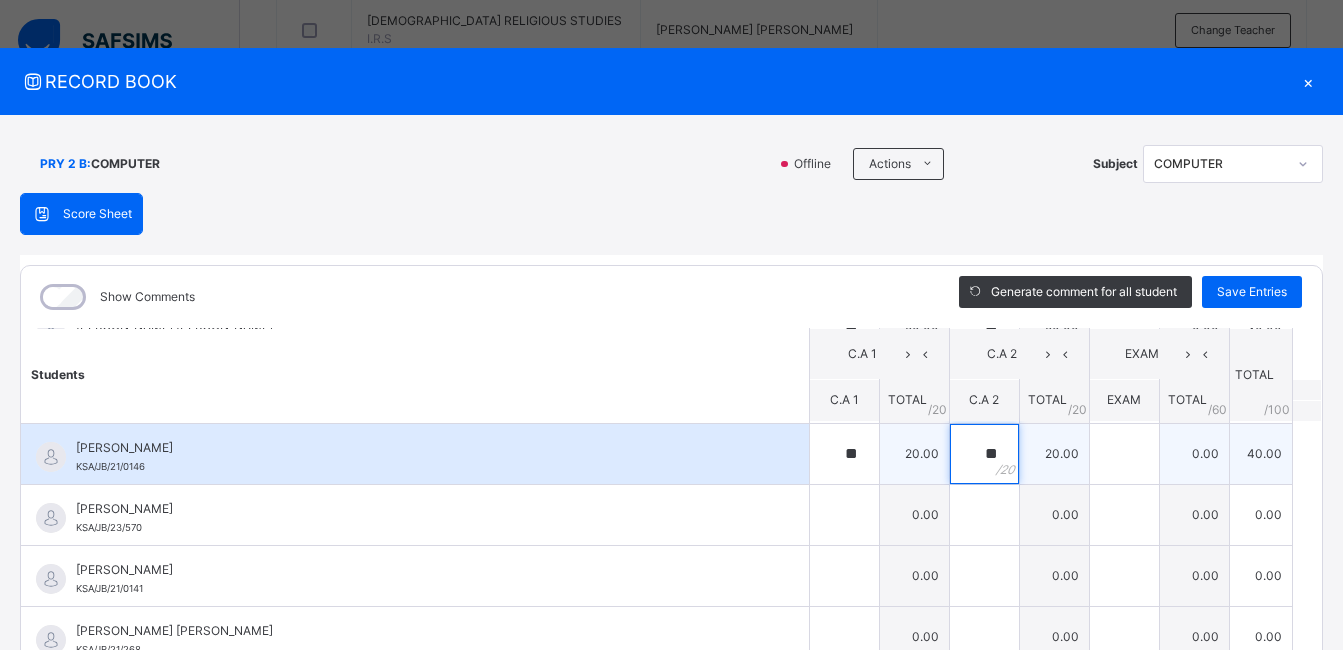 scroll, scrollTop: 799, scrollLeft: 0, axis: vertical 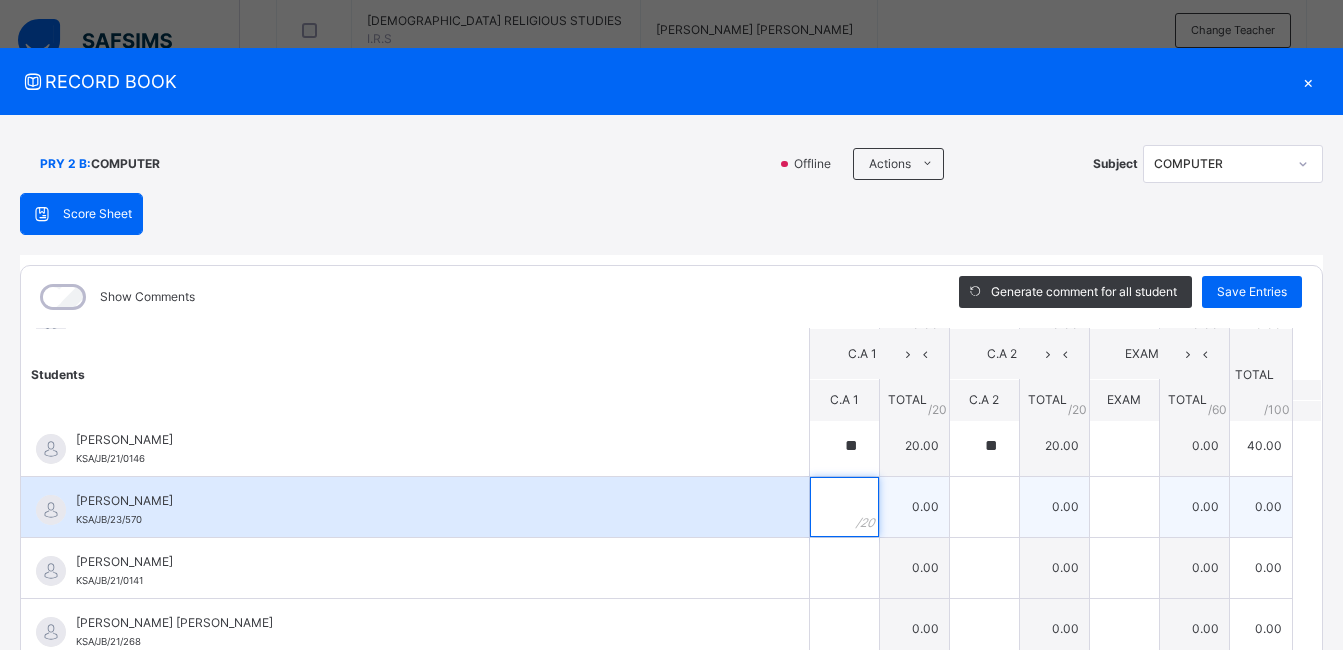 click at bounding box center [844, 507] 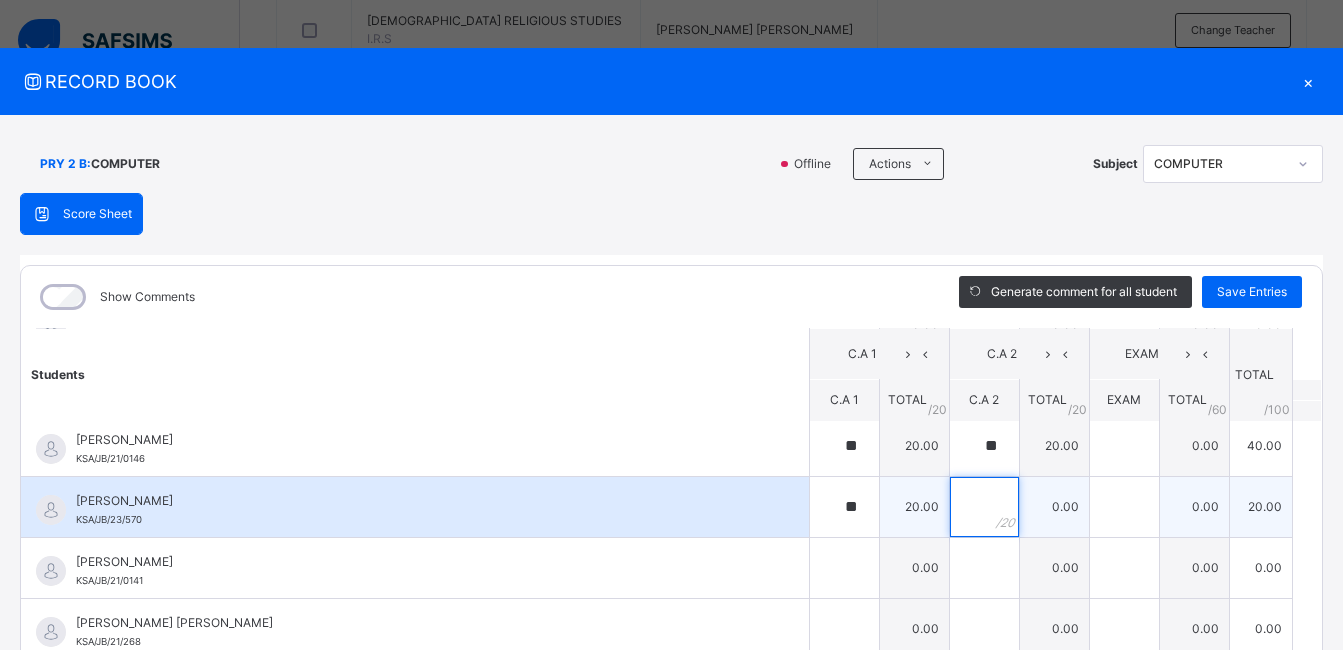 click at bounding box center [984, 507] 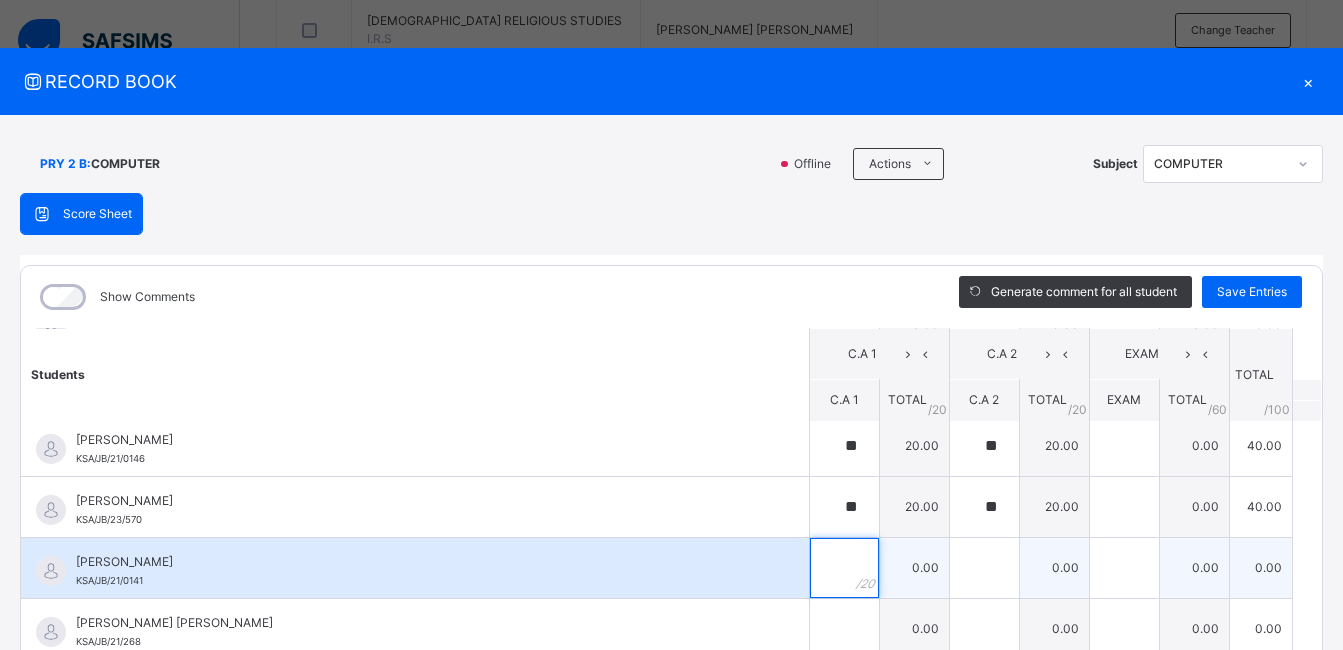 click at bounding box center (844, 568) 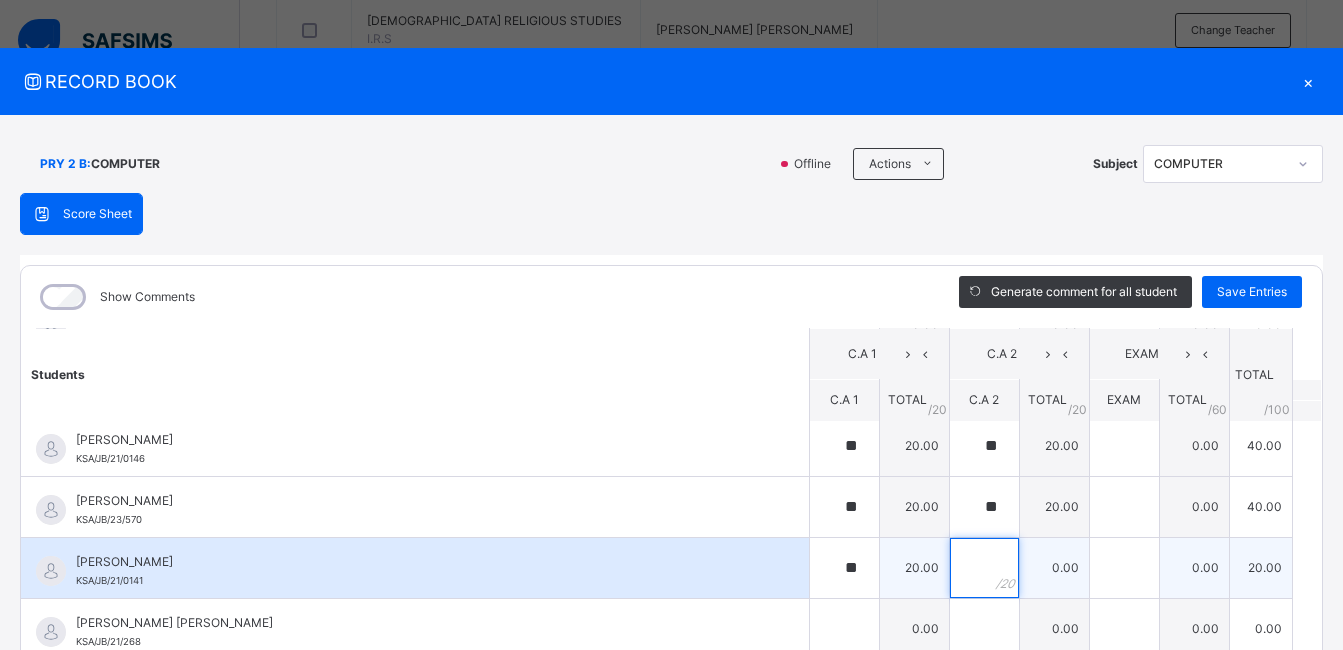 click at bounding box center (984, 568) 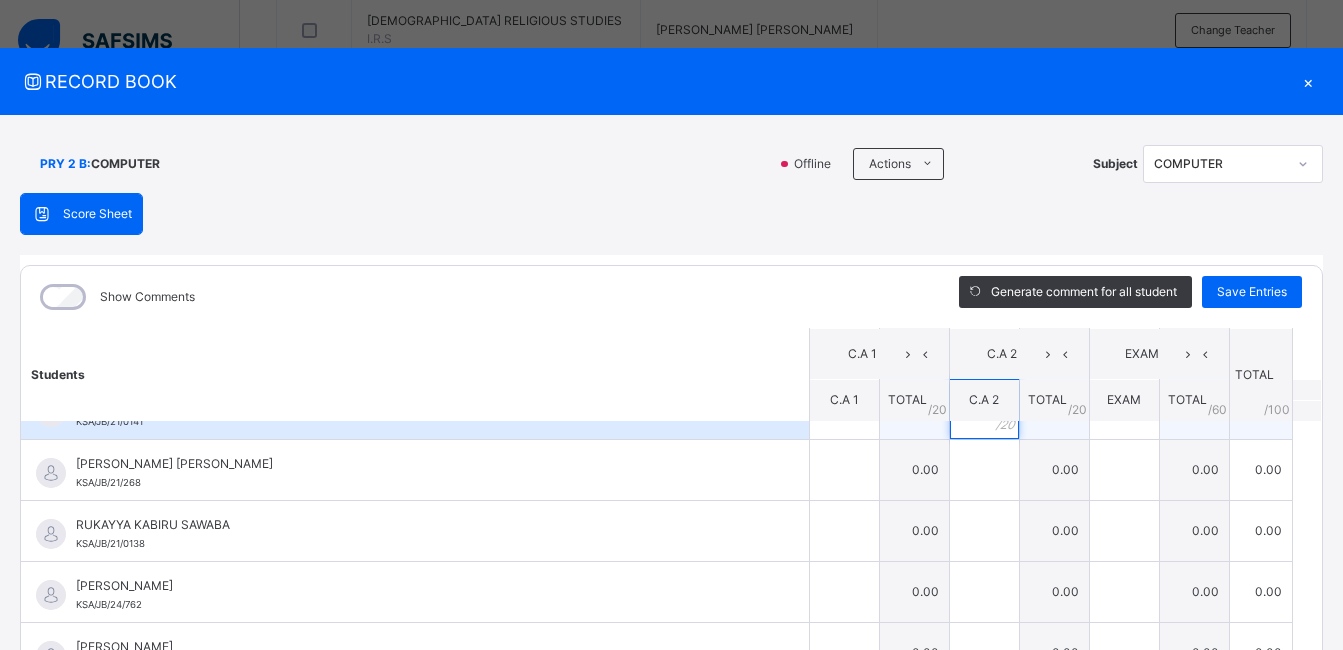 scroll, scrollTop: 965, scrollLeft: 0, axis: vertical 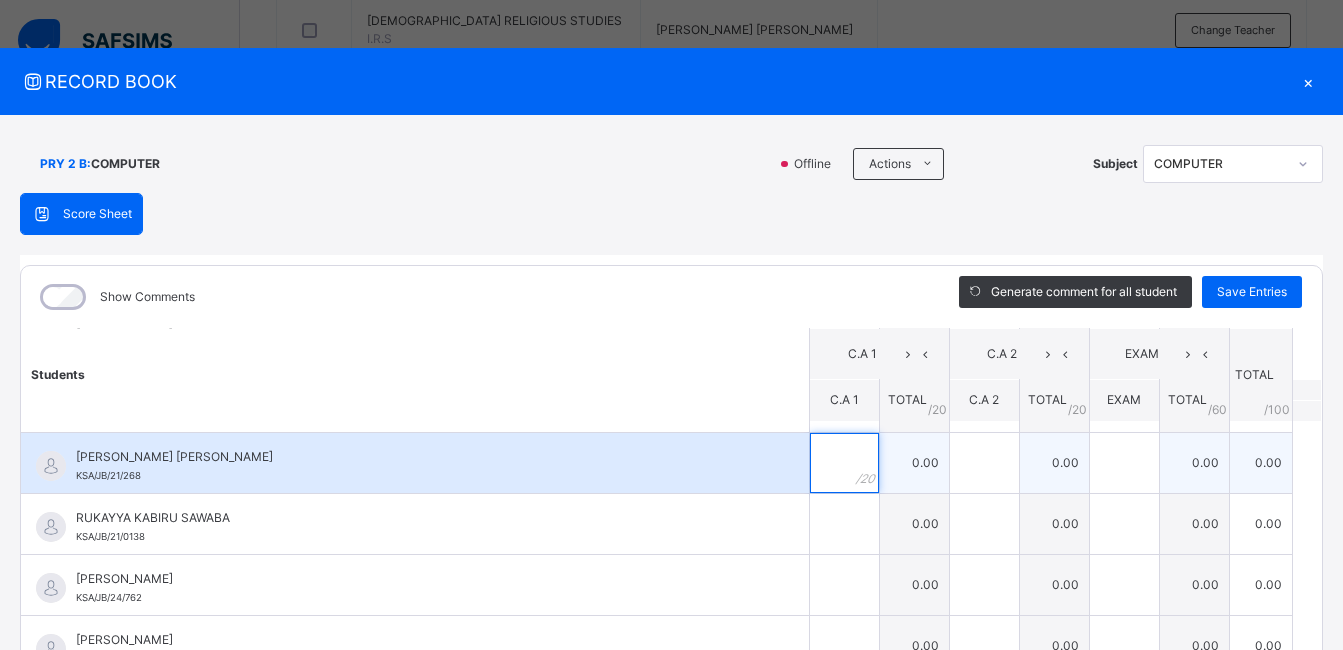 click at bounding box center (844, 463) 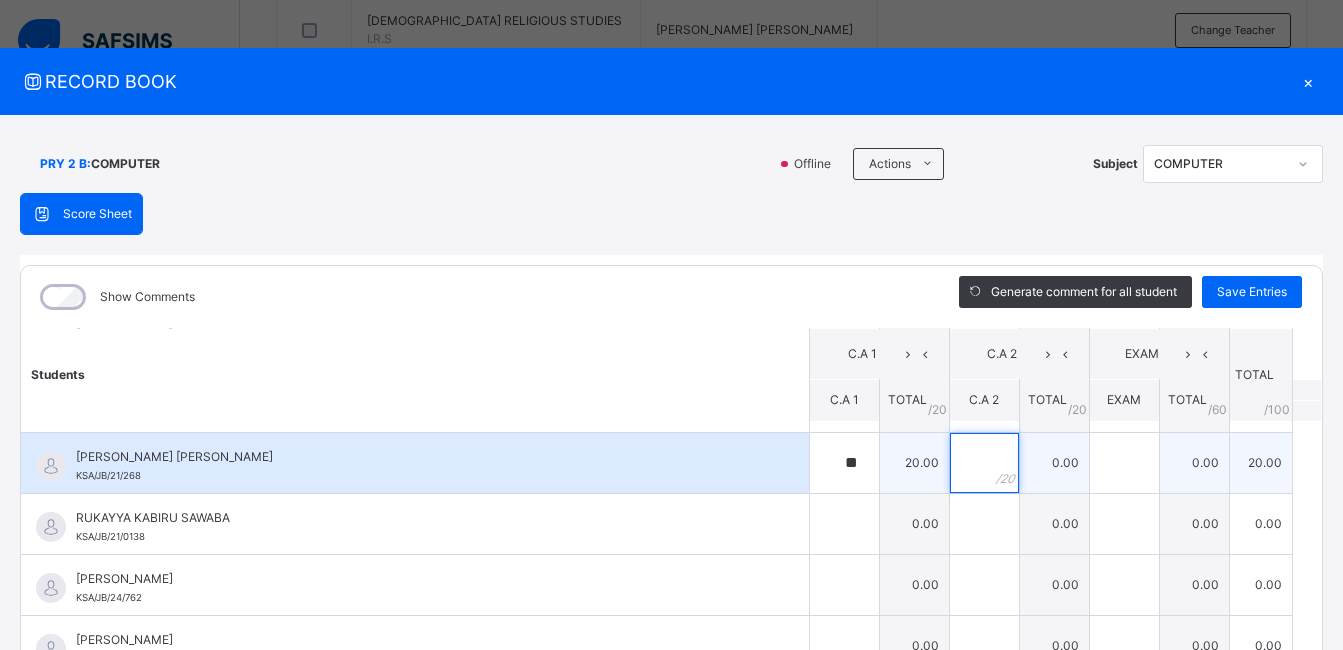 click at bounding box center (984, 463) 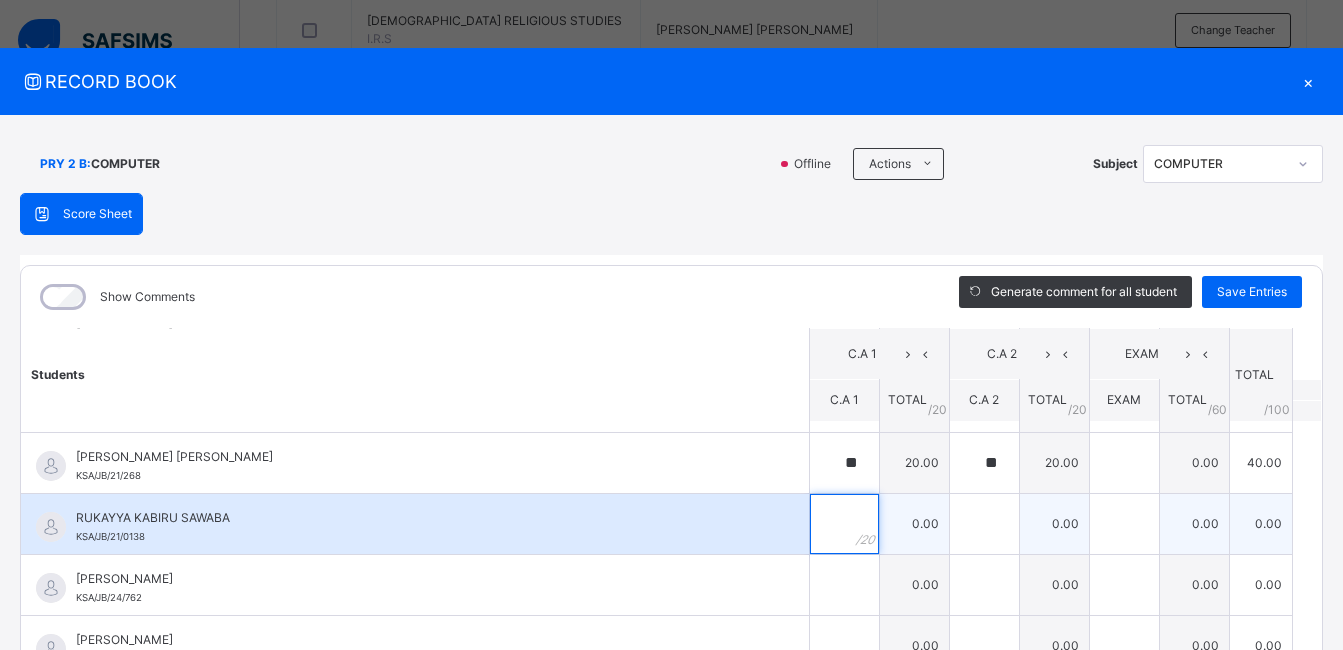 click at bounding box center [844, 524] 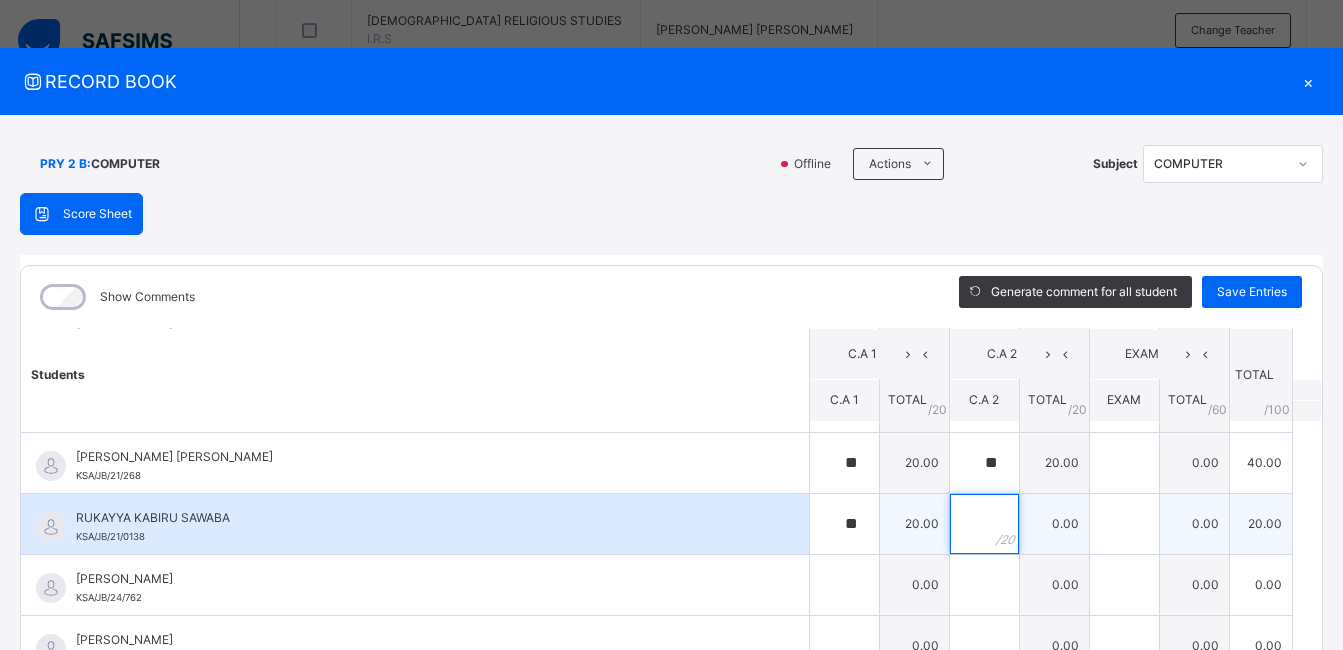 click at bounding box center [984, 524] 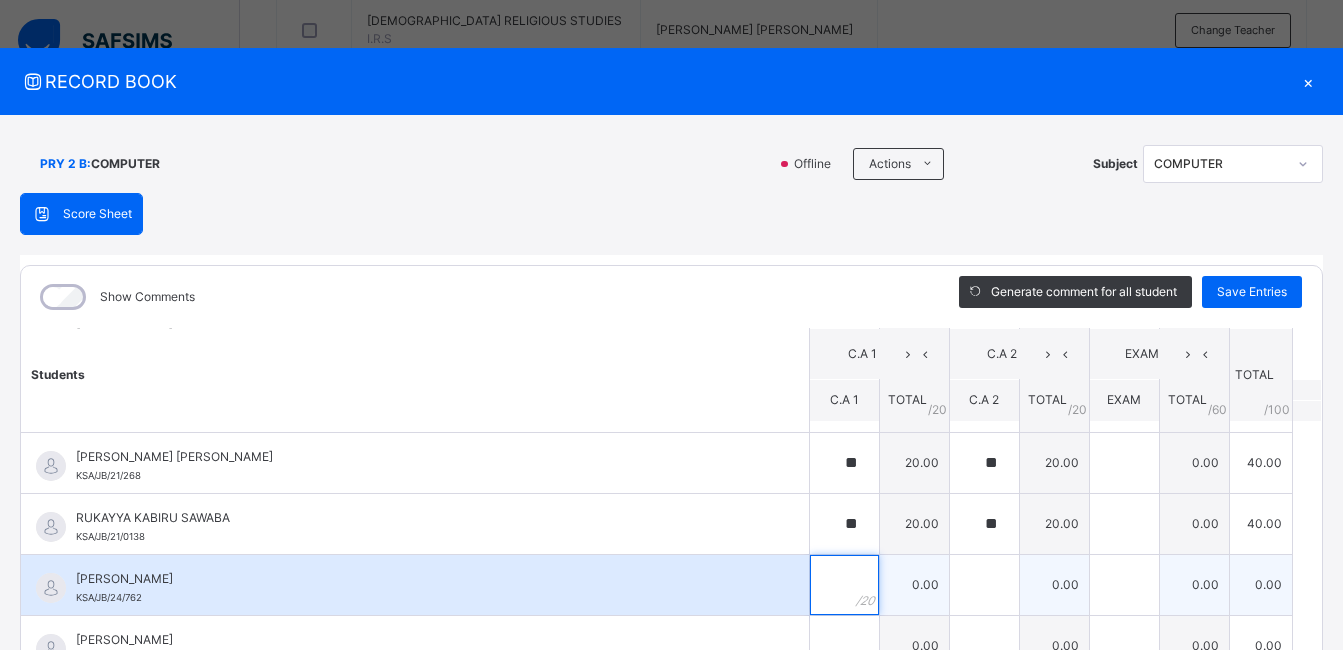 click at bounding box center (844, 585) 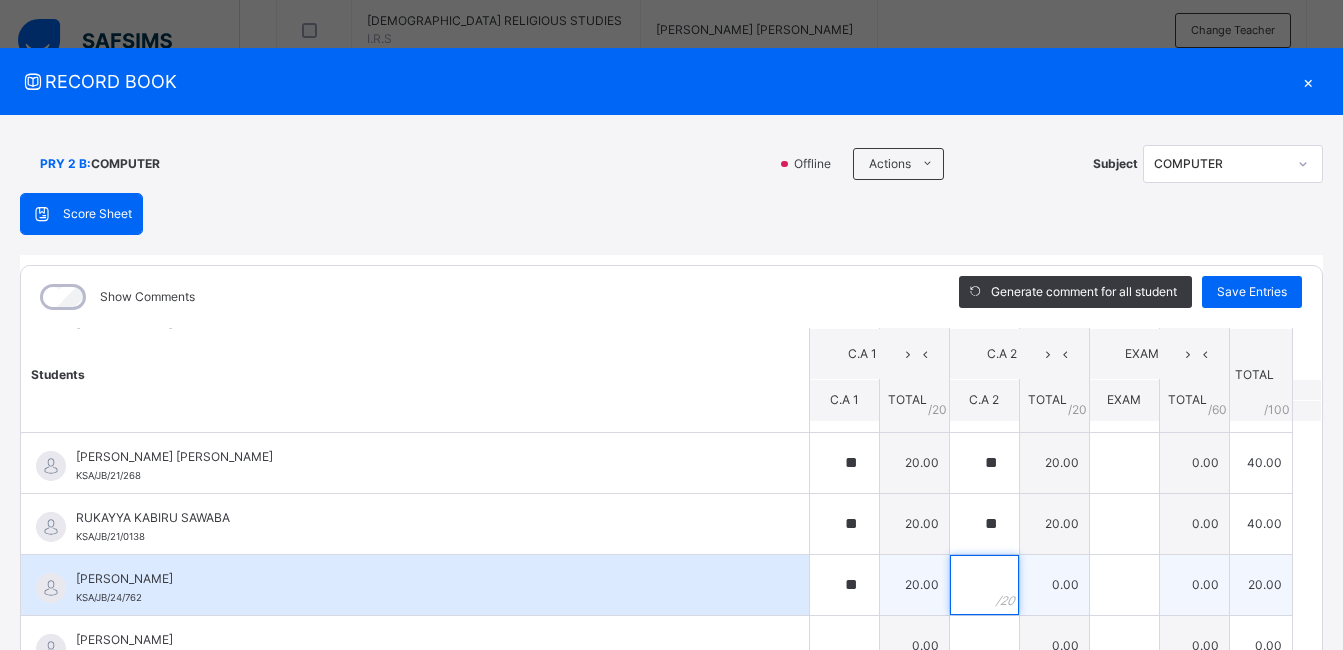 click at bounding box center [984, 585] 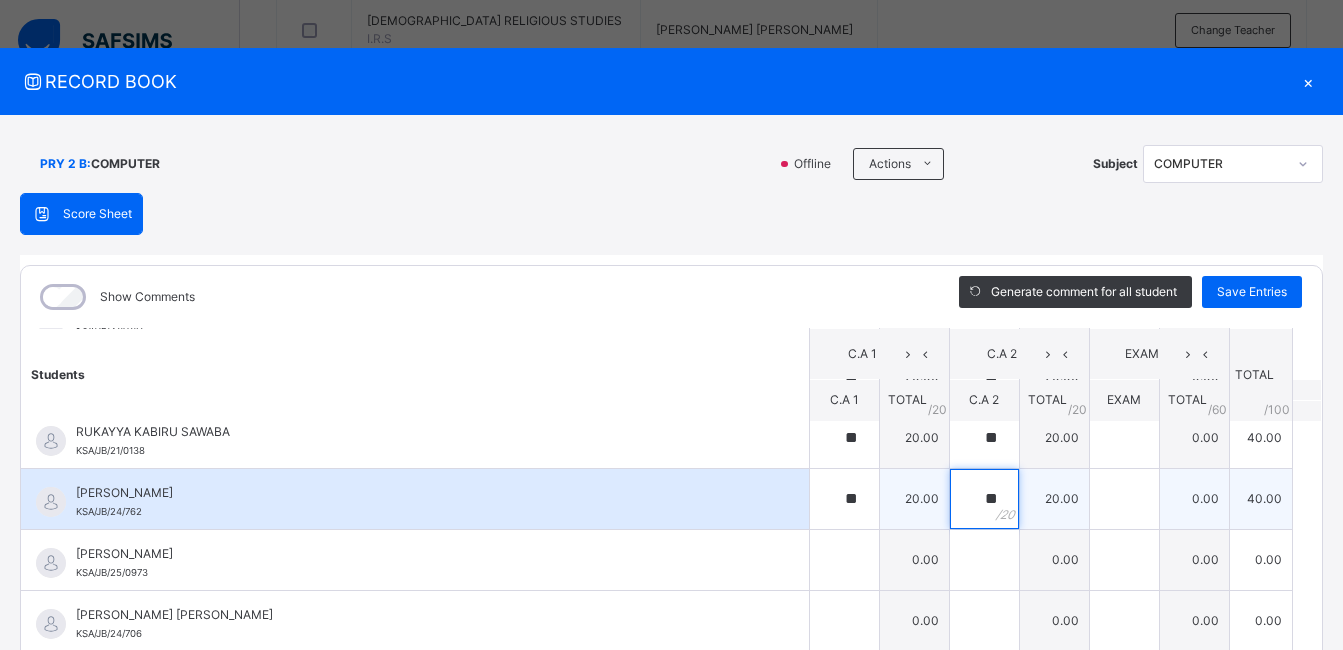 scroll, scrollTop: 1104, scrollLeft: 0, axis: vertical 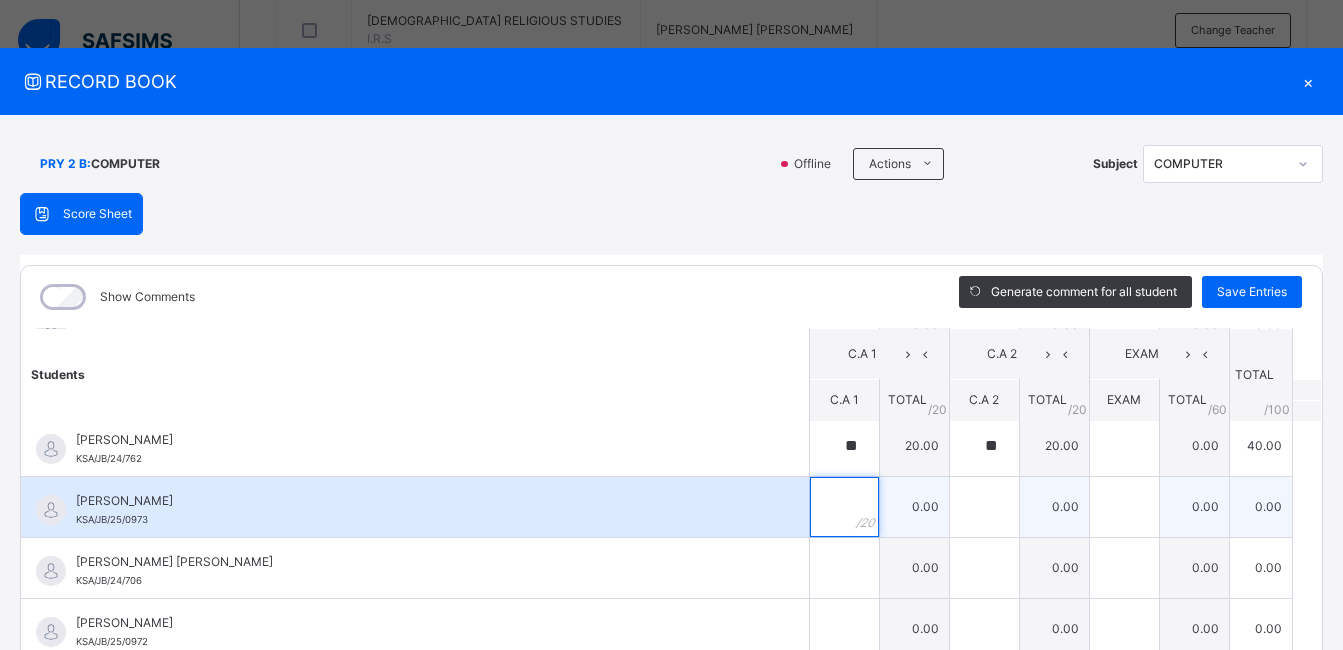 click at bounding box center (844, 507) 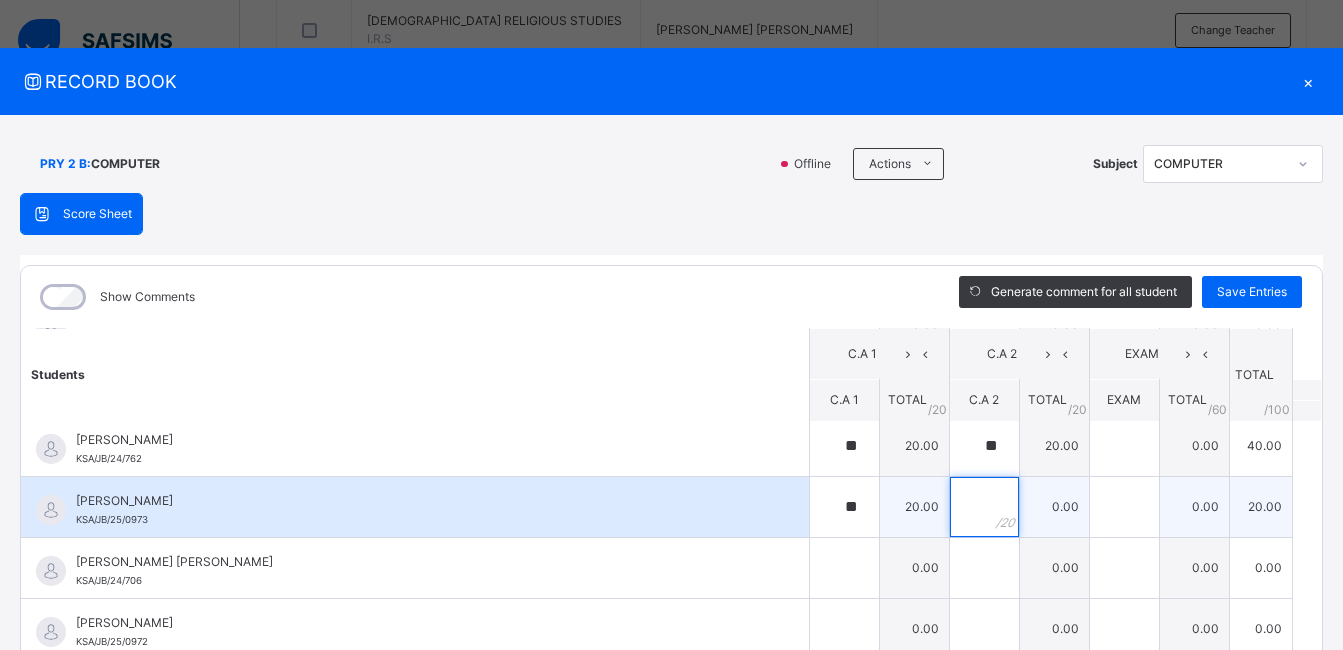 click at bounding box center [984, 507] 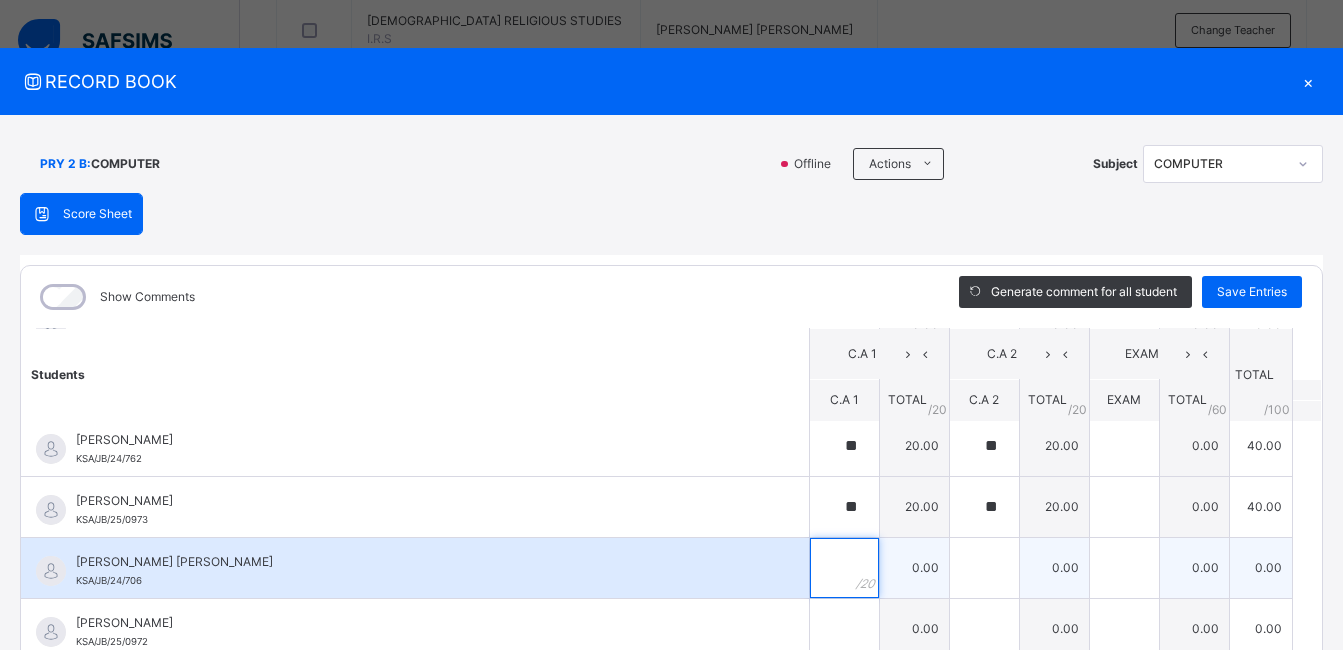 click at bounding box center (844, 568) 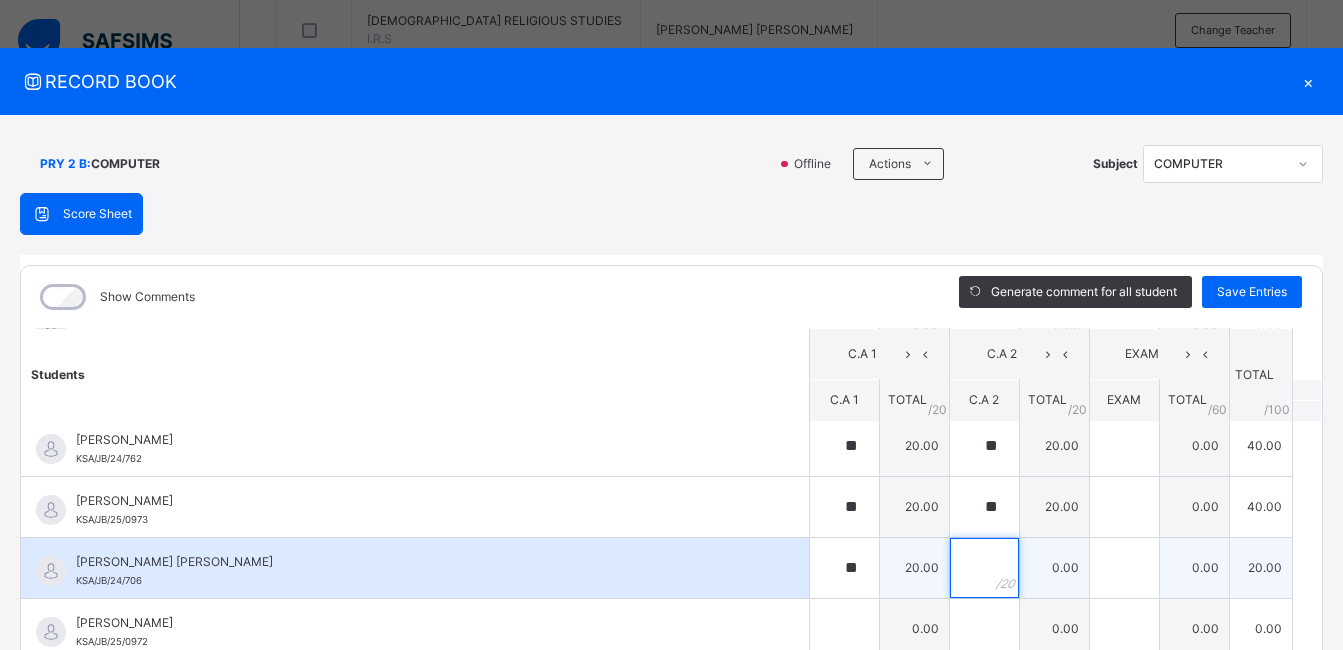 click at bounding box center [984, 568] 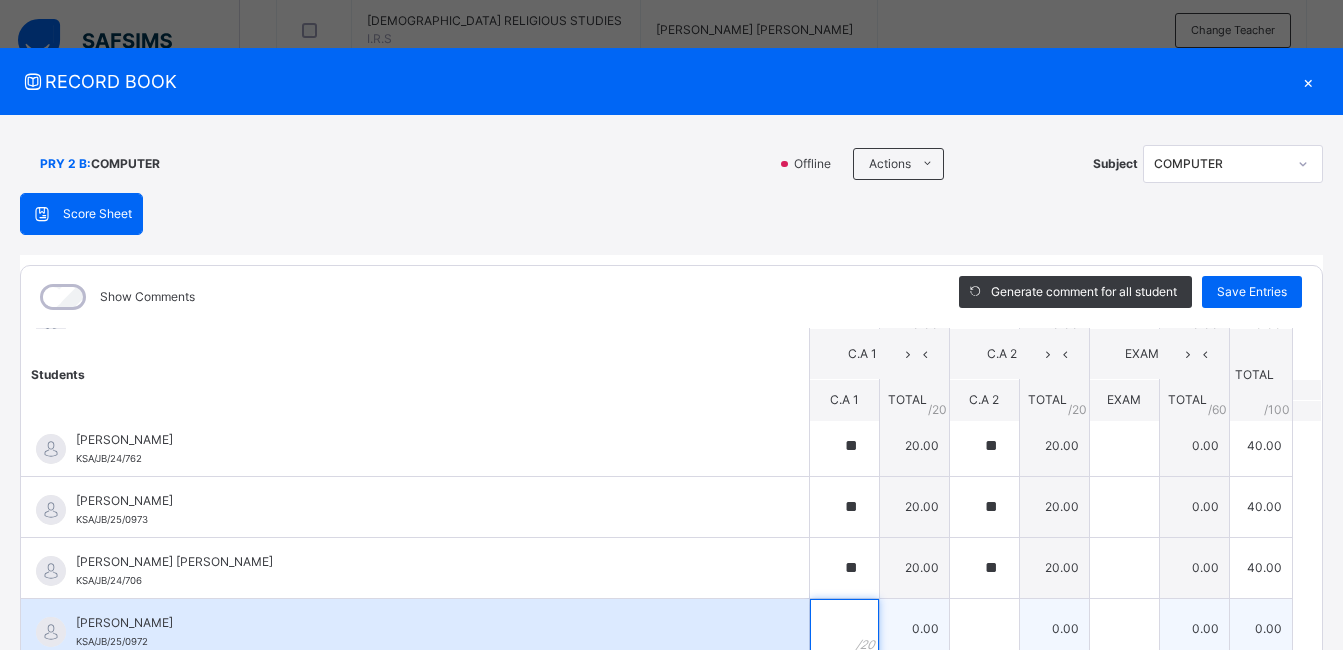 click at bounding box center [844, 629] 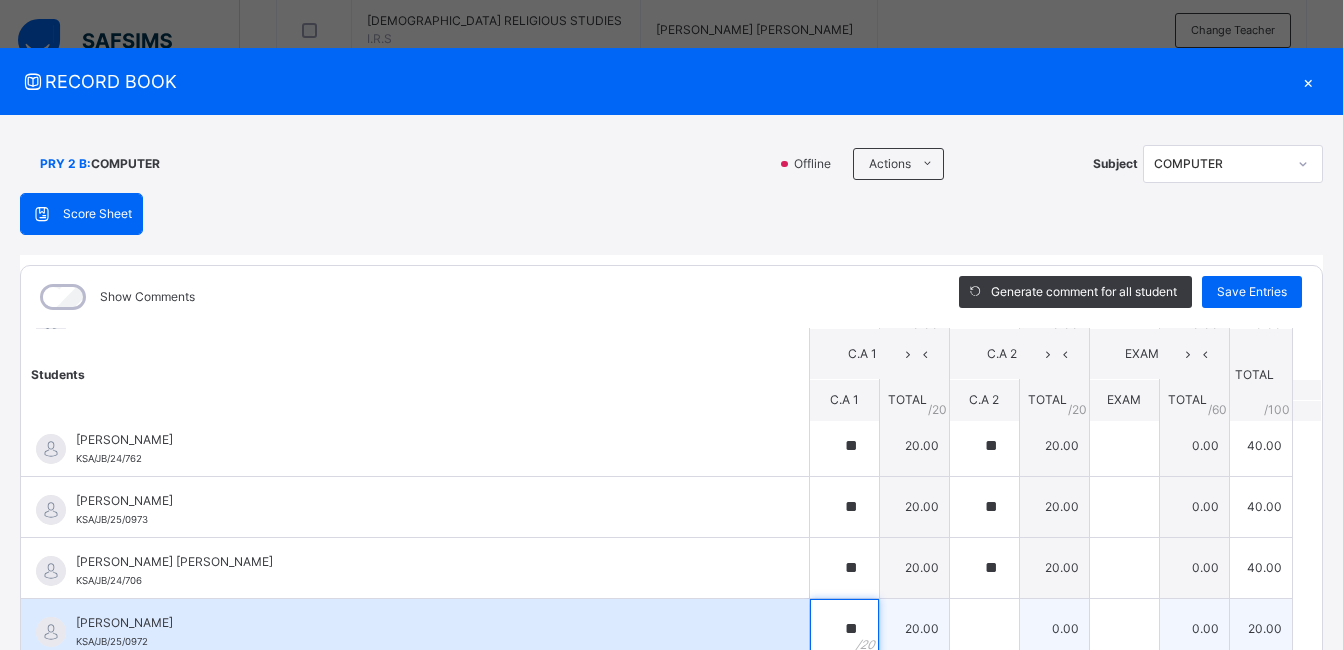 scroll, scrollTop: 1119, scrollLeft: 0, axis: vertical 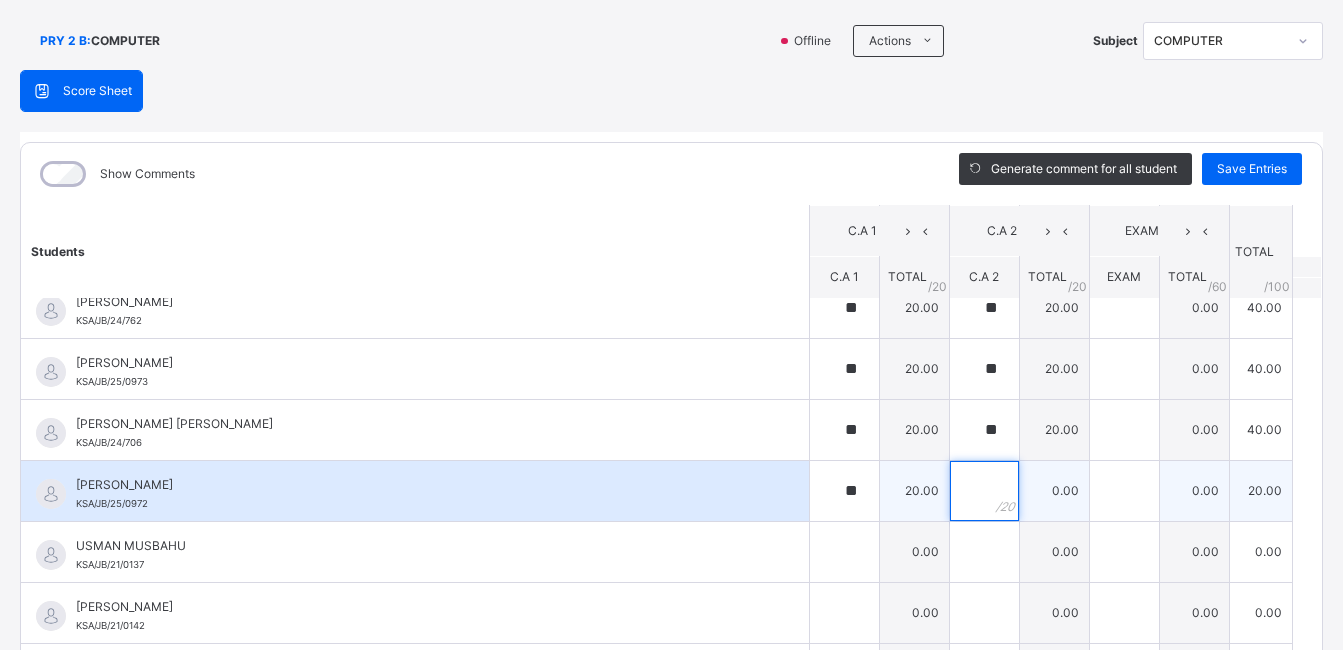 click at bounding box center (984, 491) 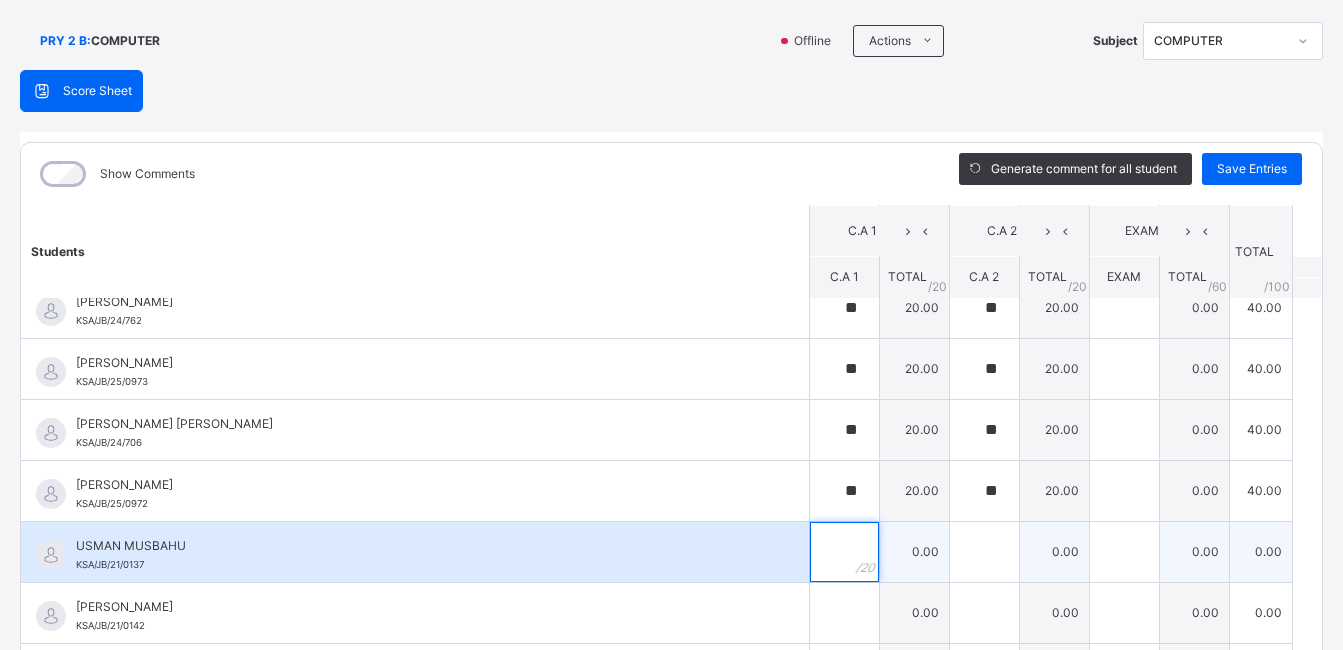 click at bounding box center [844, 552] 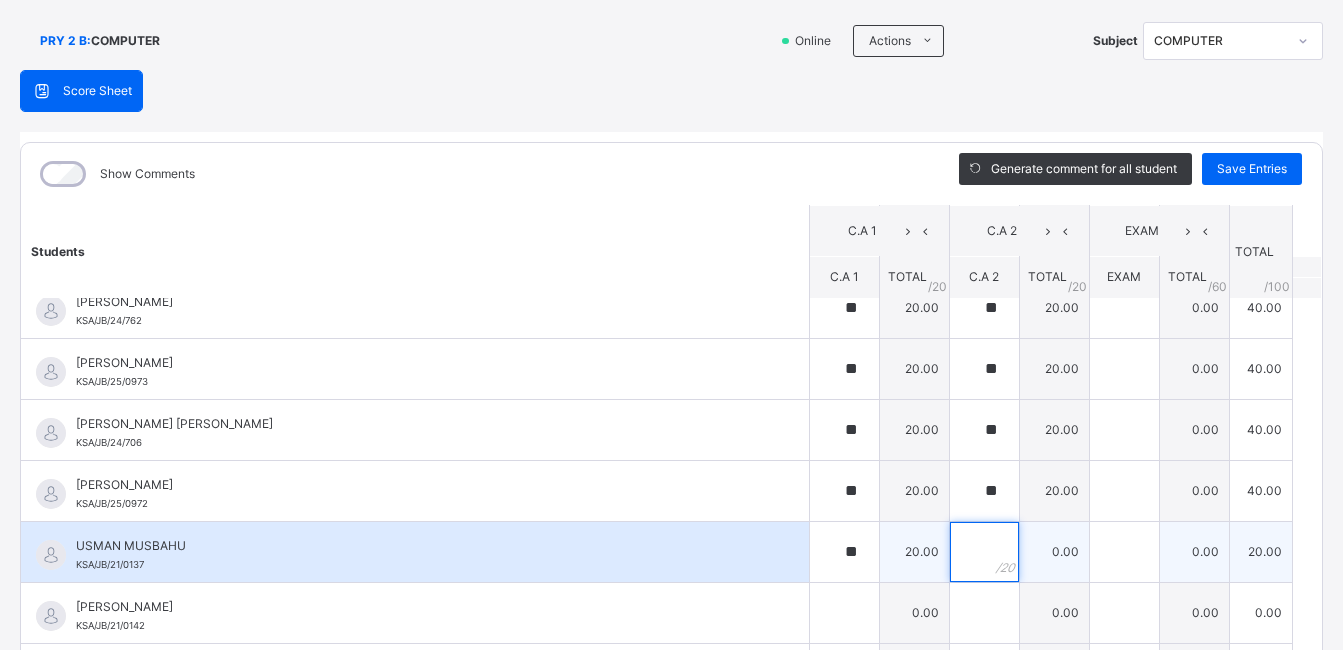 click at bounding box center (984, 552) 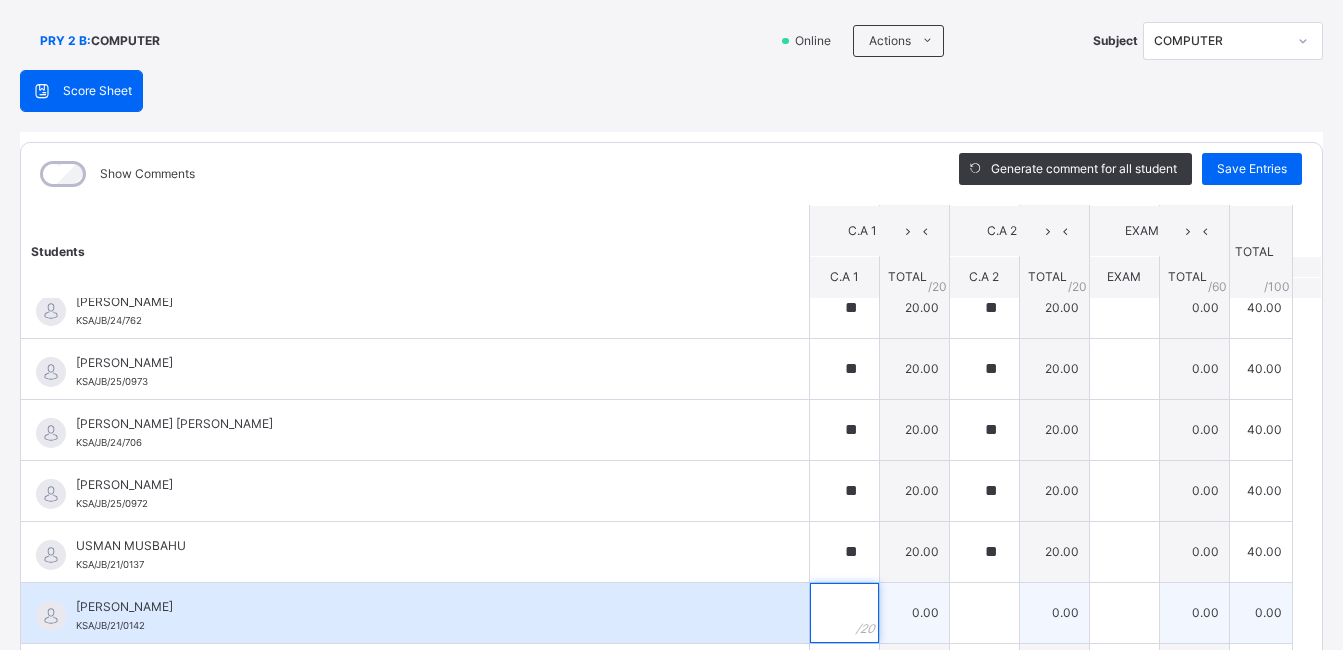 click at bounding box center (844, 613) 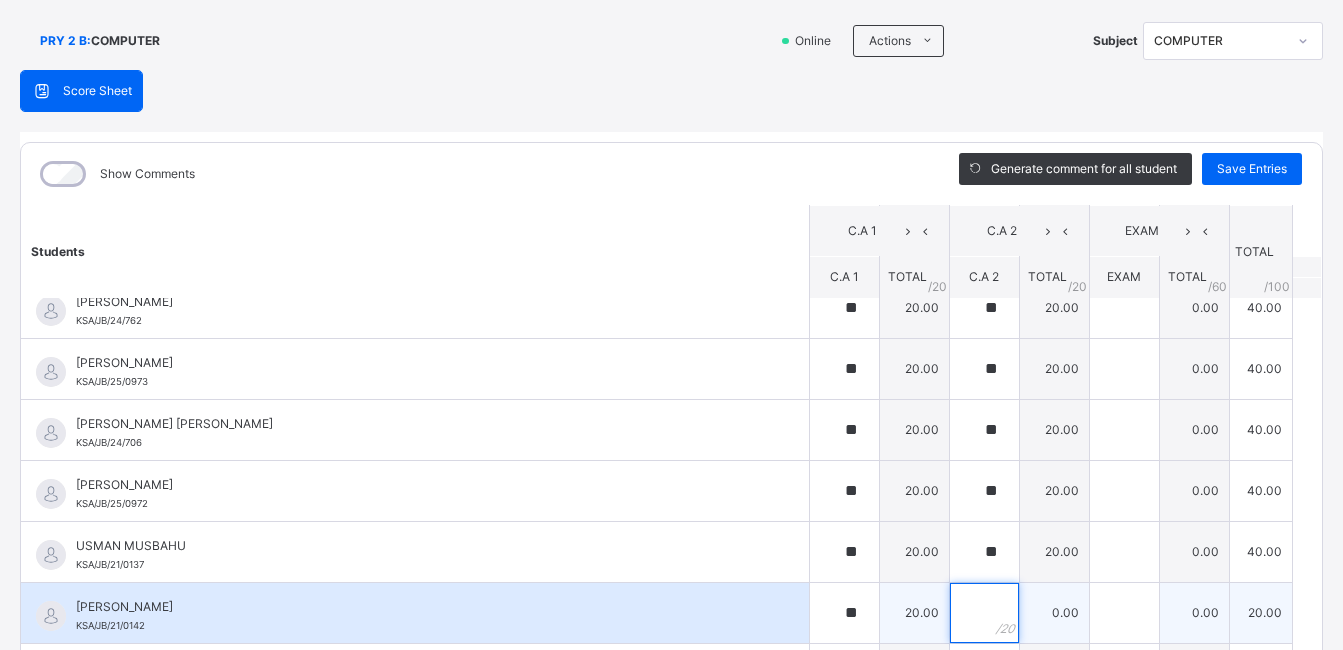 click at bounding box center [984, 613] 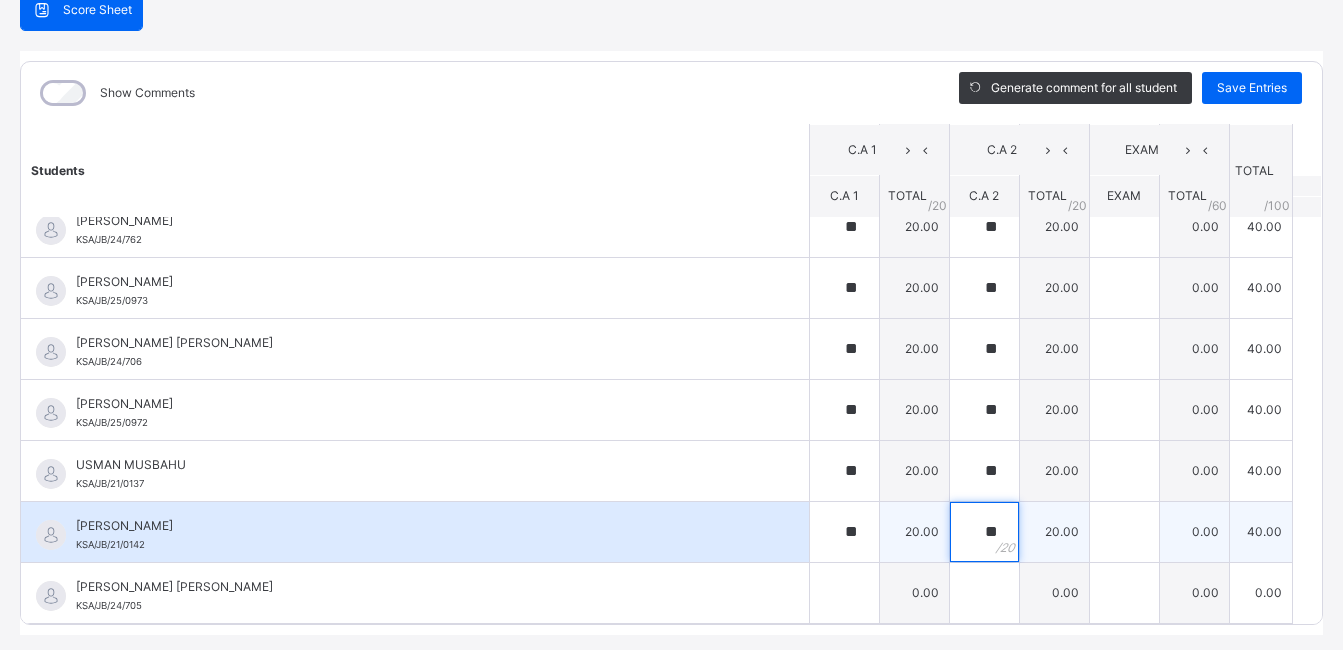 scroll, scrollTop: 261, scrollLeft: 0, axis: vertical 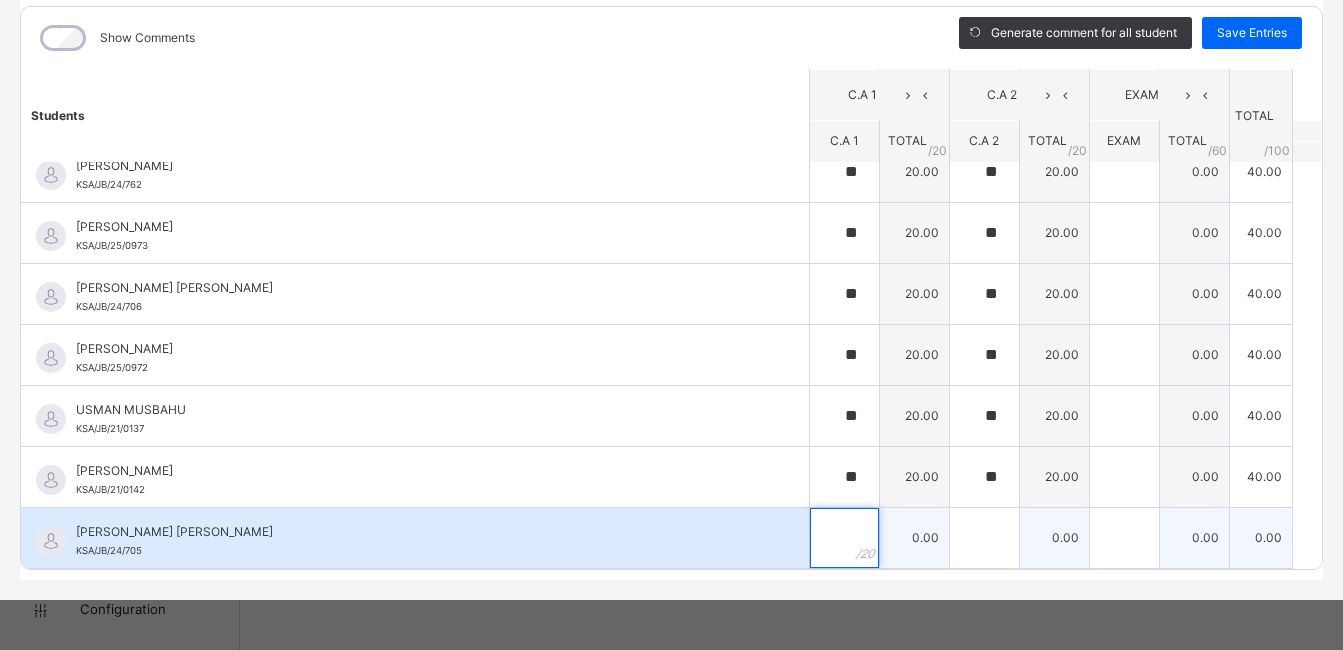 click at bounding box center (844, 538) 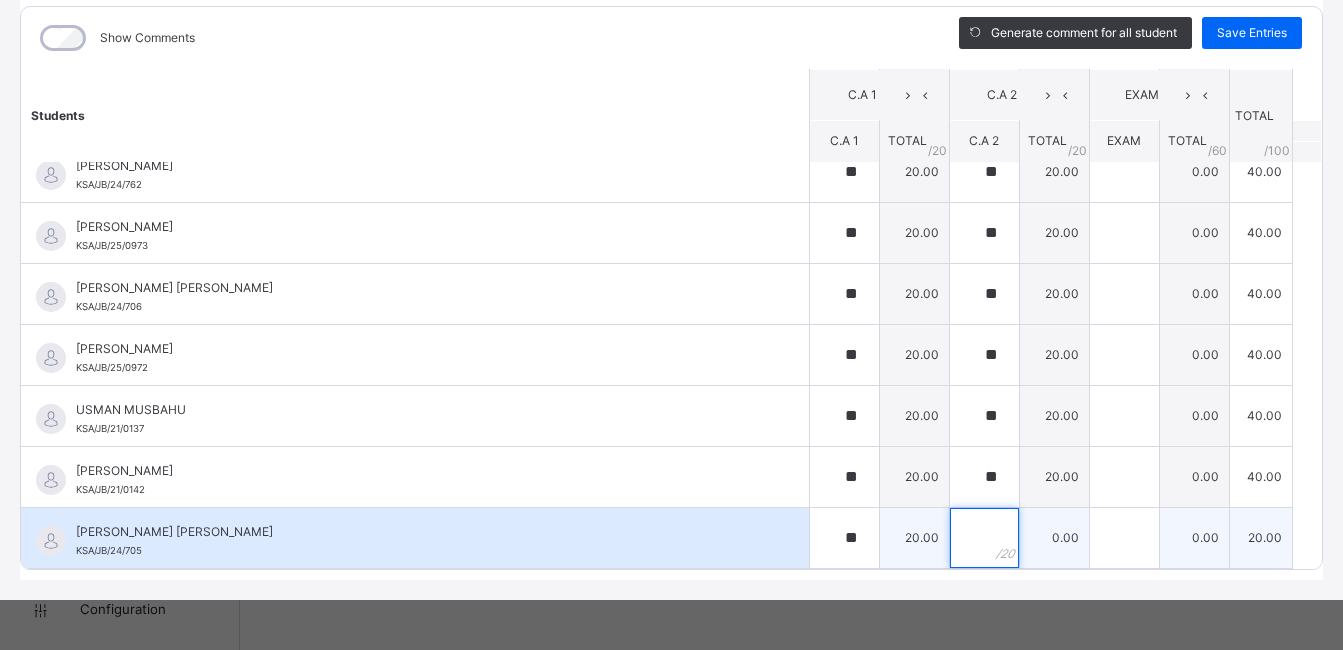 click at bounding box center [984, 538] 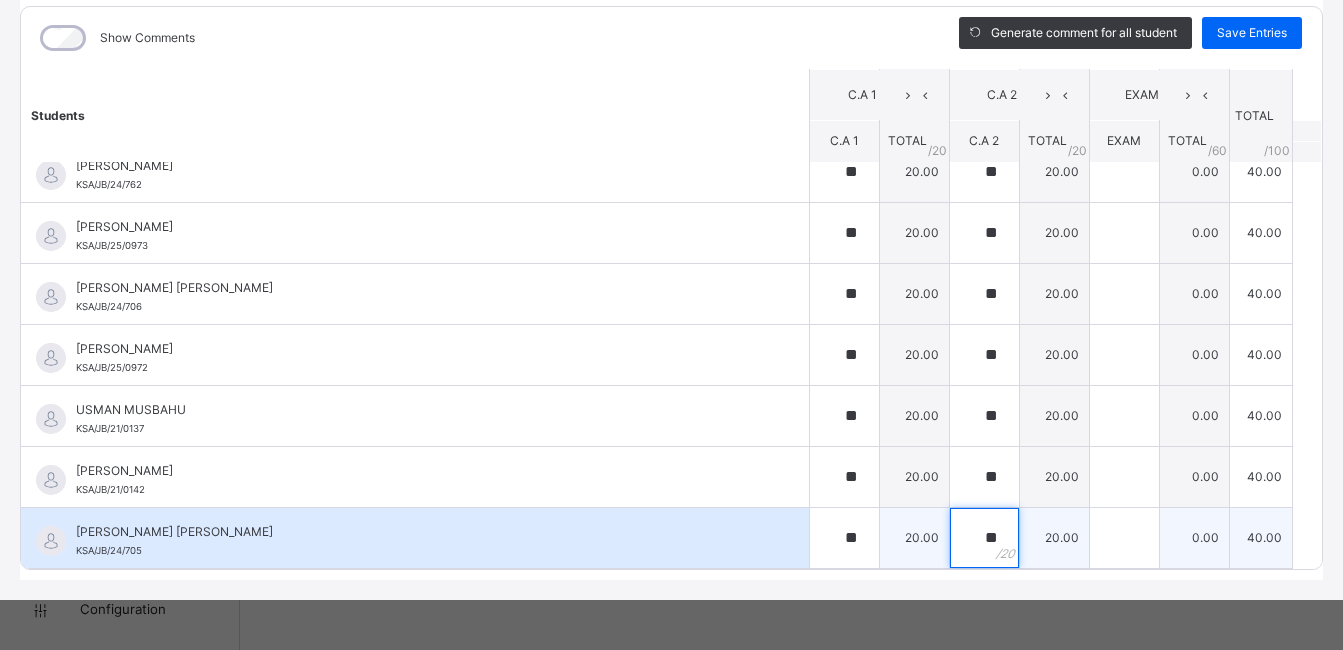 scroll, scrollTop: 947, scrollLeft: 0, axis: vertical 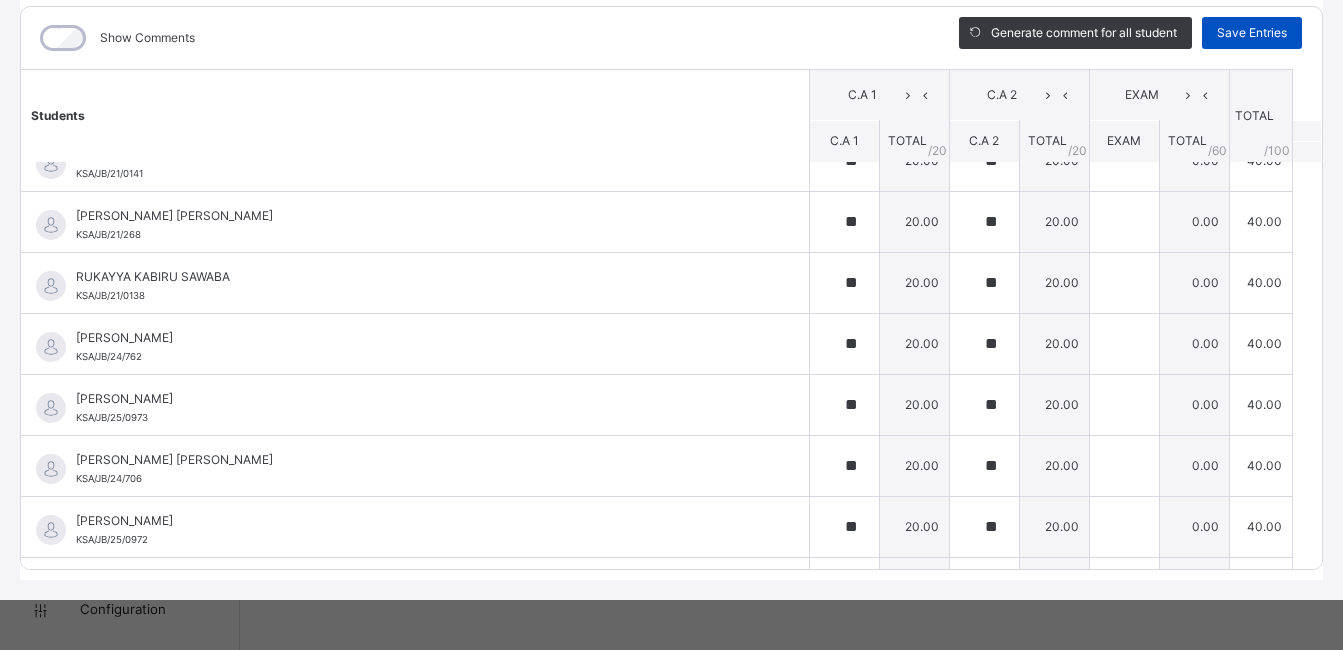 click on "Save Entries" at bounding box center [1252, 33] 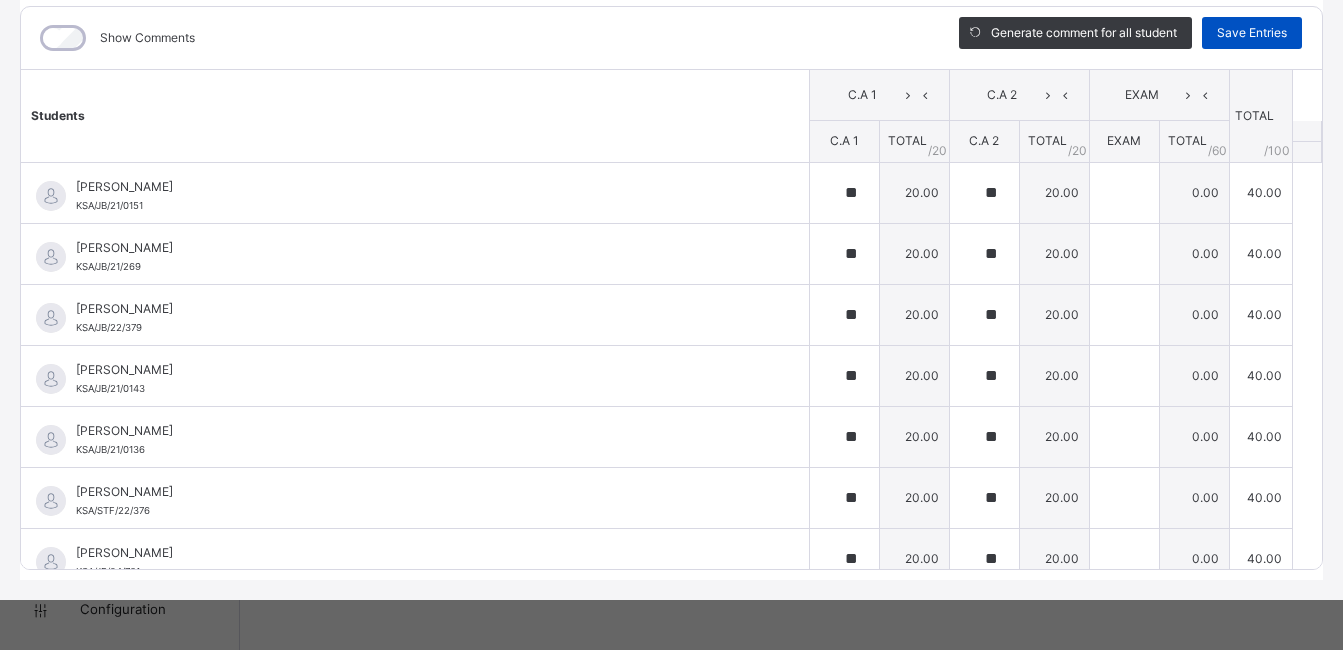 click on "Save Entries" at bounding box center (1252, 33) 